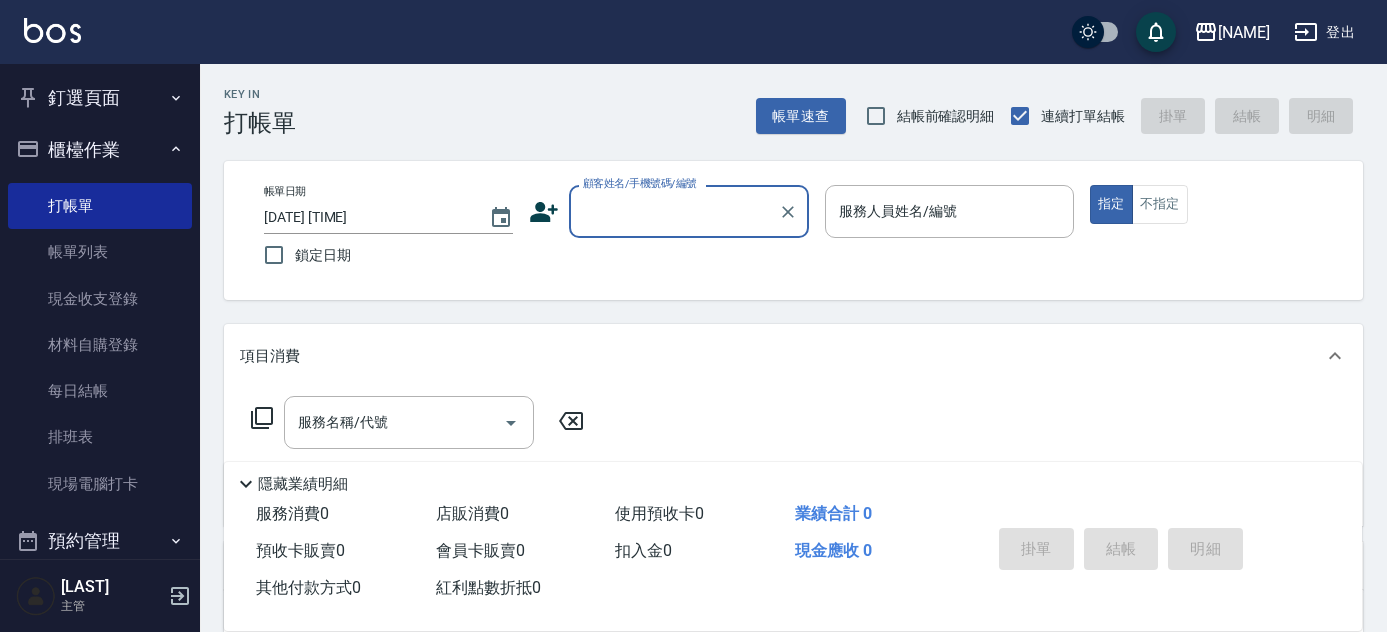 scroll, scrollTop: 0, scrollLeft: 0, axis: both 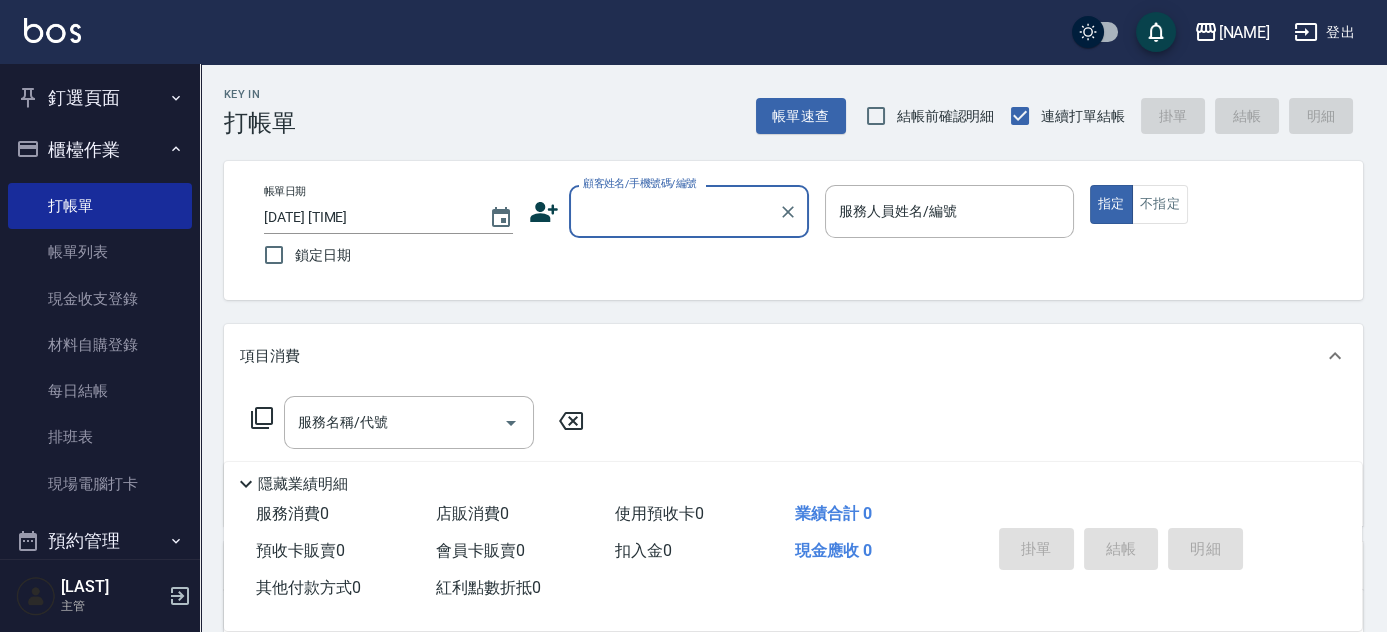 click on "顧客姓名/手機號碼/編號" at bounding box center (674, 211) 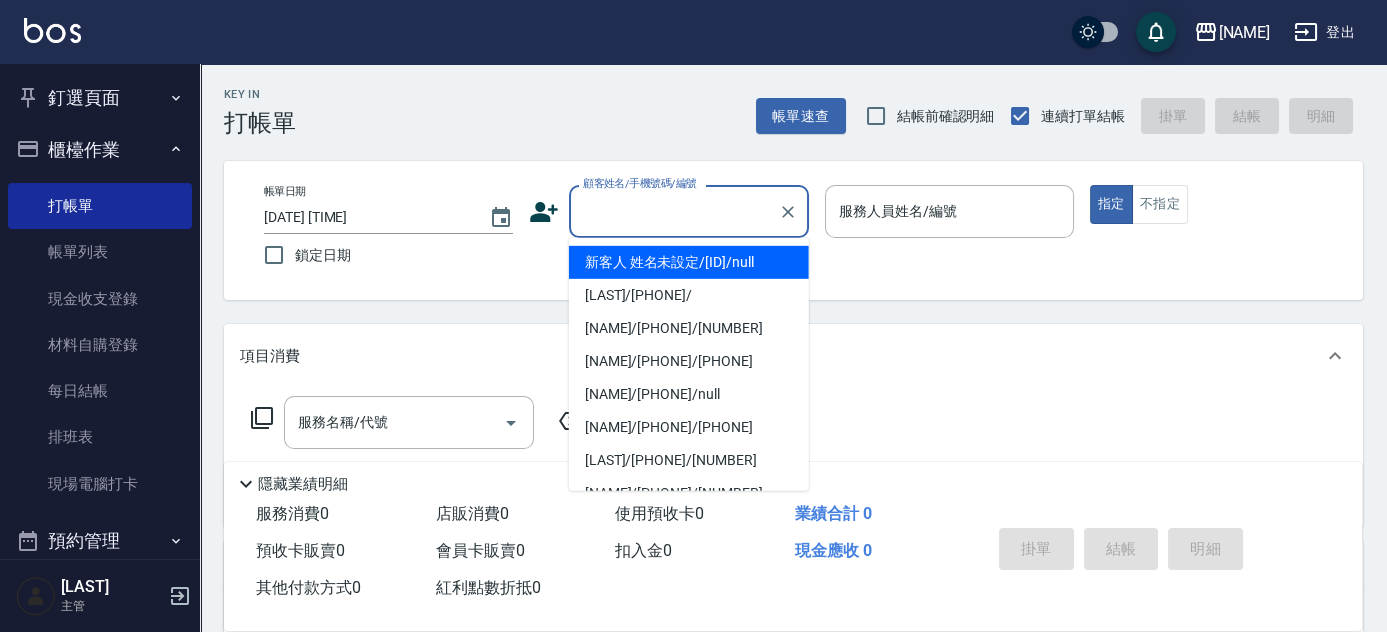 click on "新客人 姓名未設定/[ID]/null" at bounding box center [689, 262] 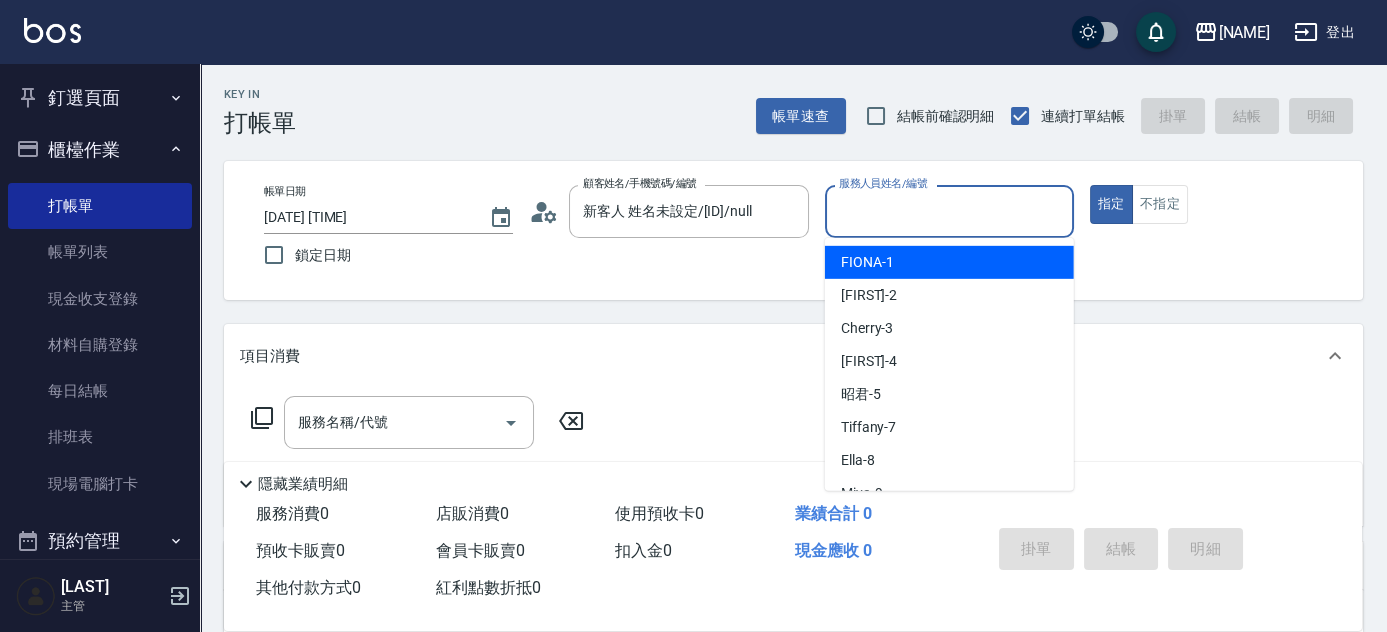 click on "服務人員姓名/編號" at bounding box center (949, 211) 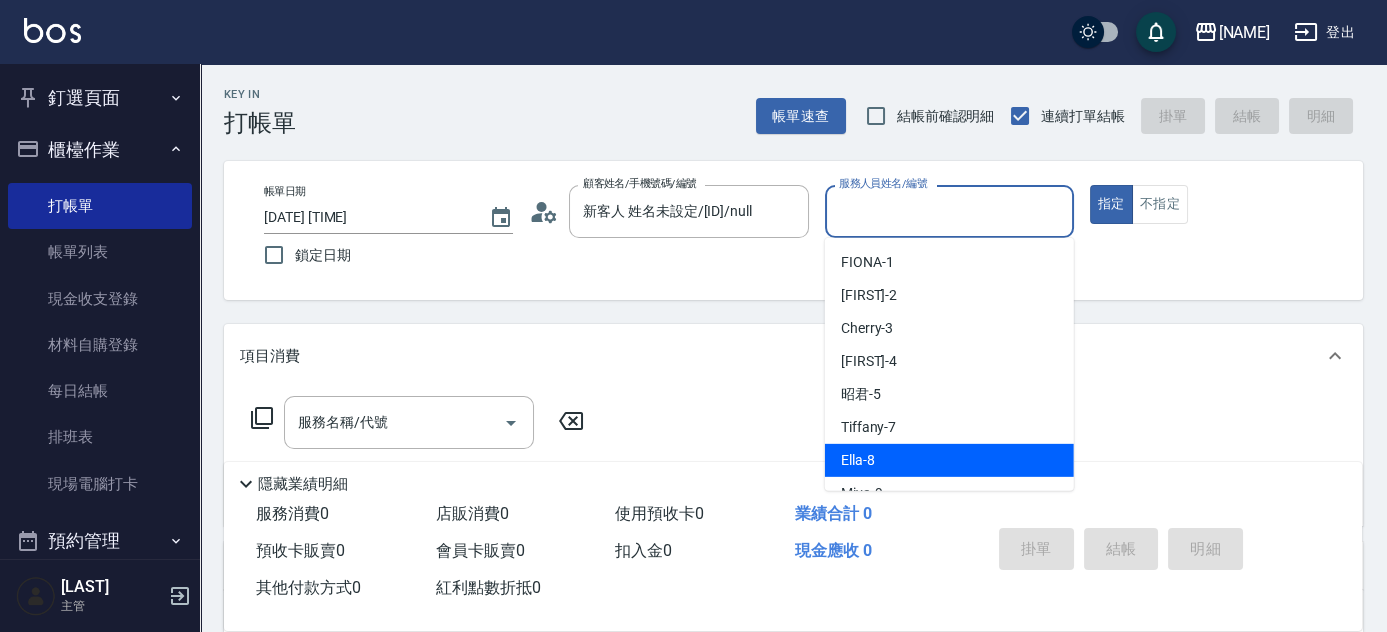 click on "Ella -8" at bounding box center [949, 460] 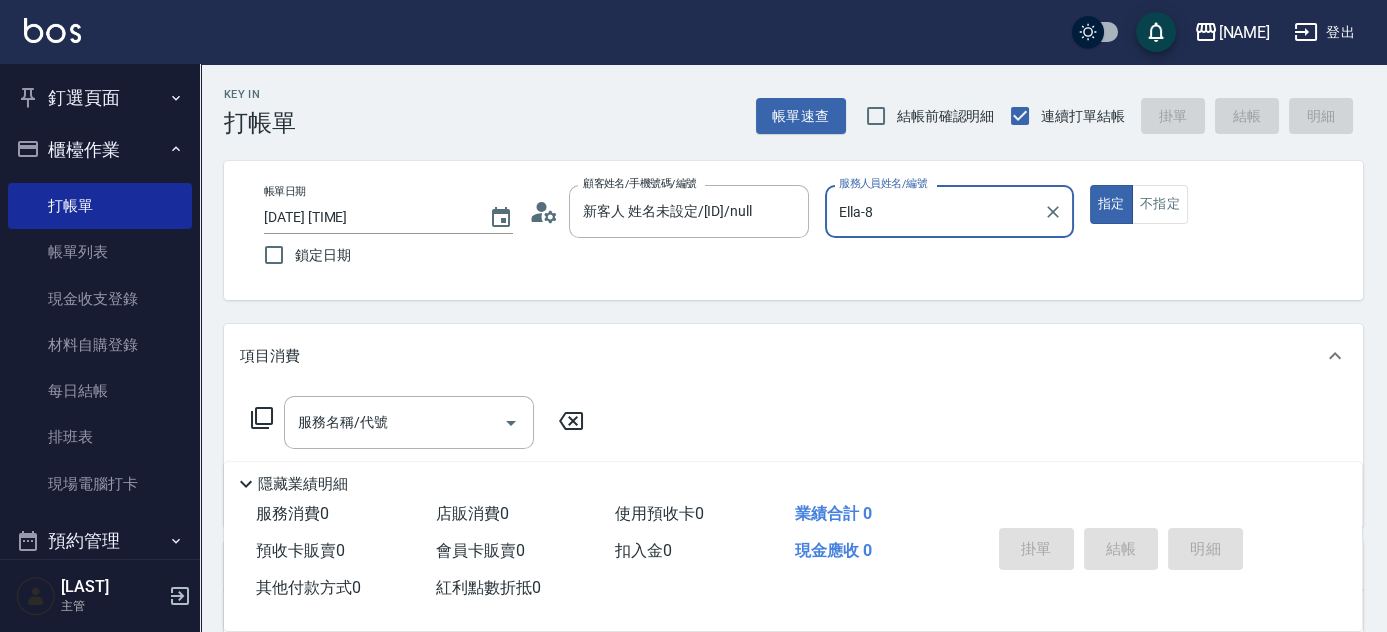 type on "Ella-8" 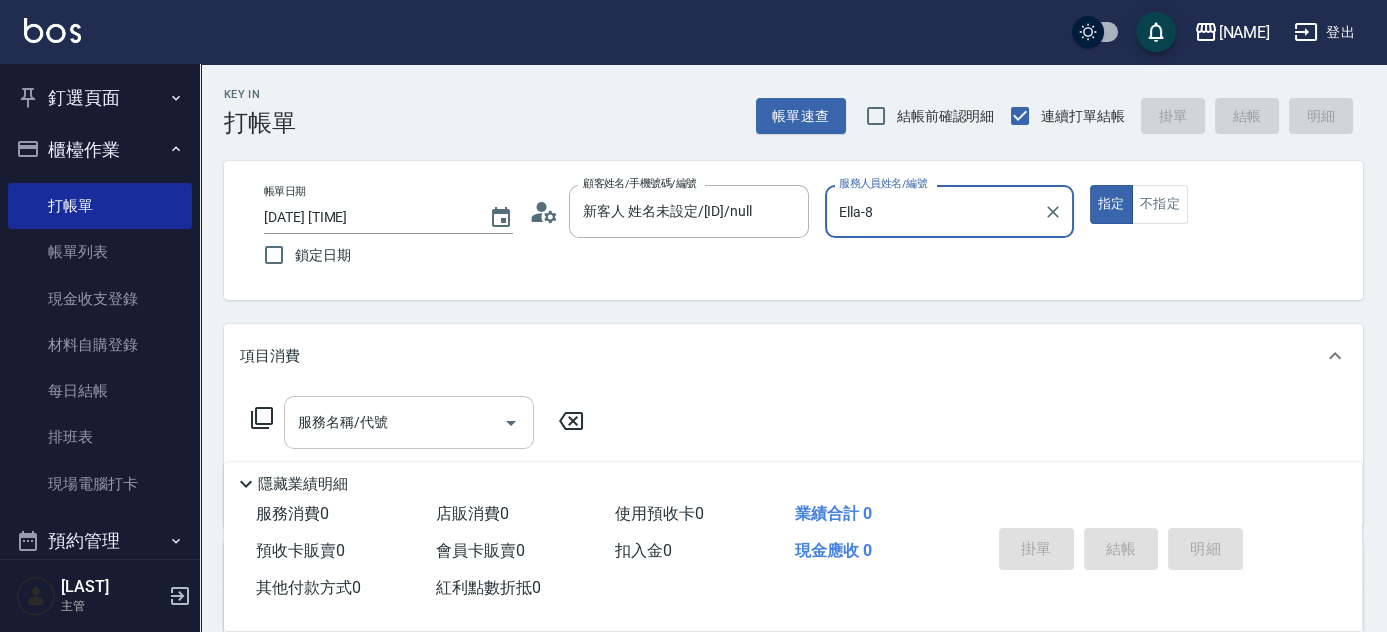 click on "服務名稱/代號" at bounding box center (394, 422) 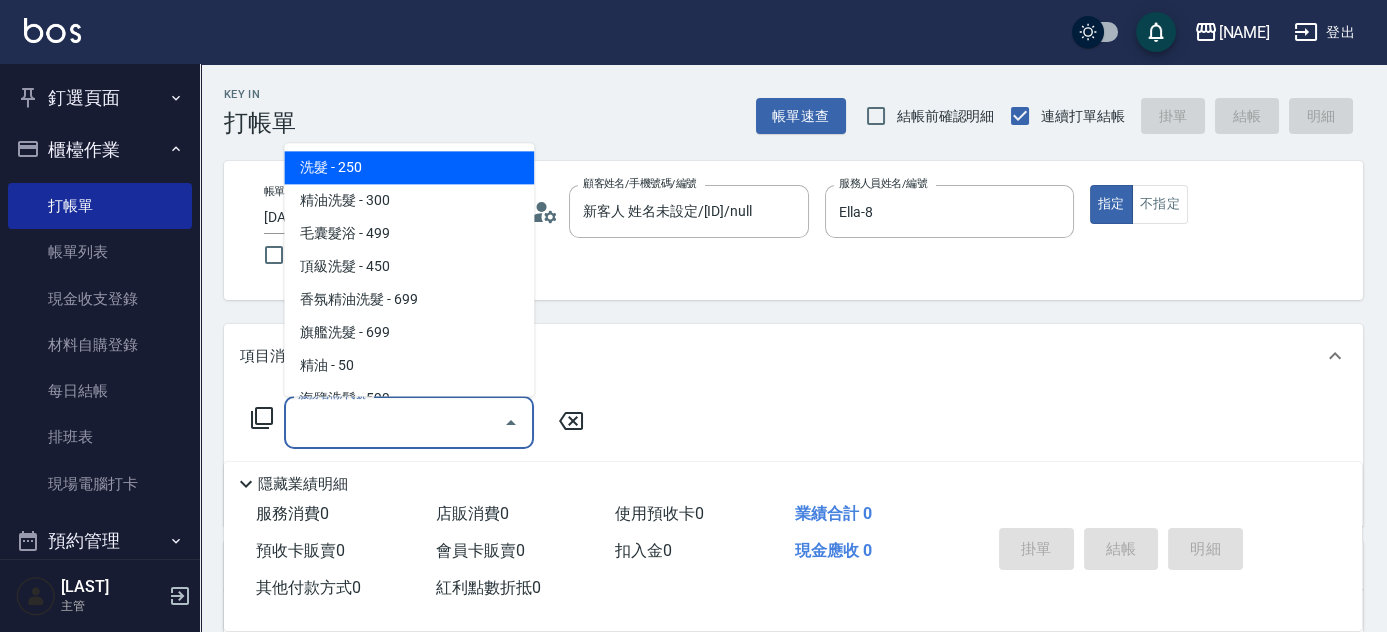 click on "服務名稱/代號" at bounding box center (394, 422) 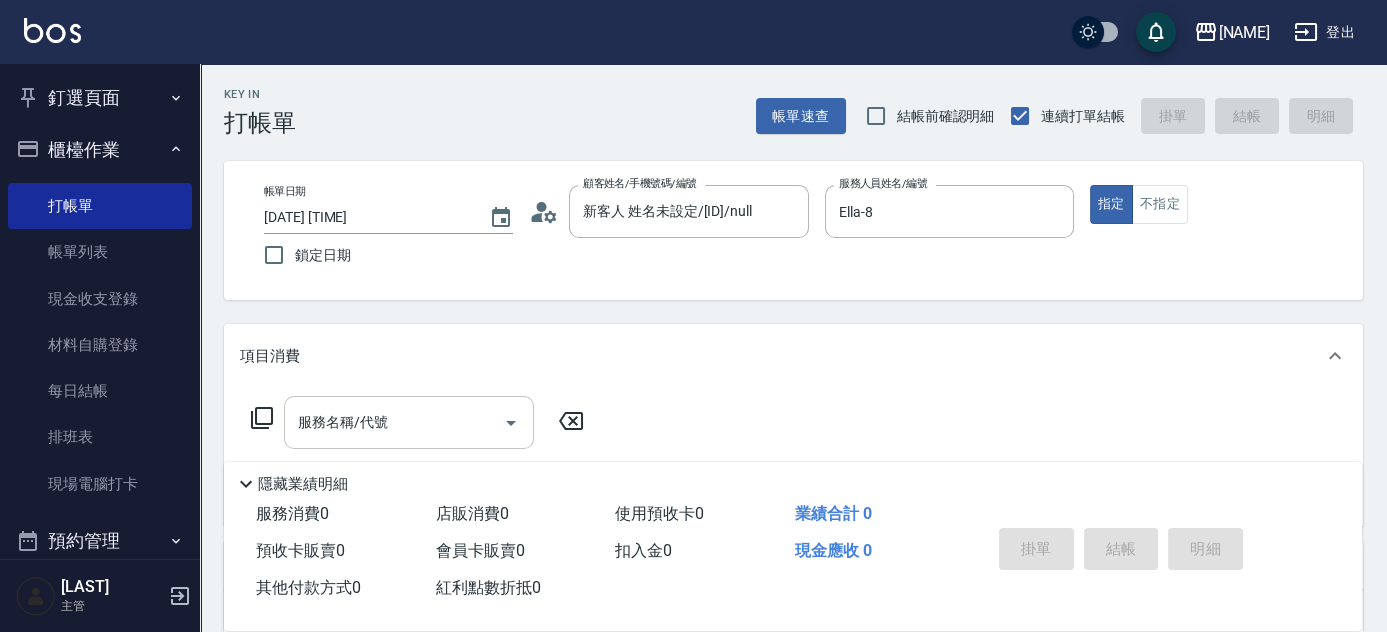 drag, startPoint x: 369, startPoint y: 403, endPoint x: 339, endPoint y: 415, distance: 32.31099 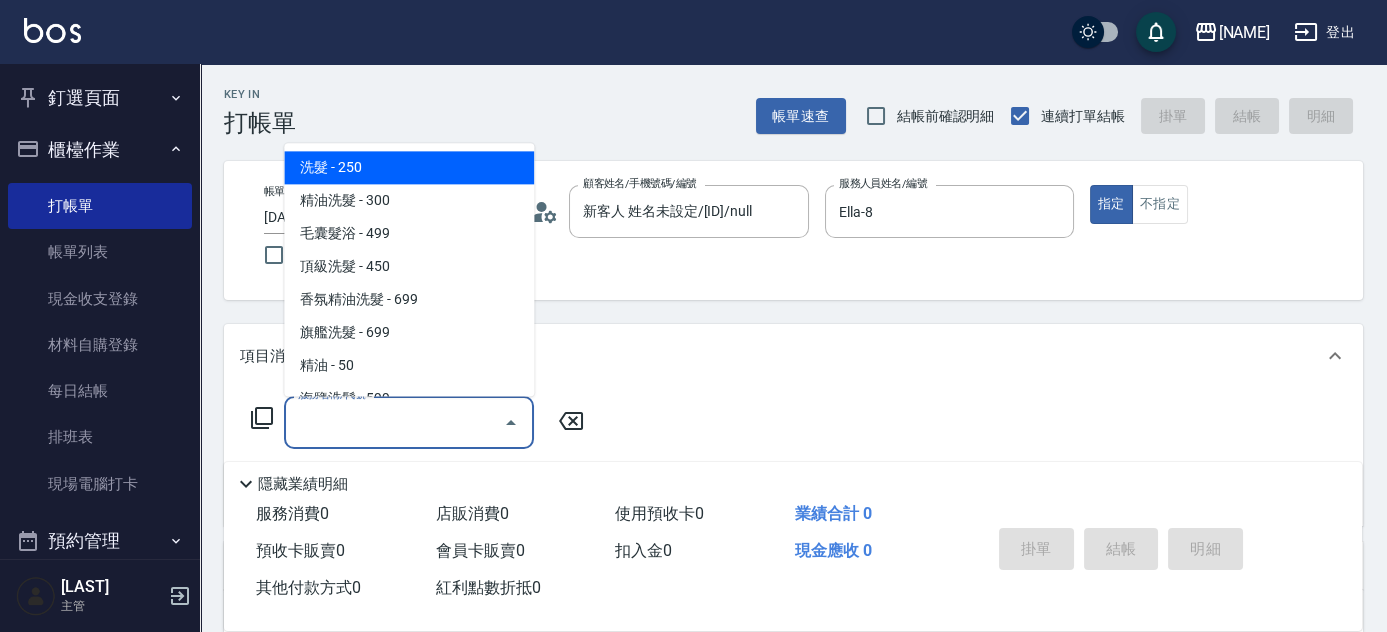 click on "服務名稱/代號" at bounding box center [394, 422] 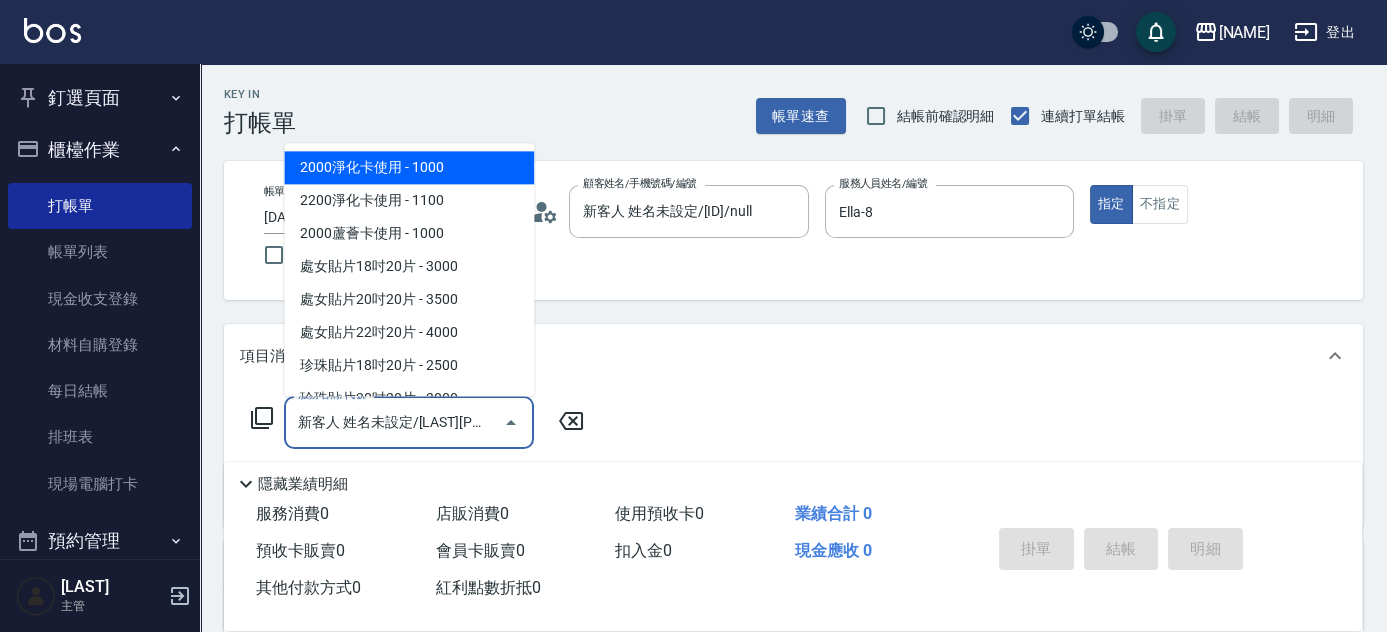 type on "新客人 姓名未設定/[LAST][PHONE]/null" 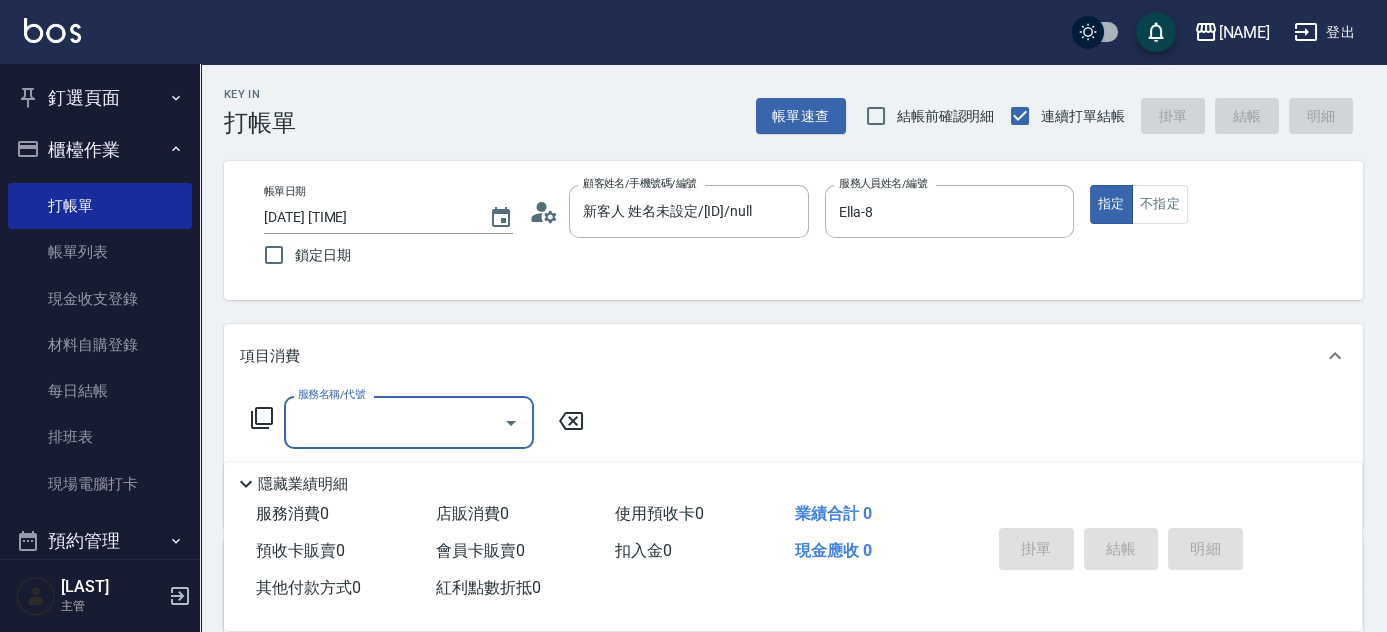 scroll, scrollTop: 0, scrollLeft: 0, axis: both 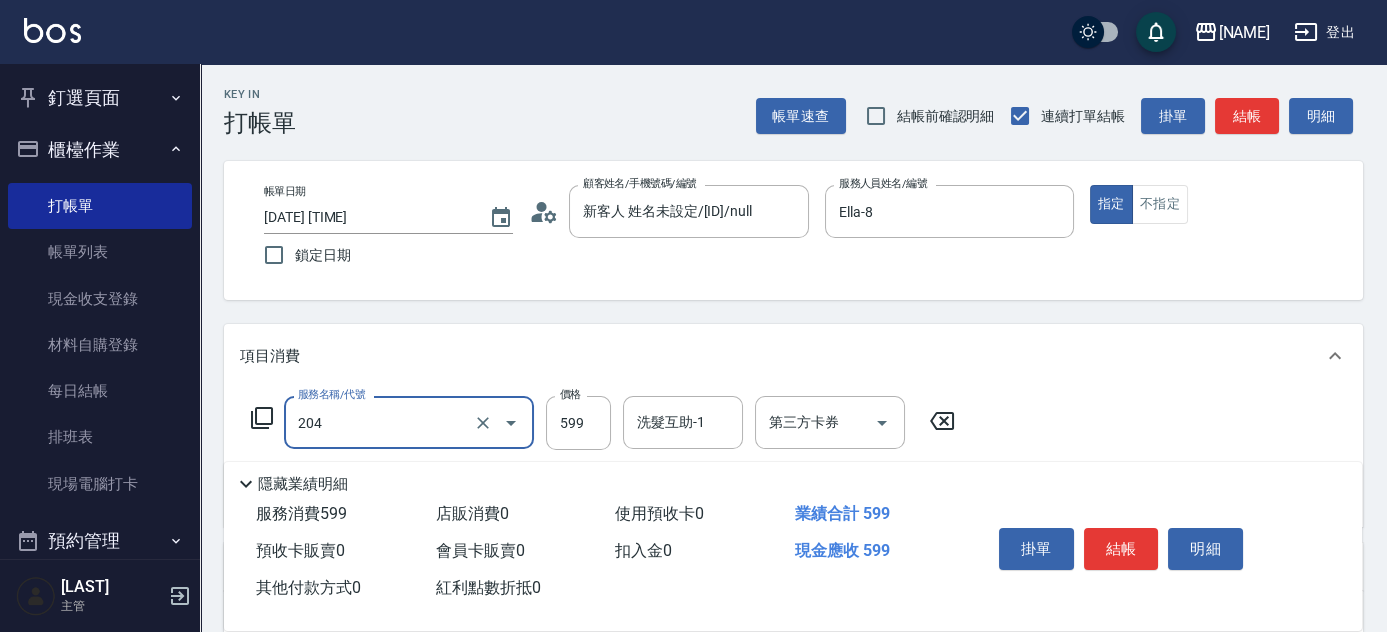 type on "A級洗+剪(204)" 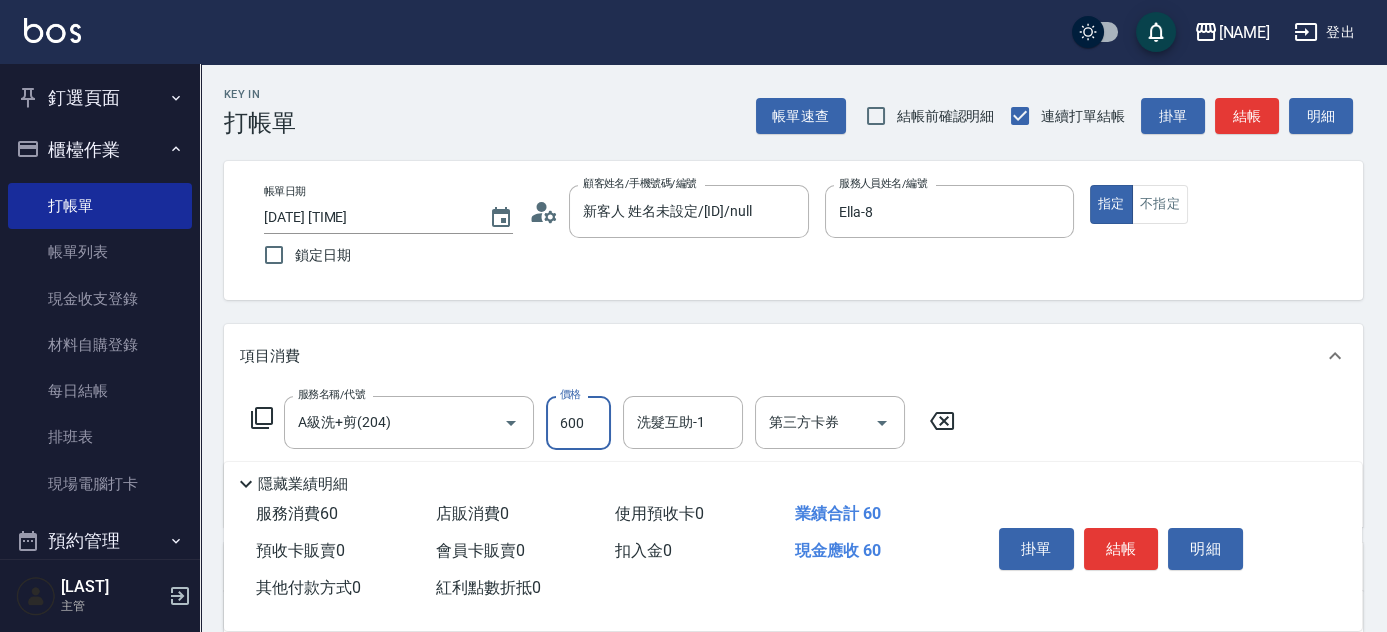 type on "600" 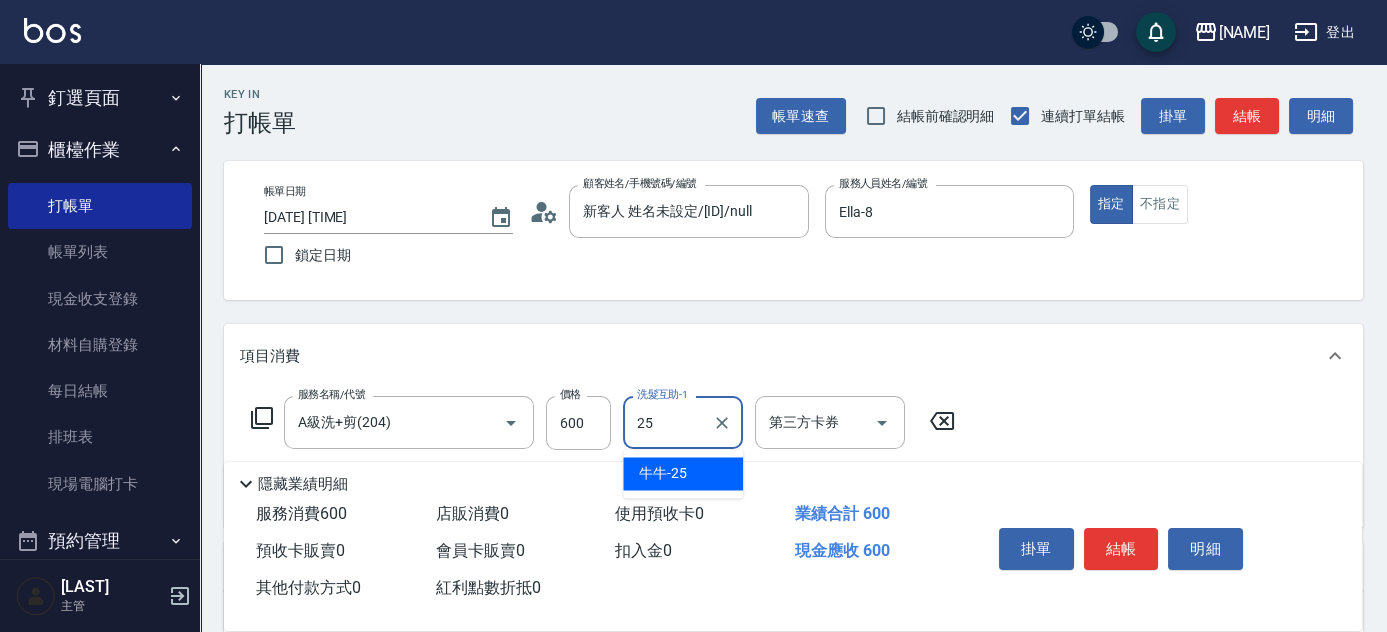 type on "牛牛-25" 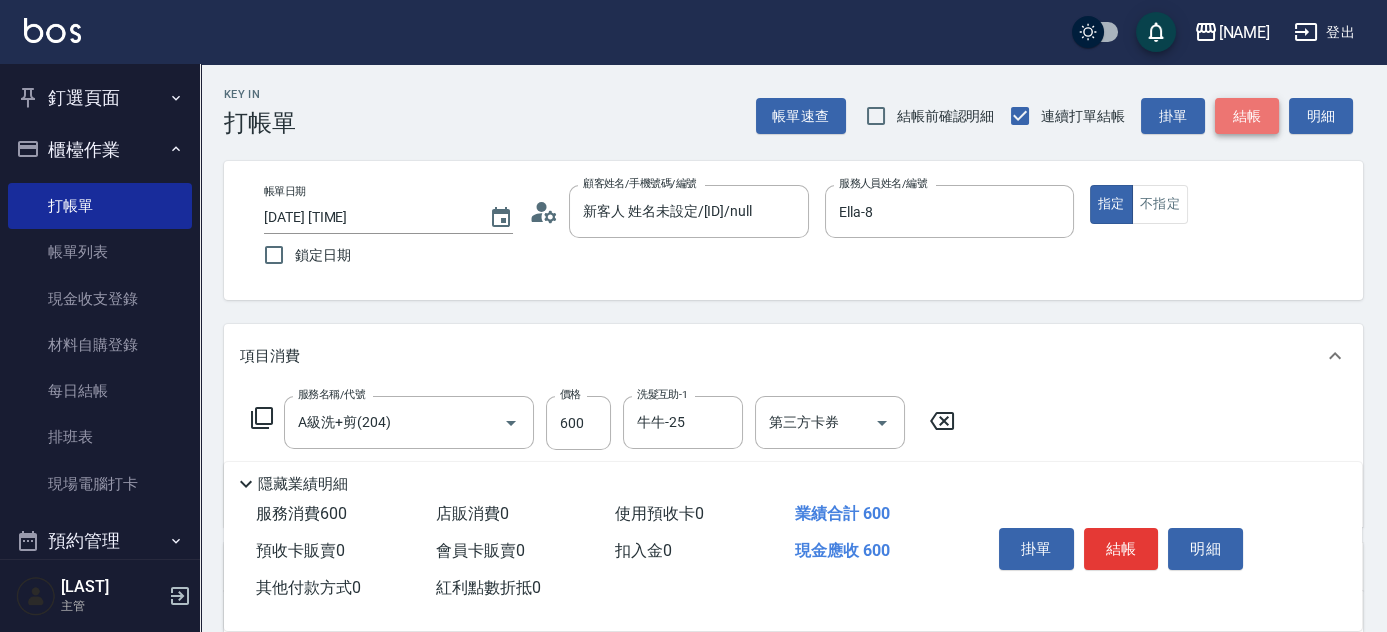 click on "結帳" at bounding box center (1247, 116) 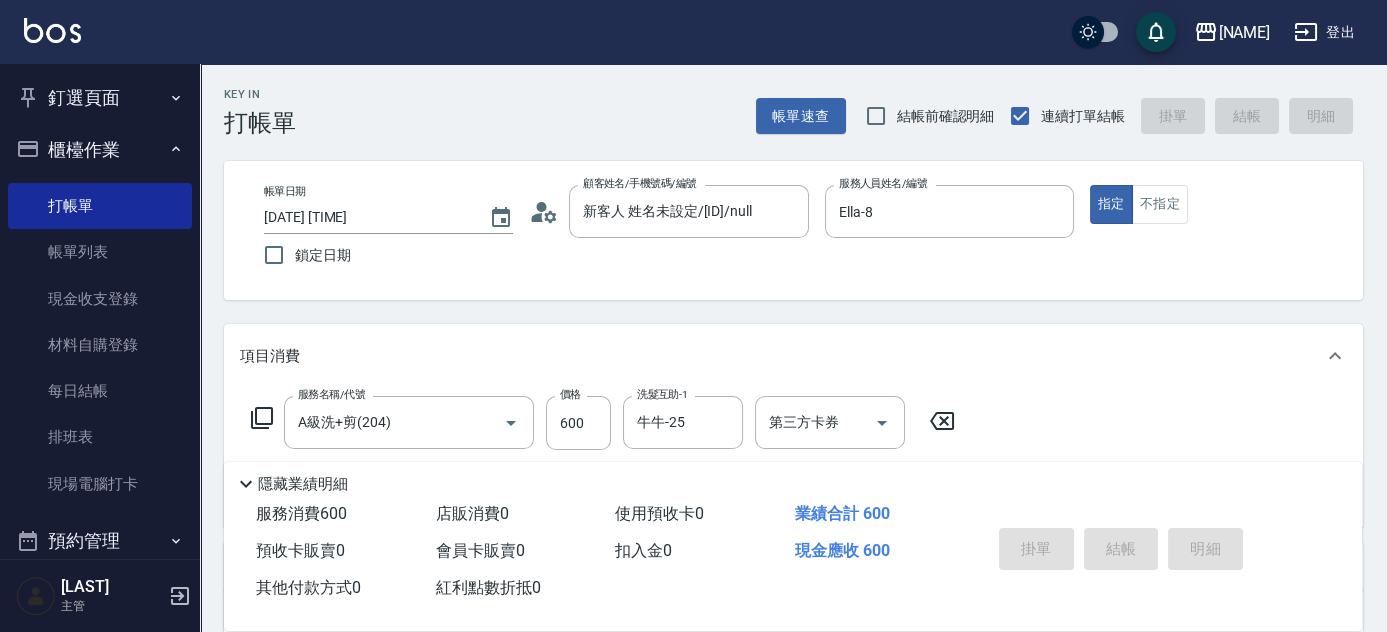 type on "[DATE] [TIME]" 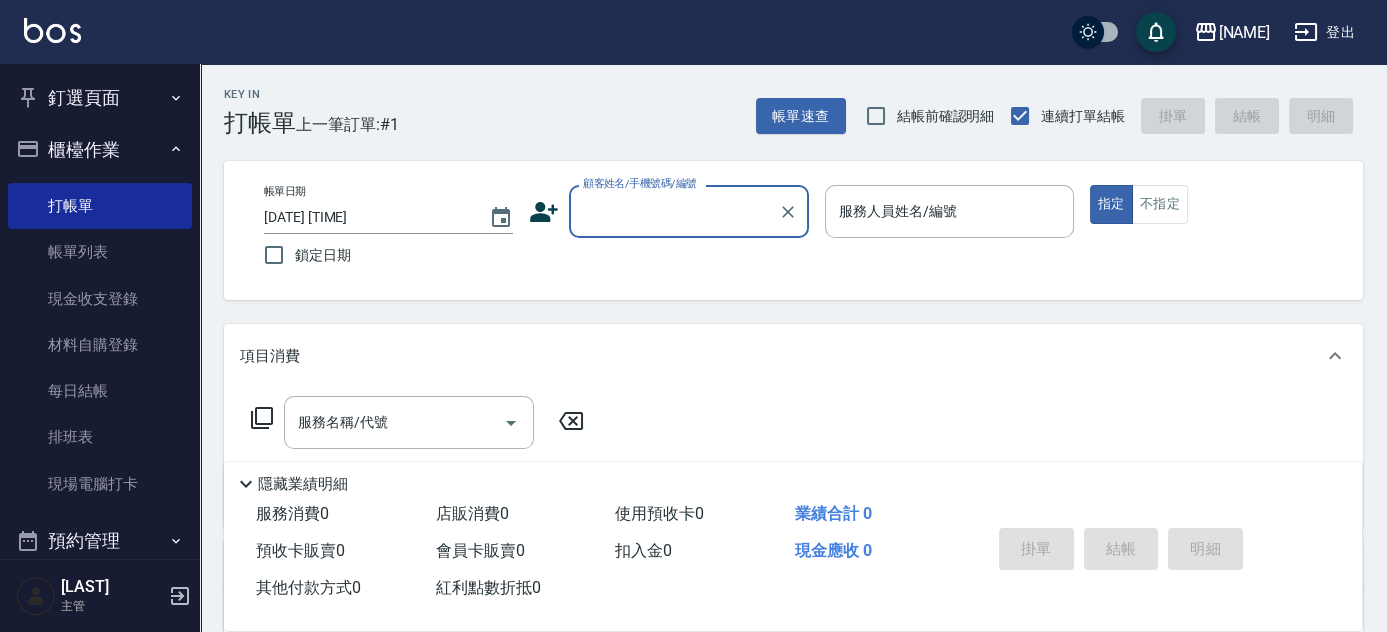 click on "顧客姓名/手機號碼/編號" at bounding box center (674, 211) 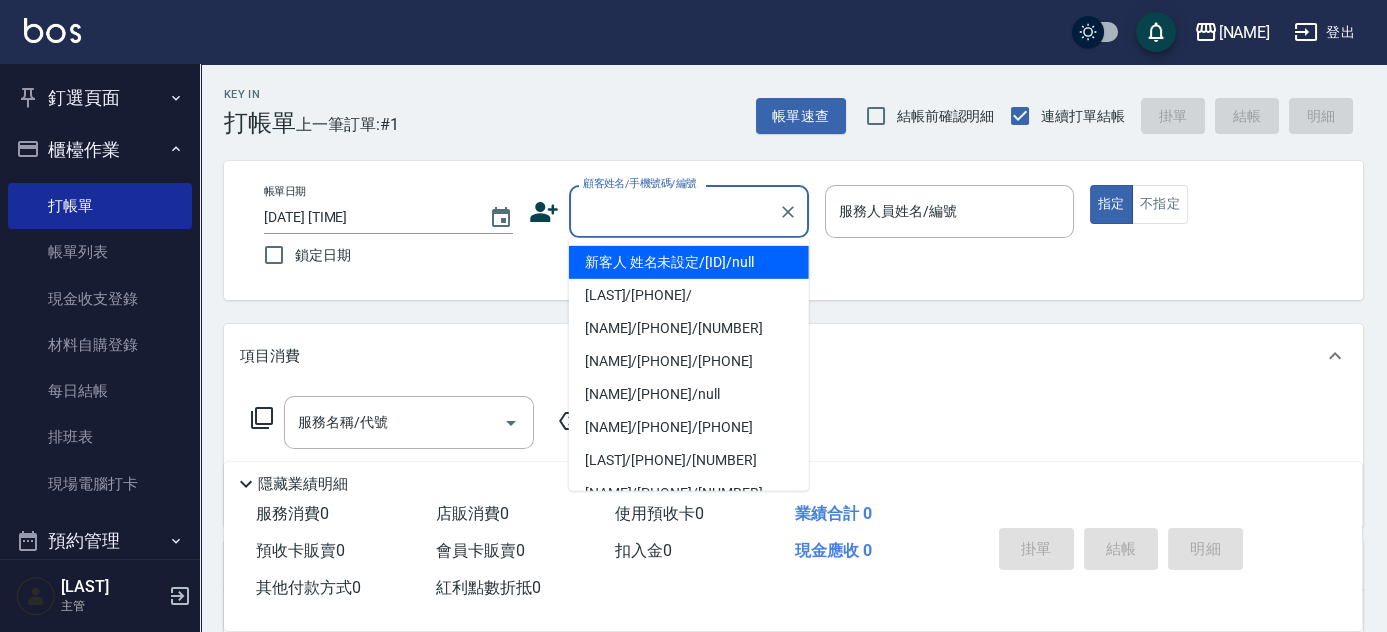 click on "新客人 姓名未設定/[ID]/null" at bounding box center [689, 262] 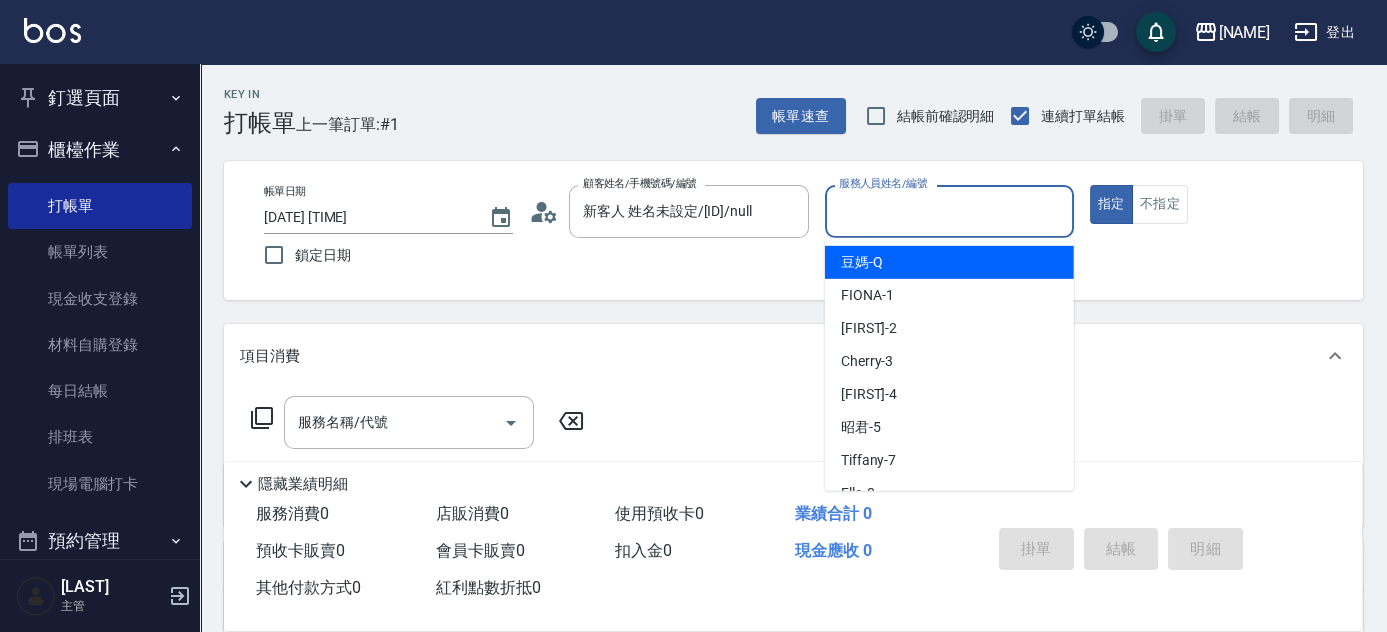 click on "服務人員姓名/編號" at bounding box center (949, 211) 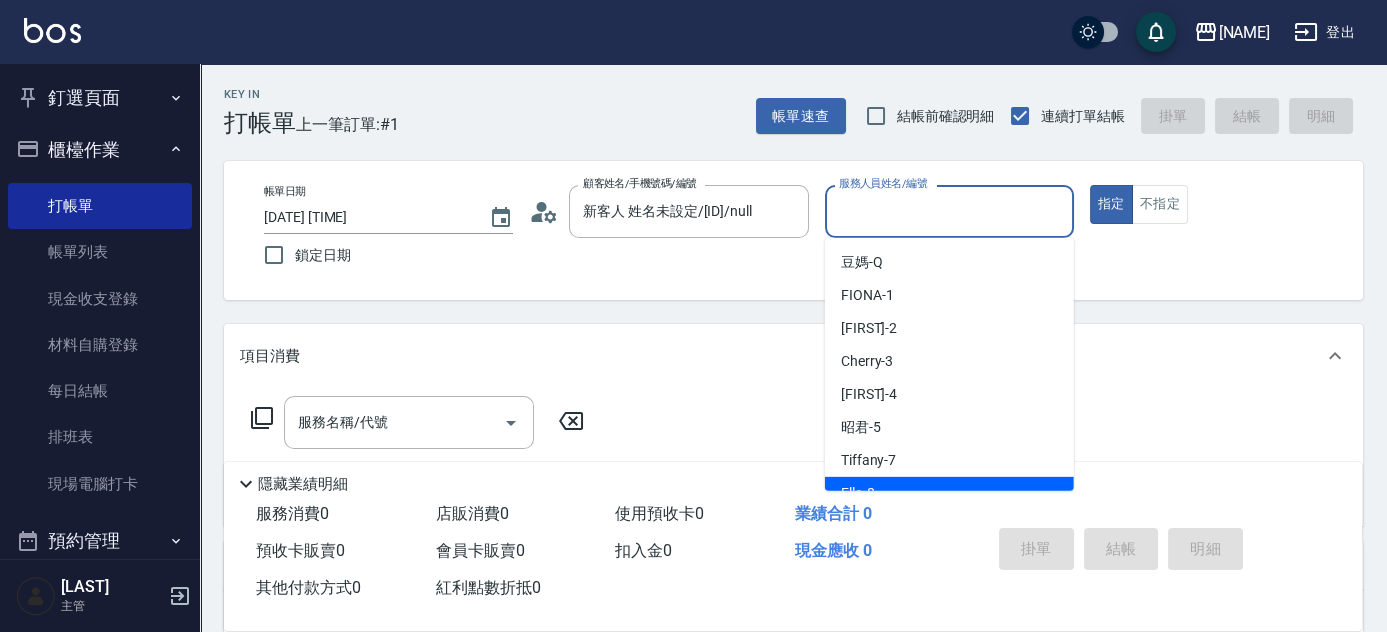 click on "Ella -8" at bounding box center (949, 493) 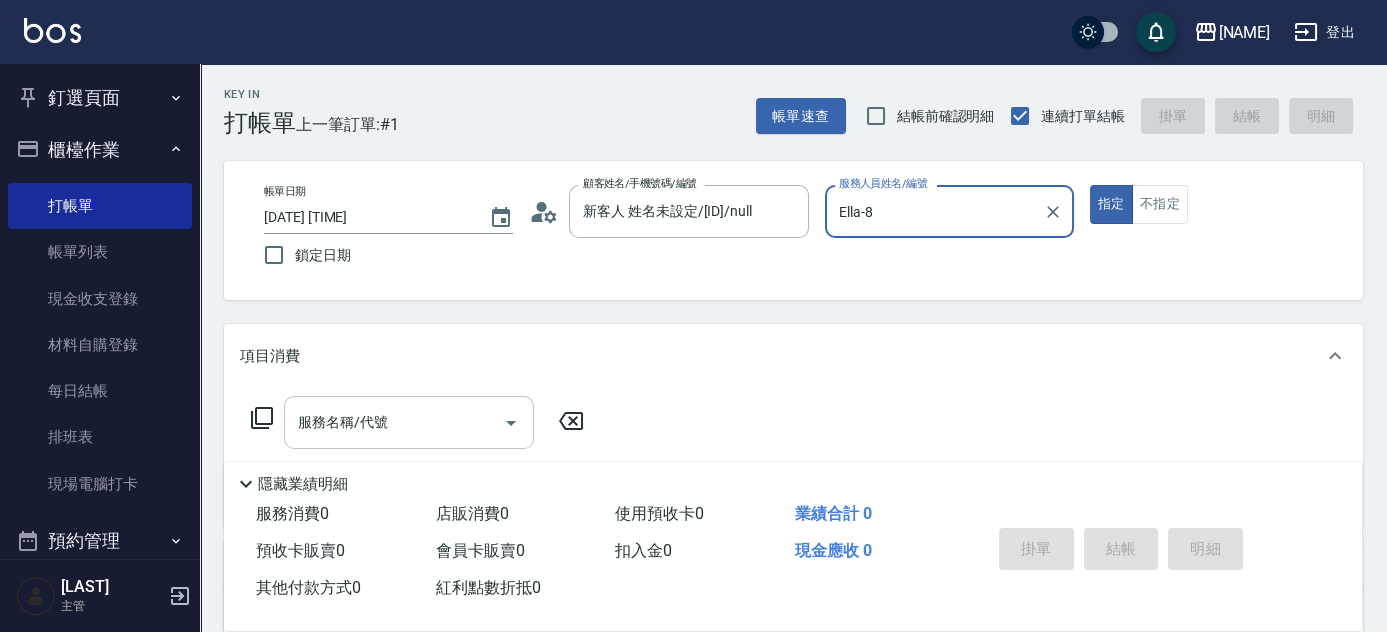 click on "服務名稱/代號" at bounding box center [394, 422] 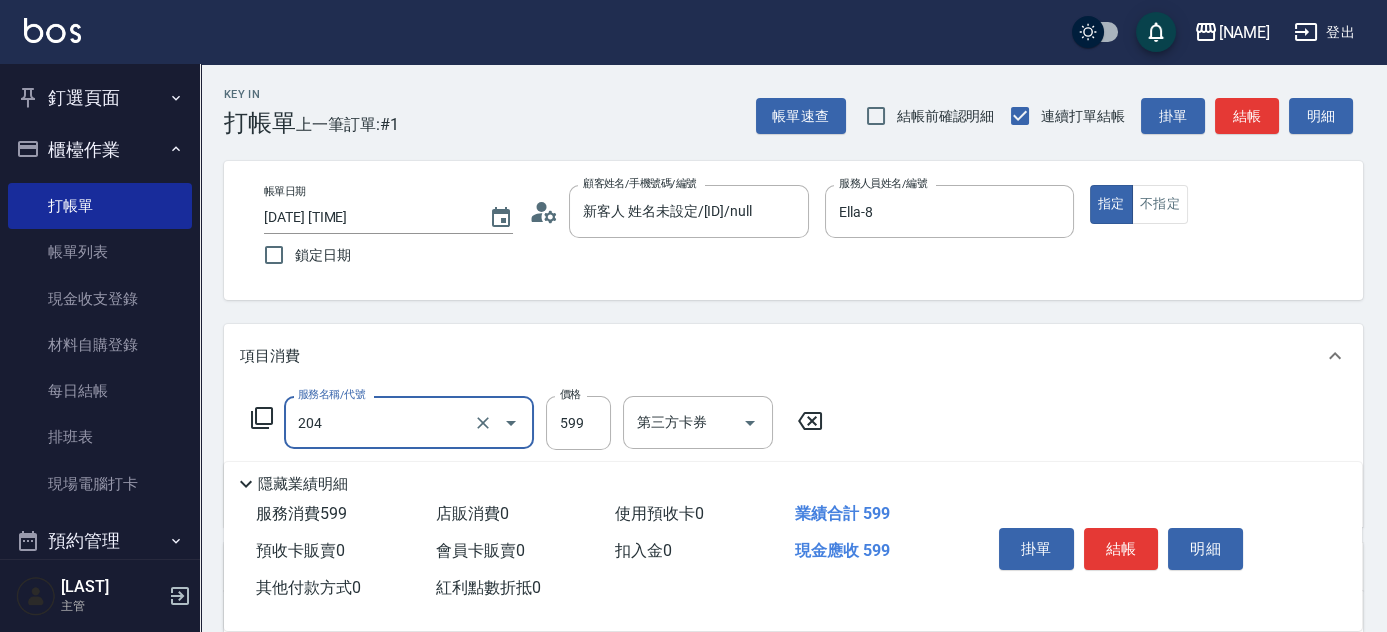type on "A級洗+剪(204)" 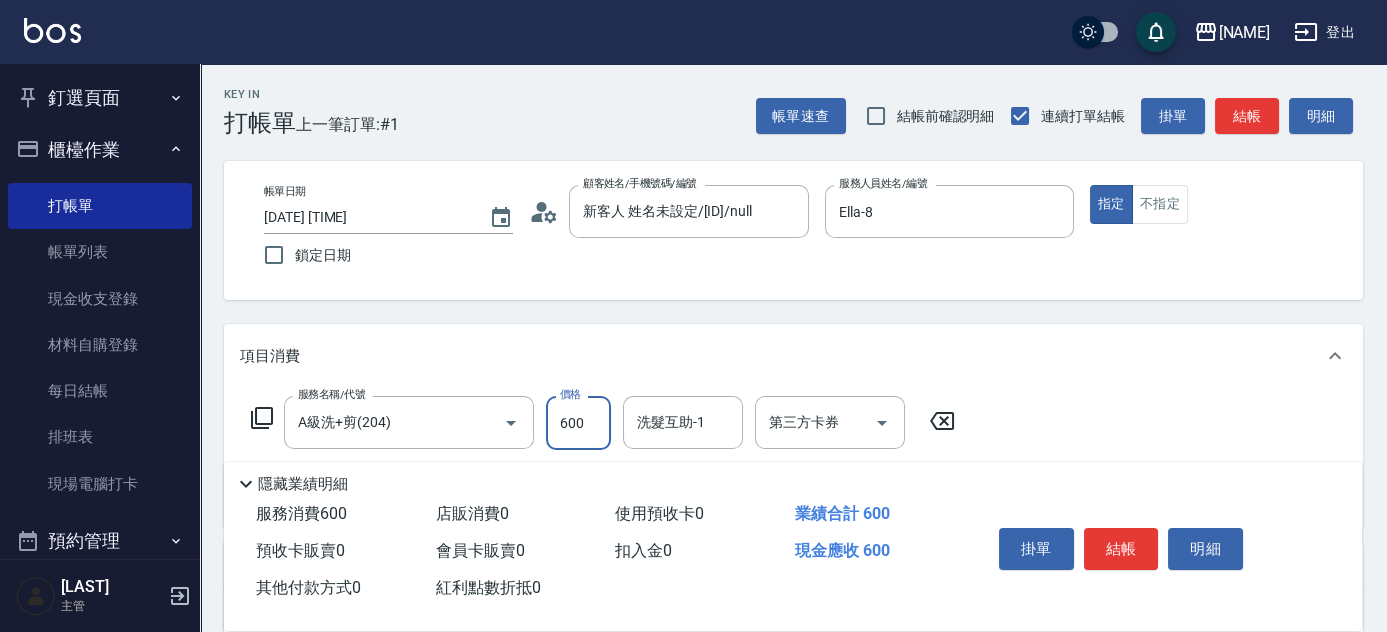 type on "600" 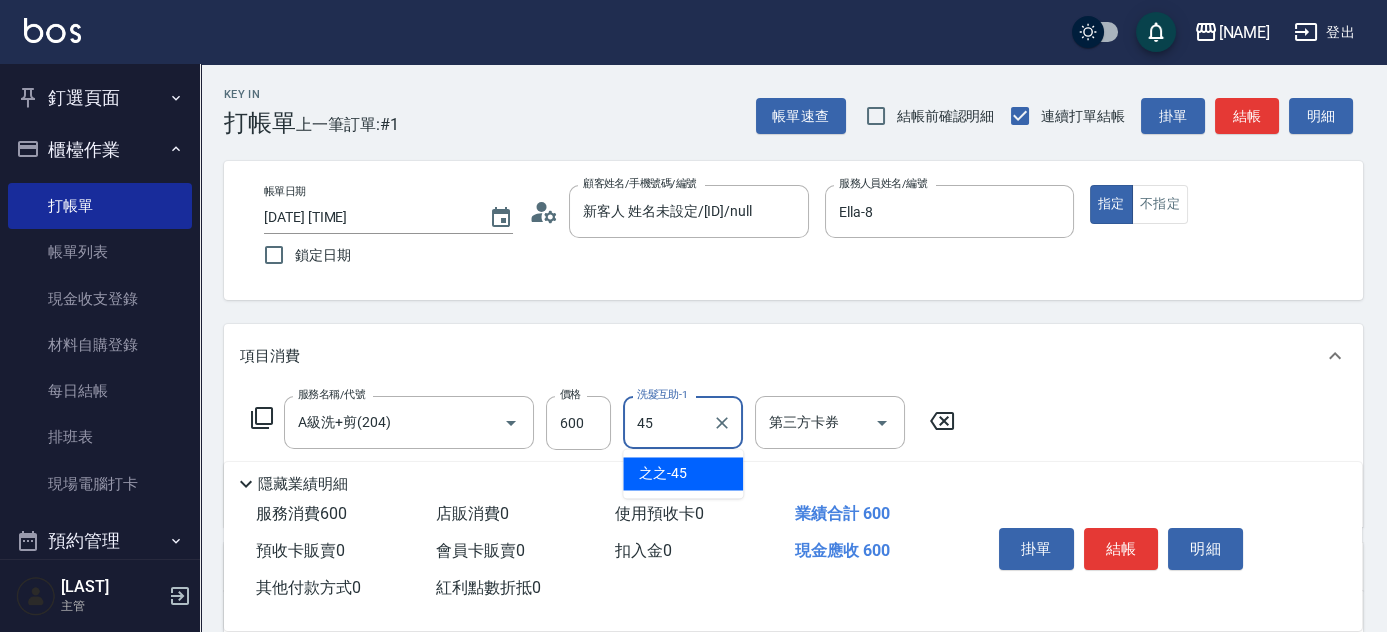 type on "之之-45" 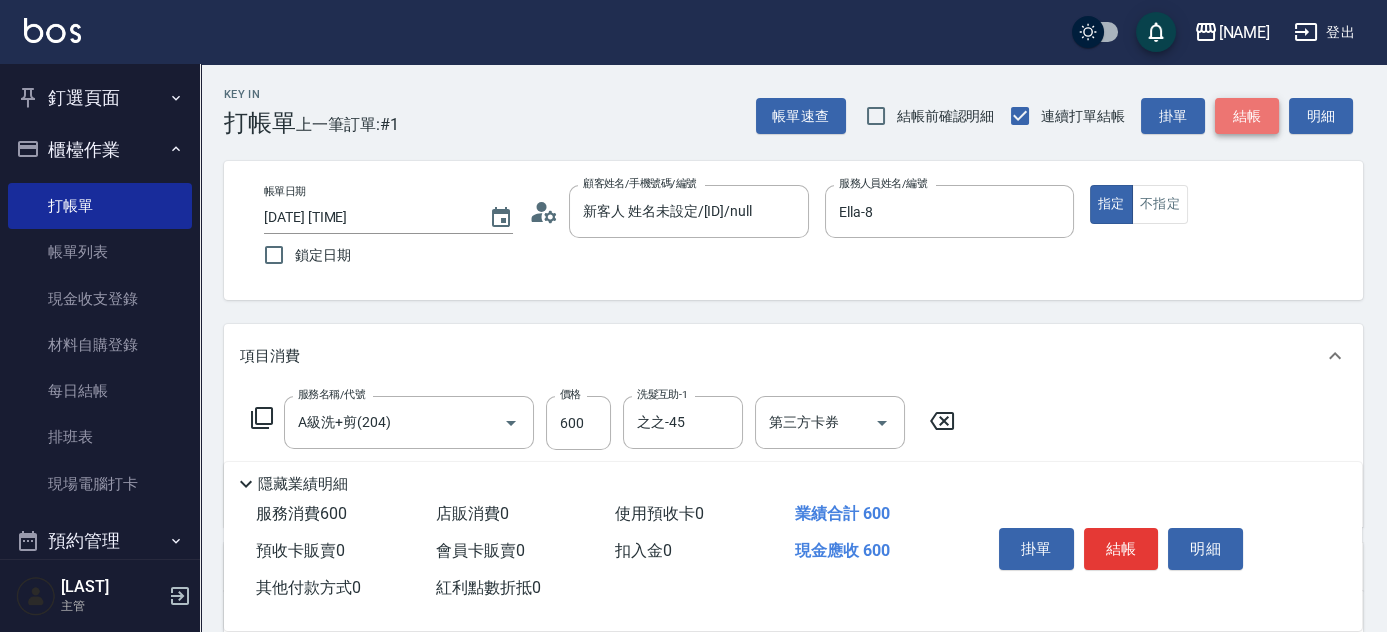 click on "結帳" at bounding box center [1247, 116] 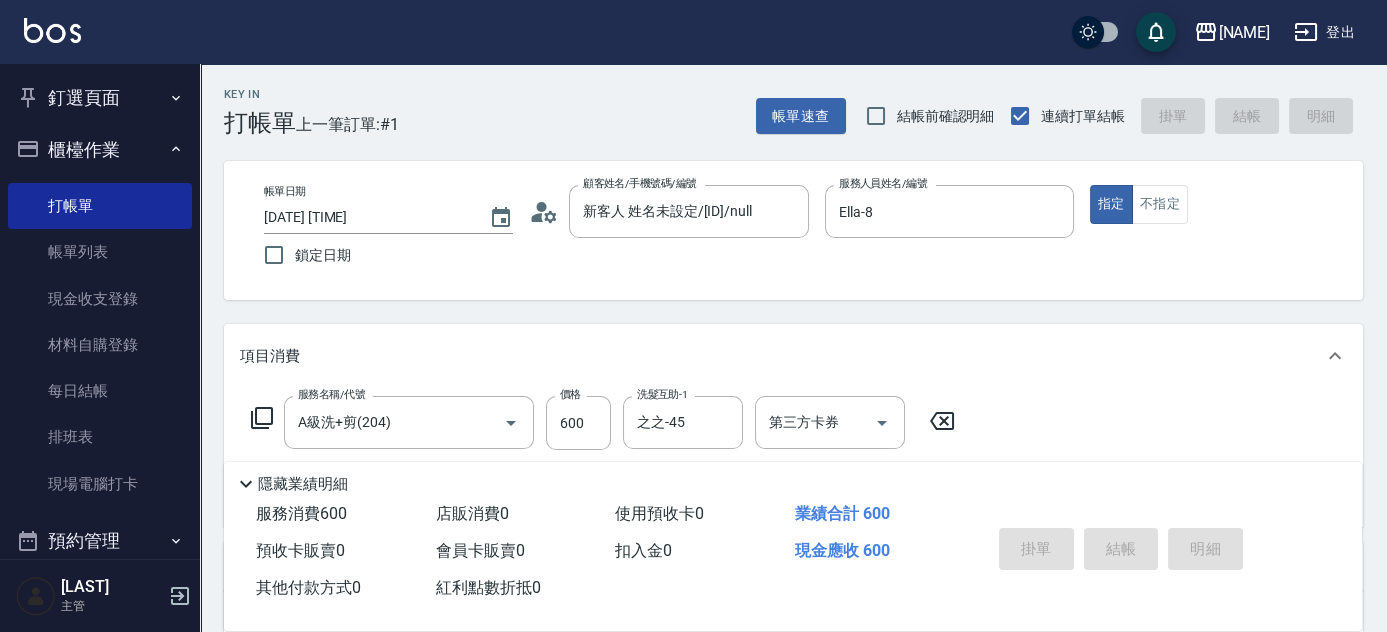 type 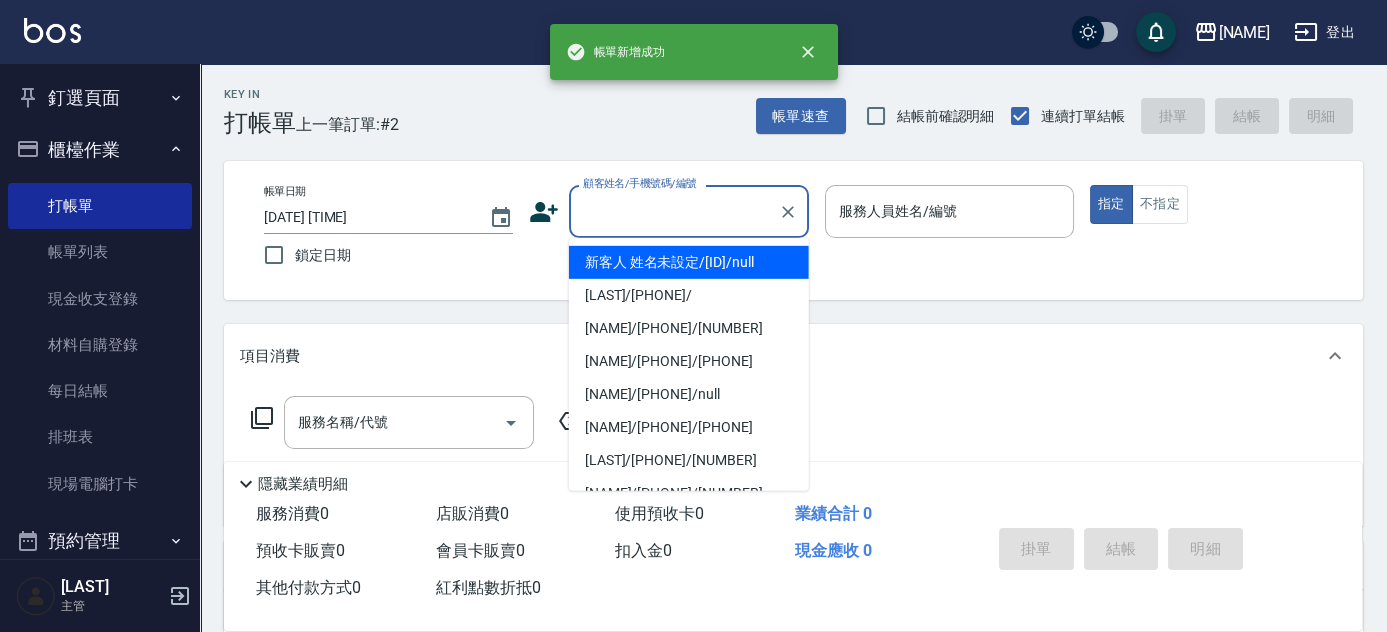 click on "顧客姓名/手機號碼/編號" at bounding box center [674, 211] 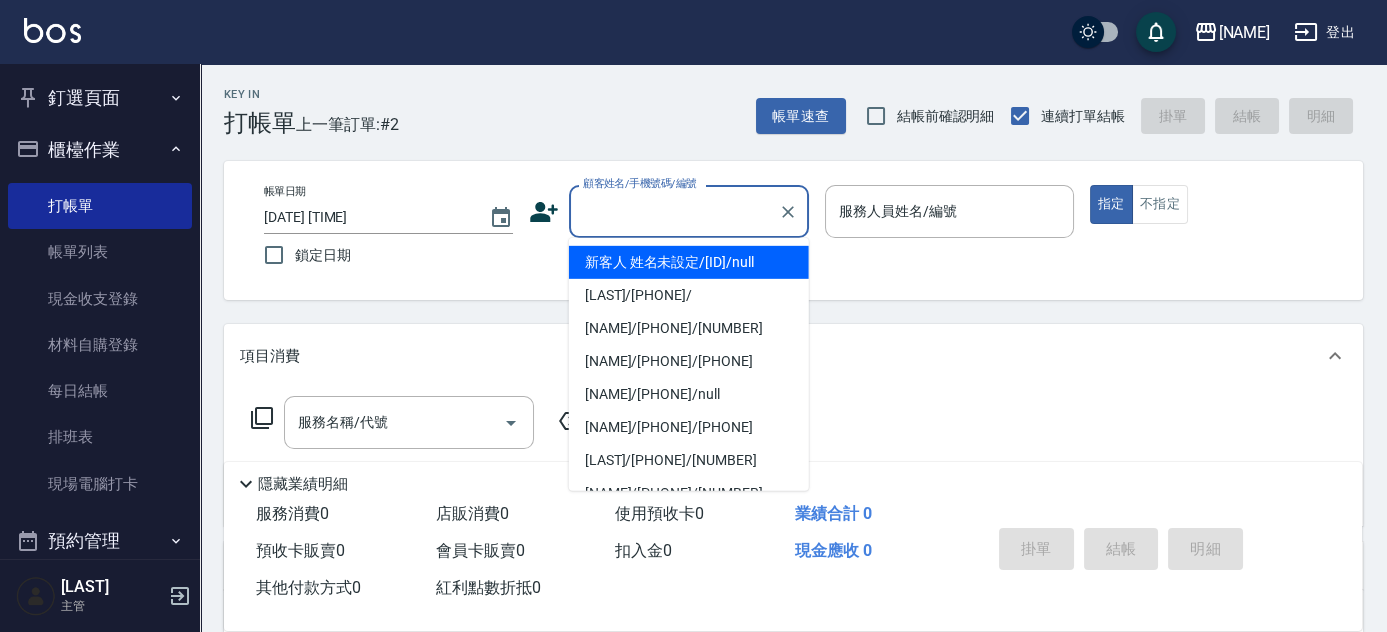click on "新客人 姓名未設定/[ID]/null" at bounding box center (689, 262) 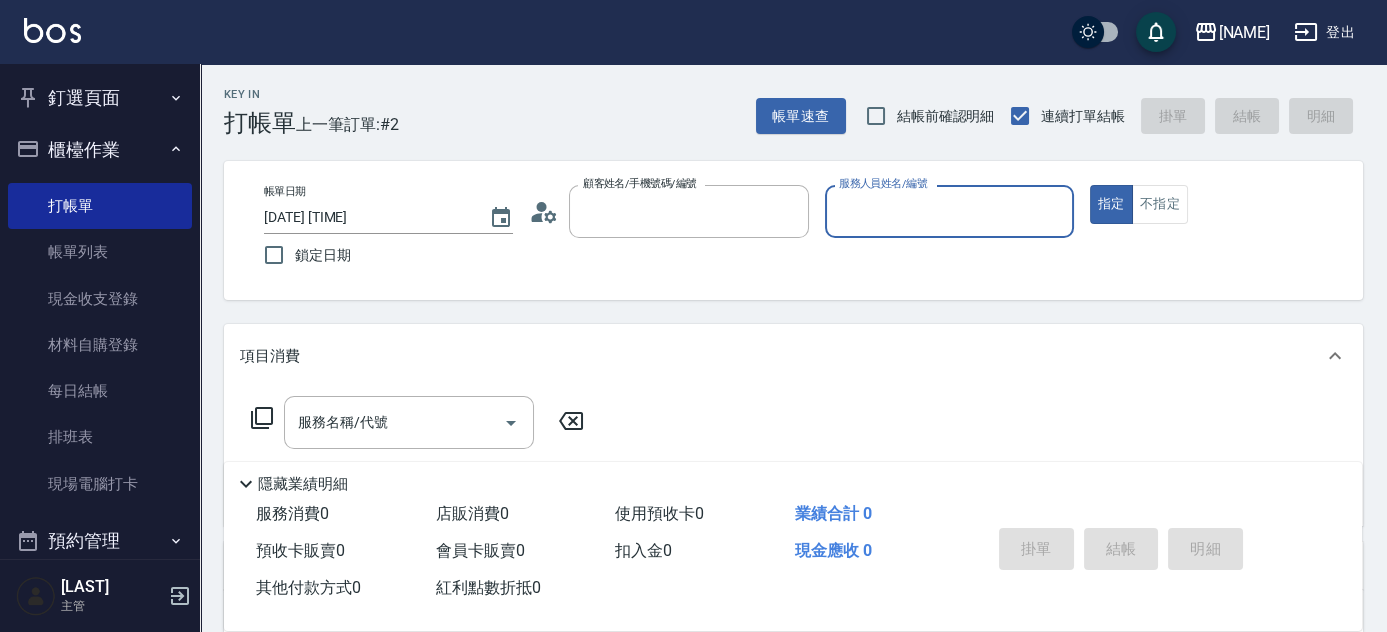 type on "新客人 姓名未設定/[ID]/null" 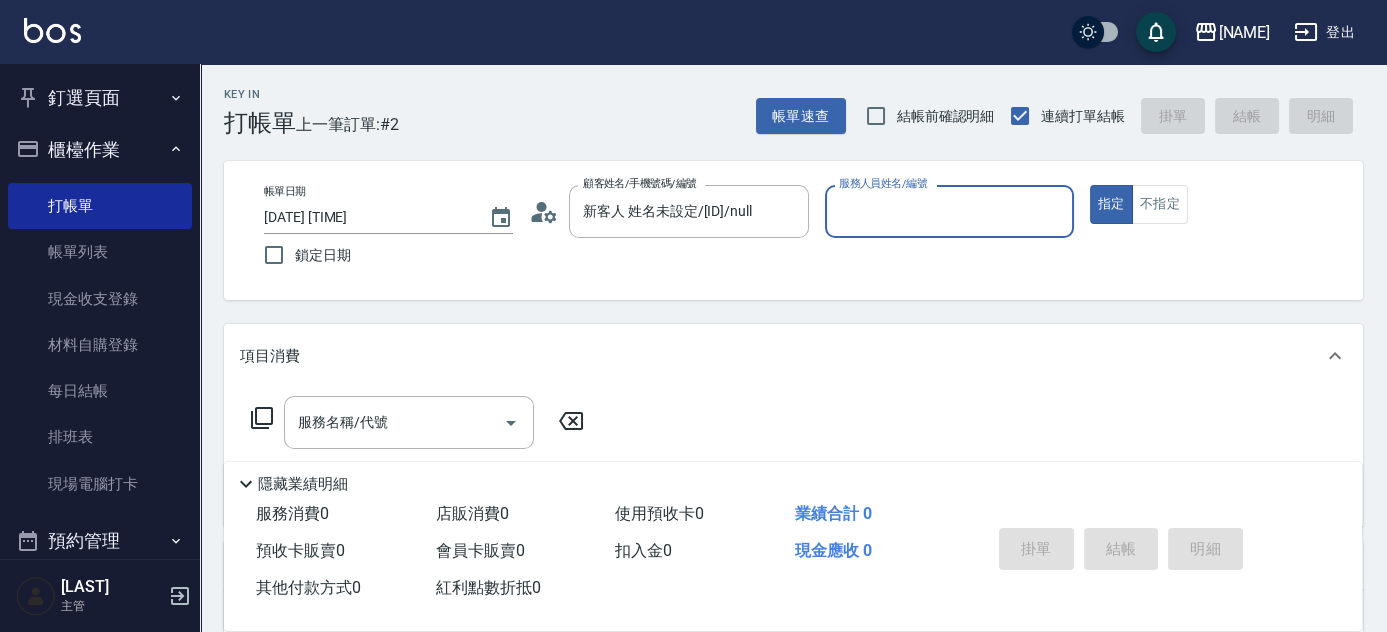 click on "服務人員姓名/編號" at bounding box center (949, 211) 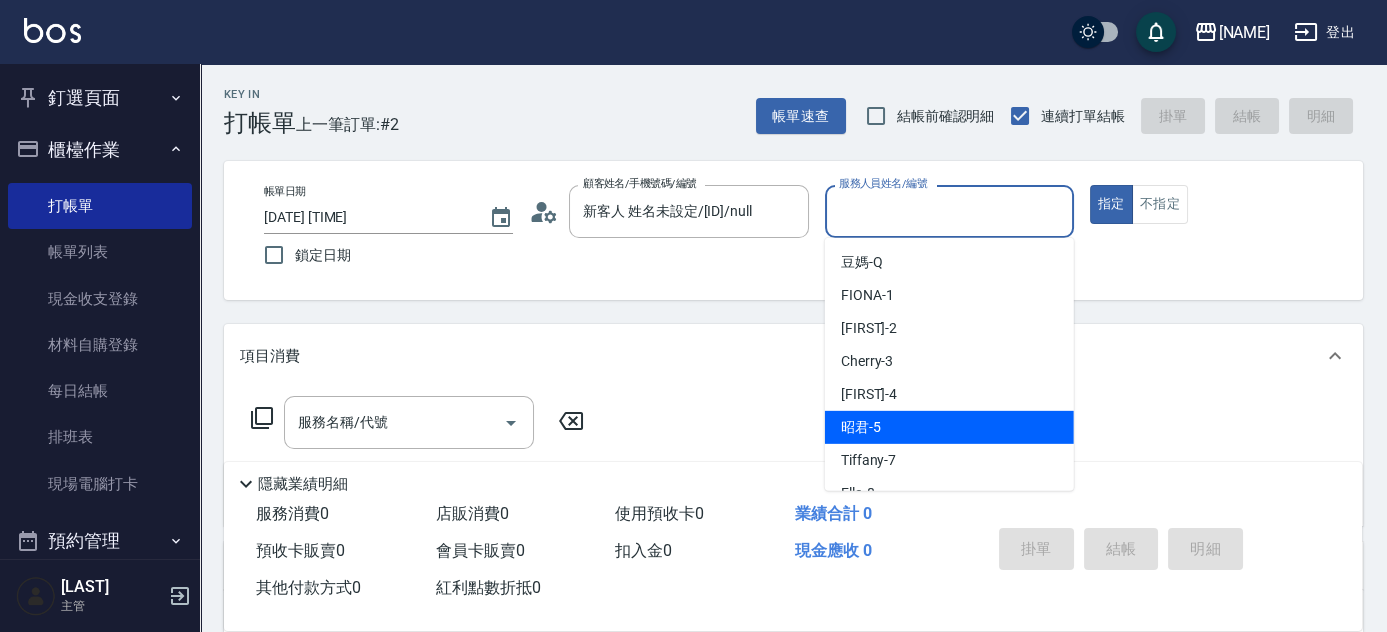 click on "昭君 -5" at bounding box center (861, 427) 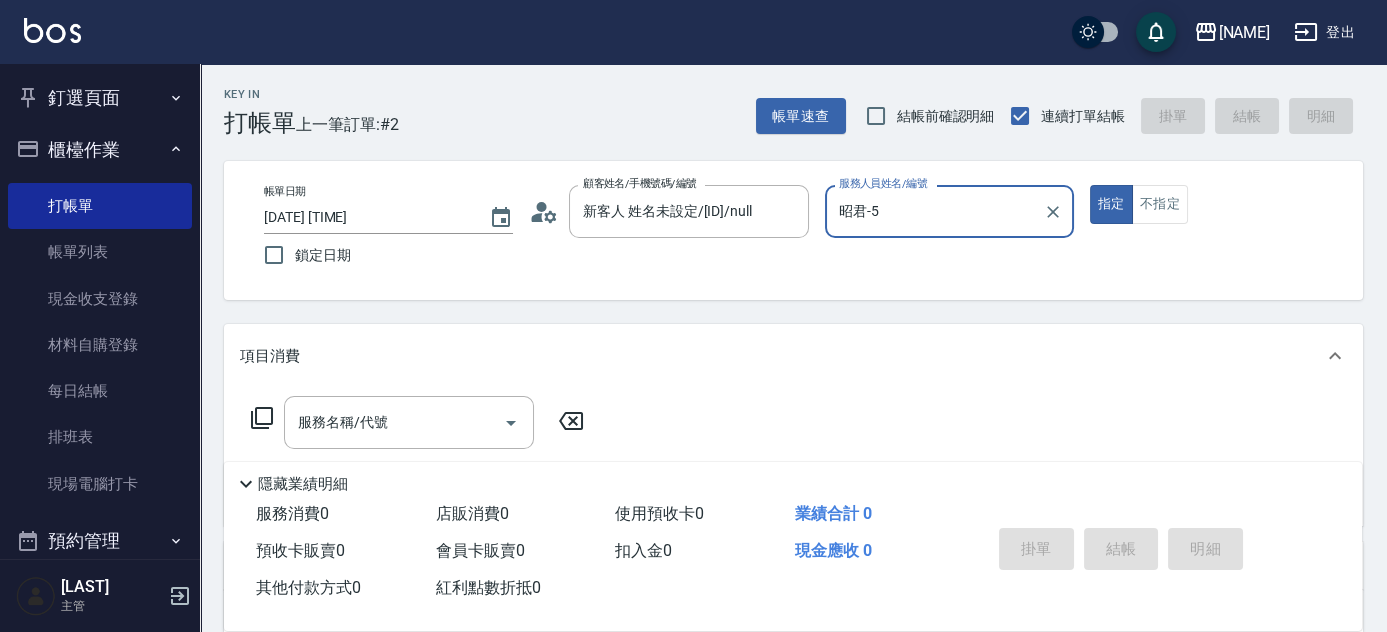 click on "昭君-5" at bounding box center [934, 211] 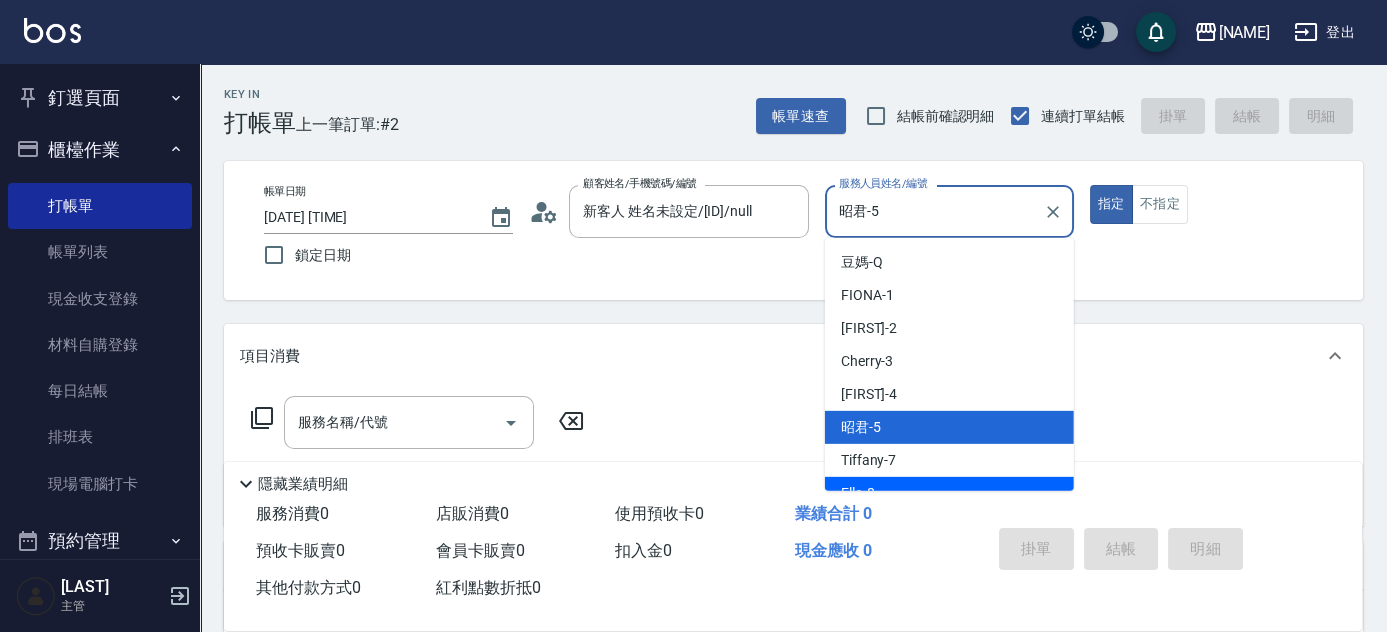 click on "Ella -8" at bounding box center [949, 493] 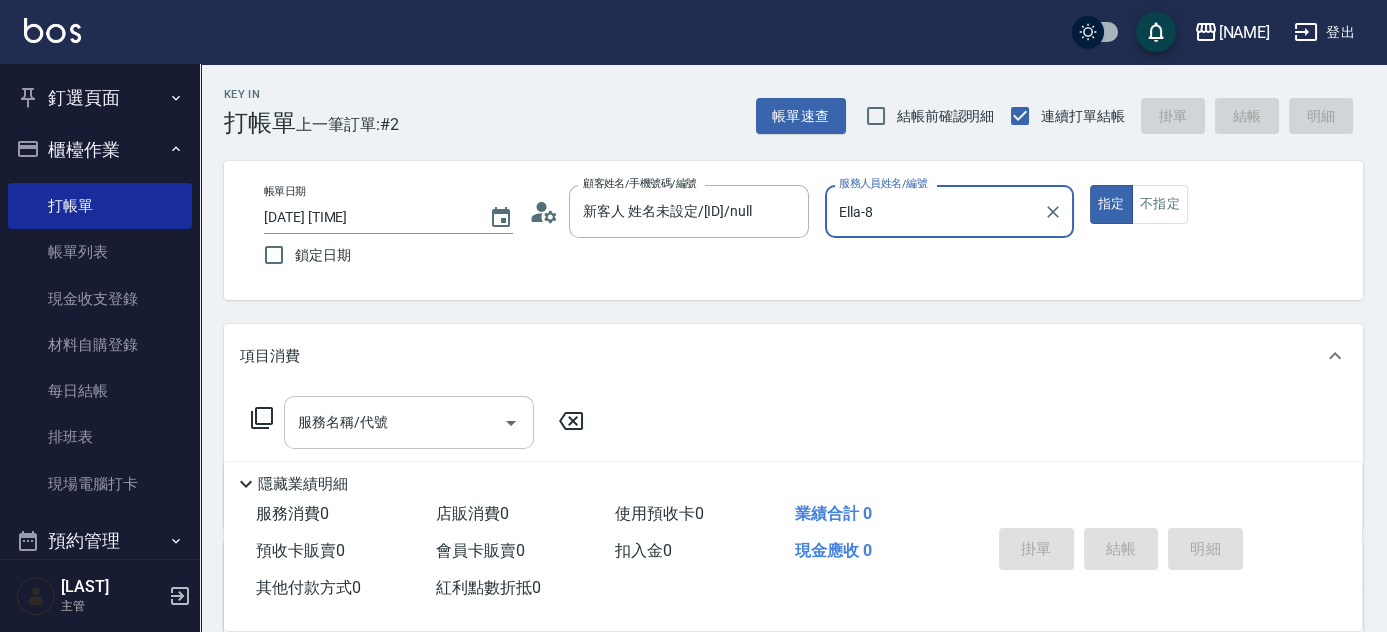 click on "服務名稱/代號" at bounding box center [394, 422] 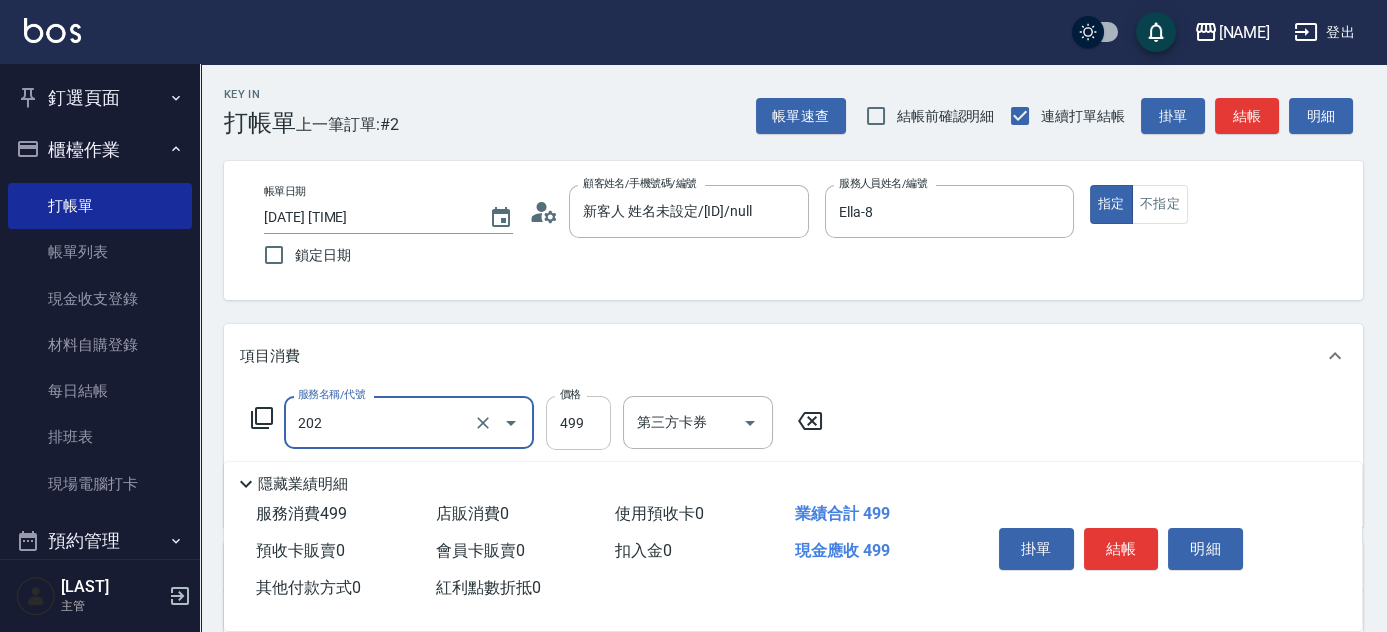 type on "A級單剪(202)" 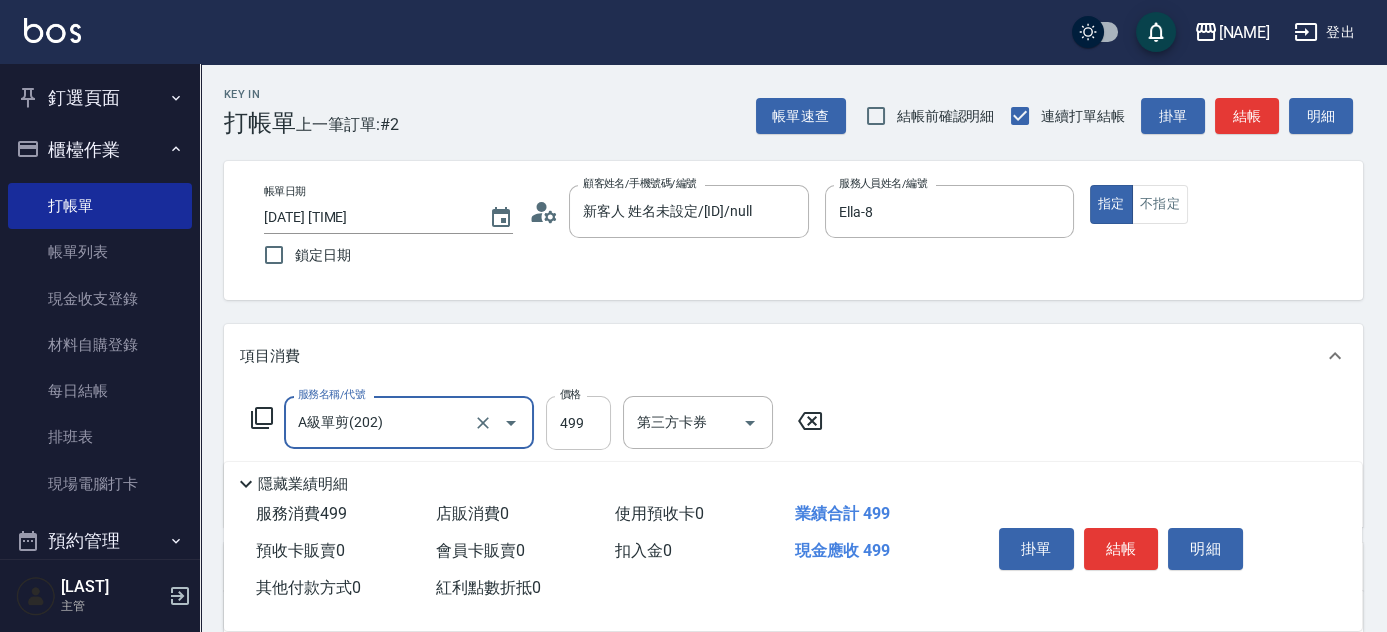 click on "499" at bounding box center [578, 423] 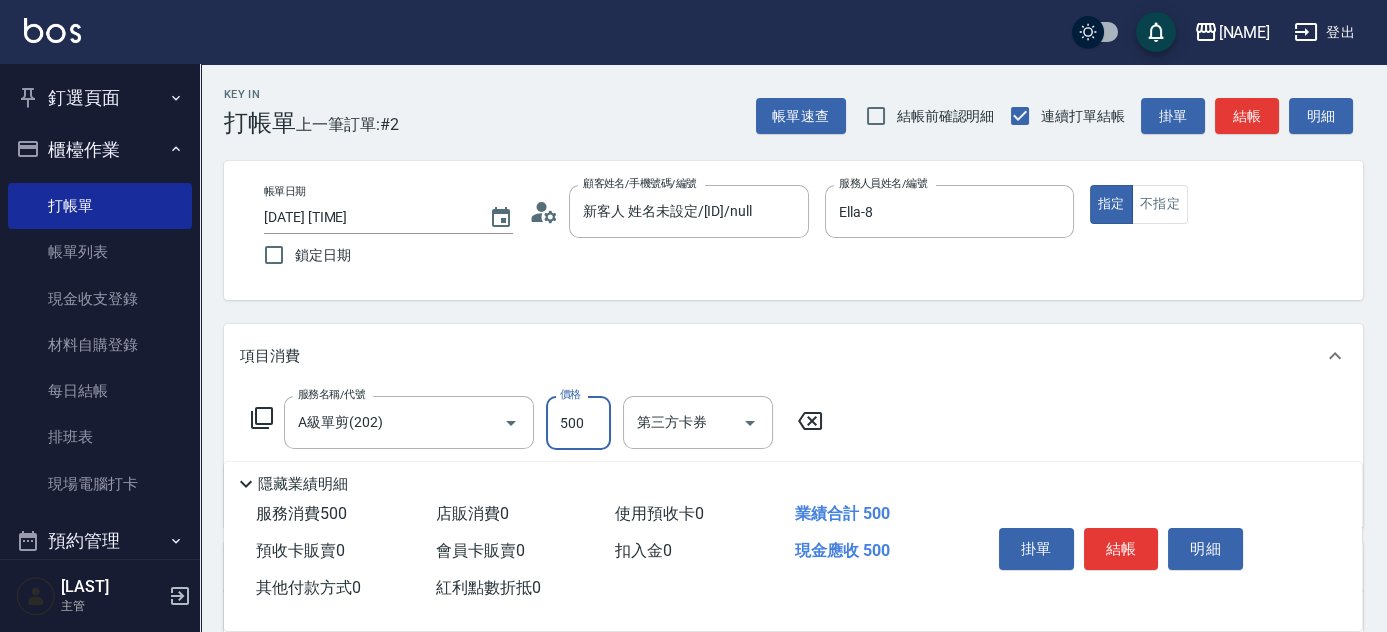 type on "500" 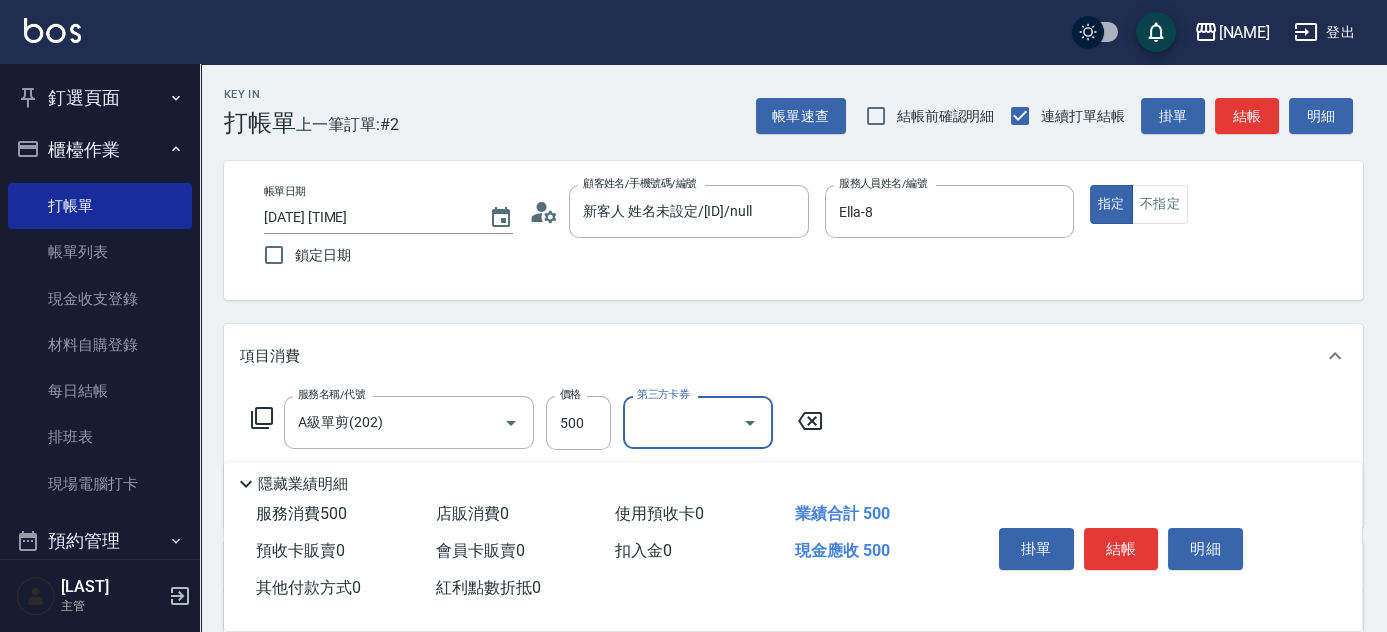 click on "結帳" at bounding box center [1247, 116] 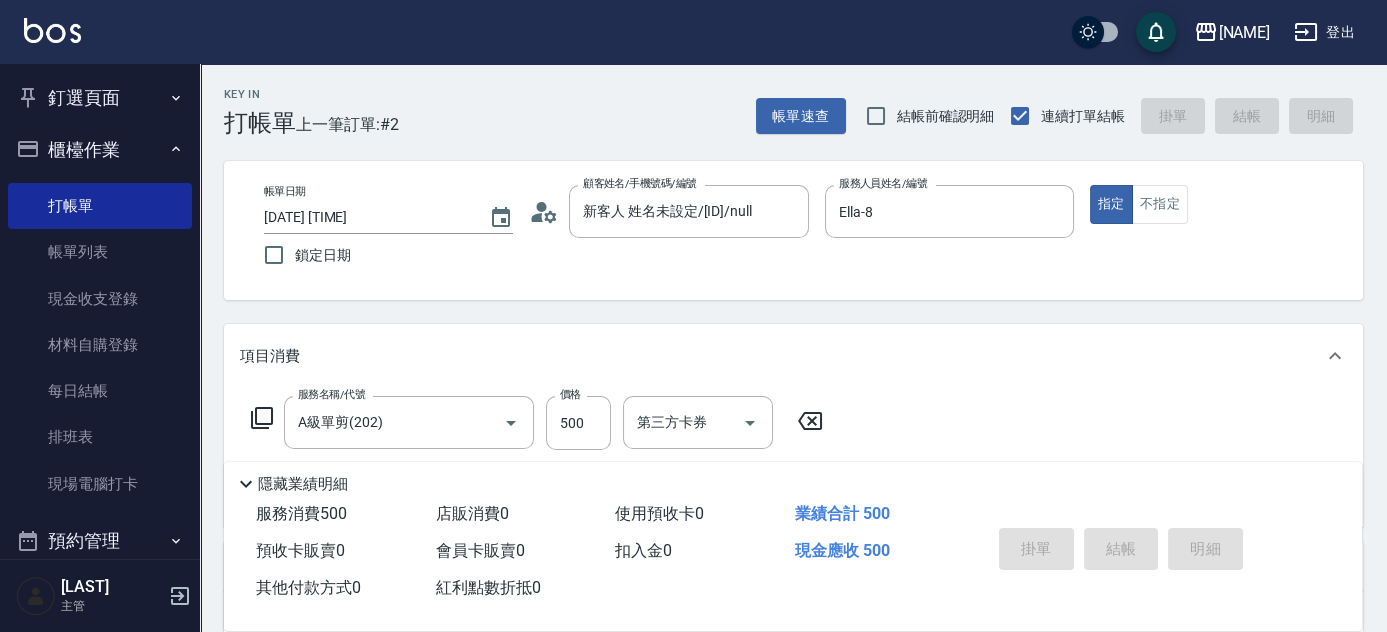 type on "2025/08/08 17:48" 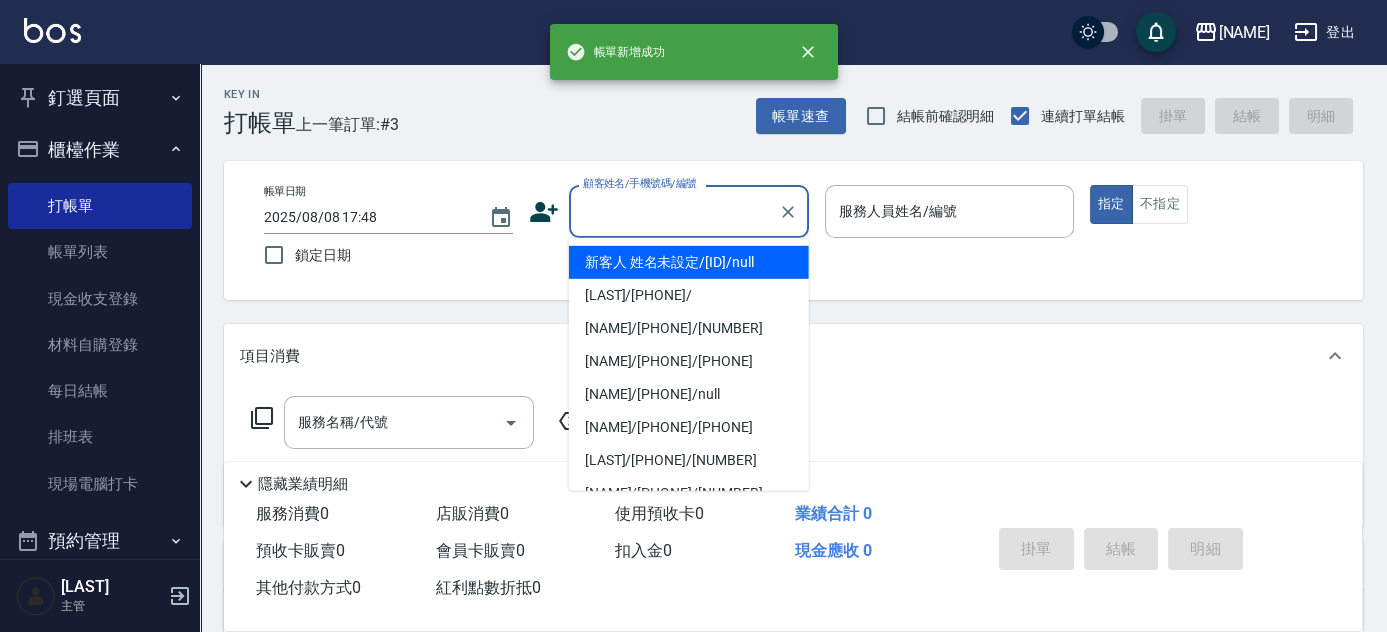 click on "顧客姓名/手機號碼/編號" at bounding box center [674, 211] 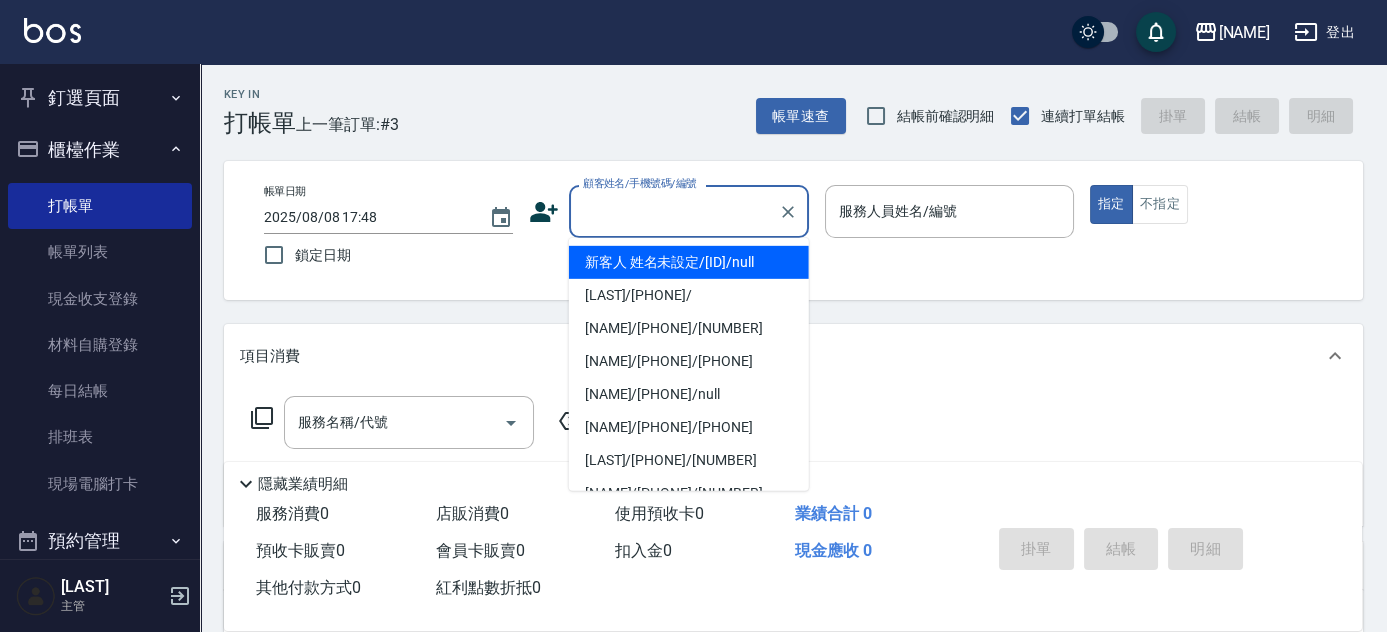 click on "新客人 姓名未設定/[ID]/null" at bounding box center [689, 262] 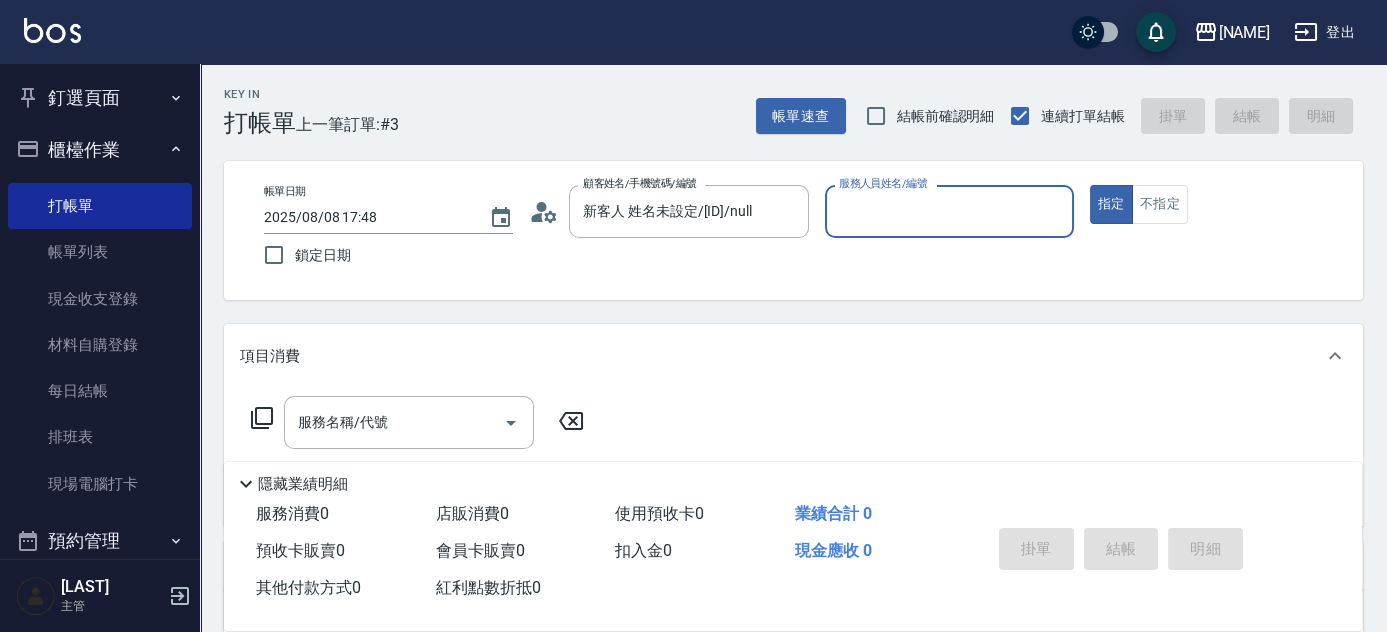 click on "服務人員姓名/編號" at bounding box center (949, 211) 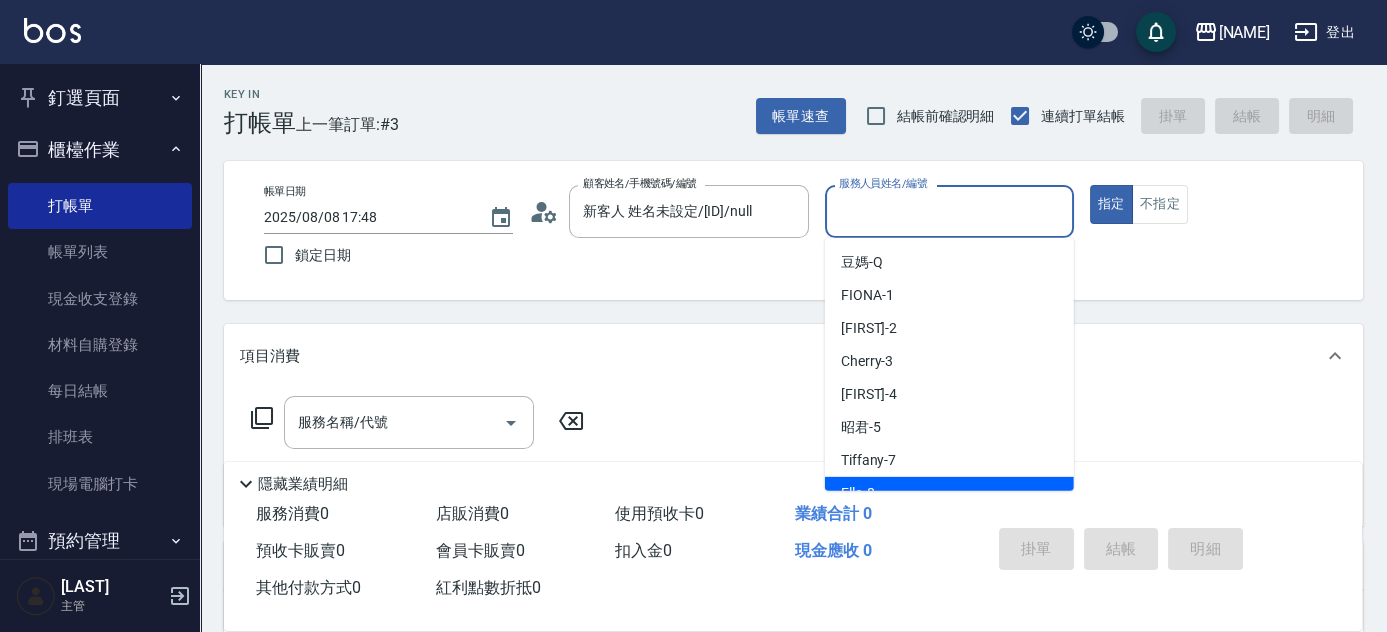click on "Ella -8" at bounding box center [858, 493] 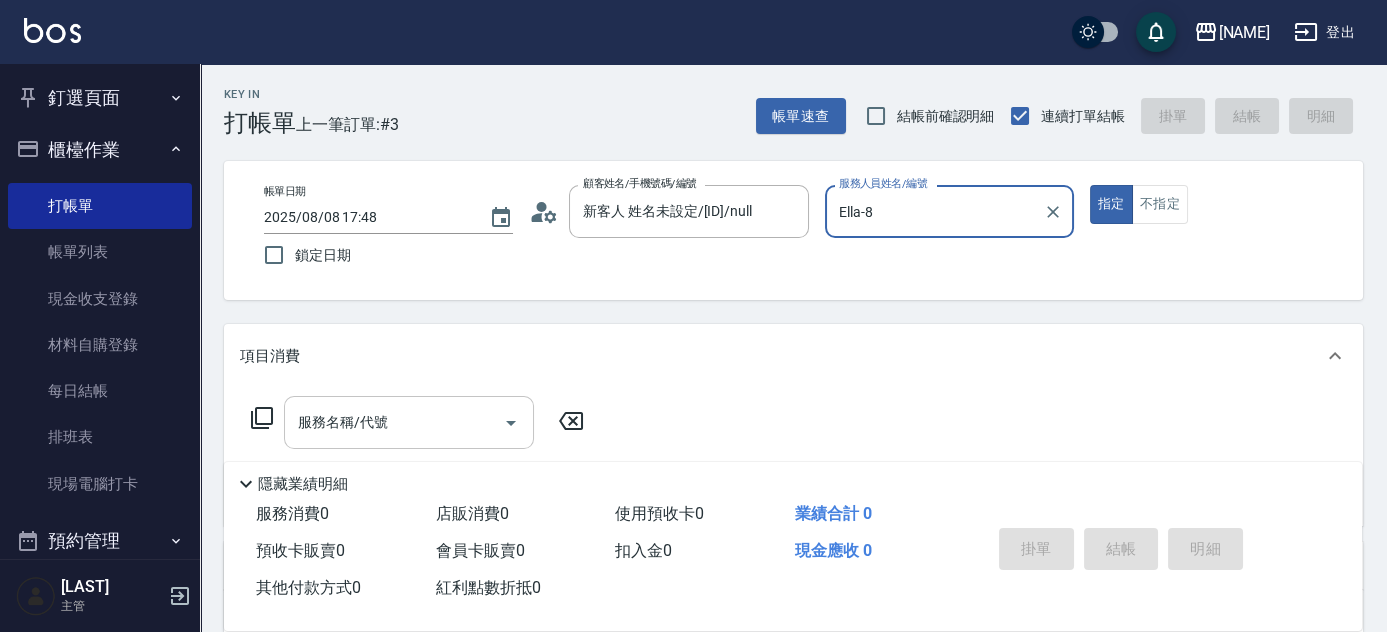 click on "服務名稱/代號" at bounding box center [394, 422] 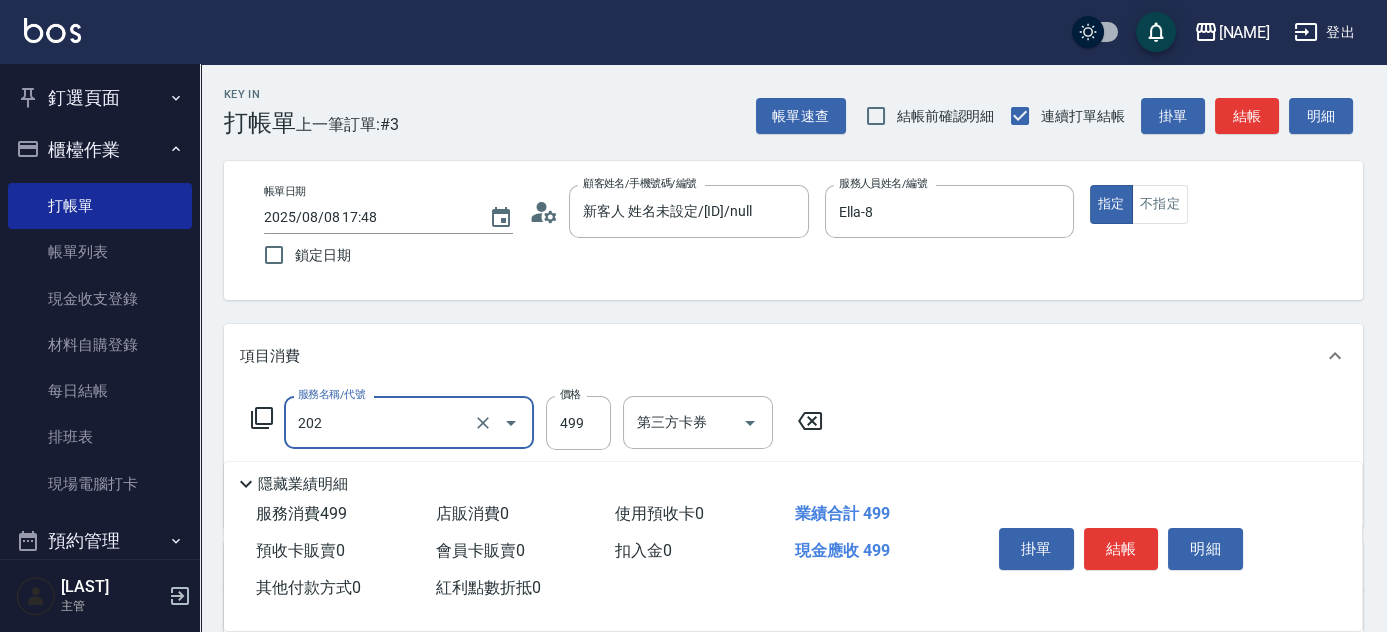 type on "A級單剪(202)" 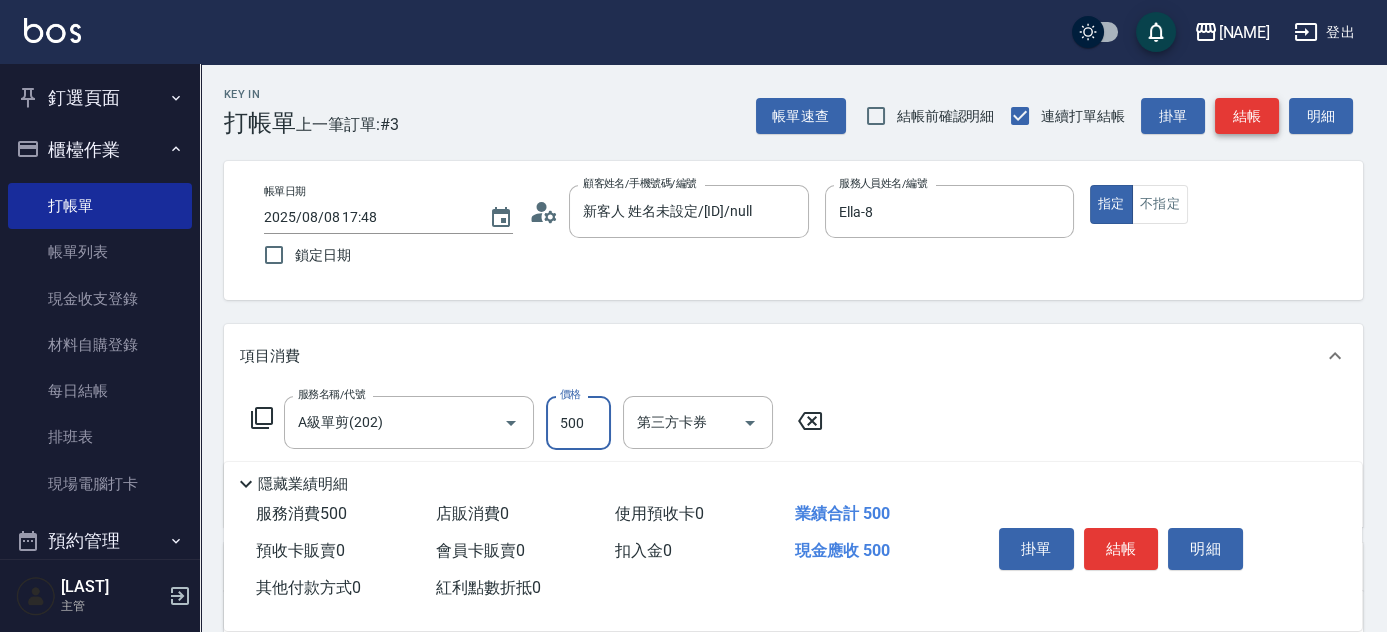type on "500" 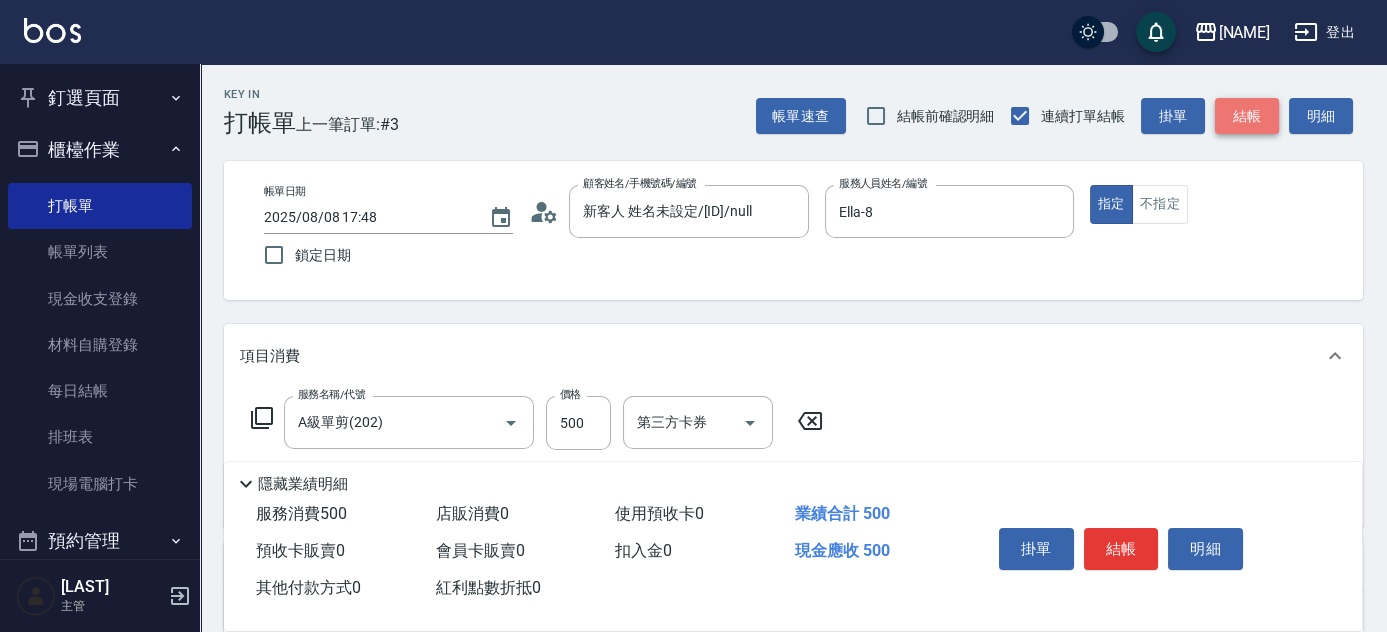 click on "結帳" at bounding box center (1247, 116) 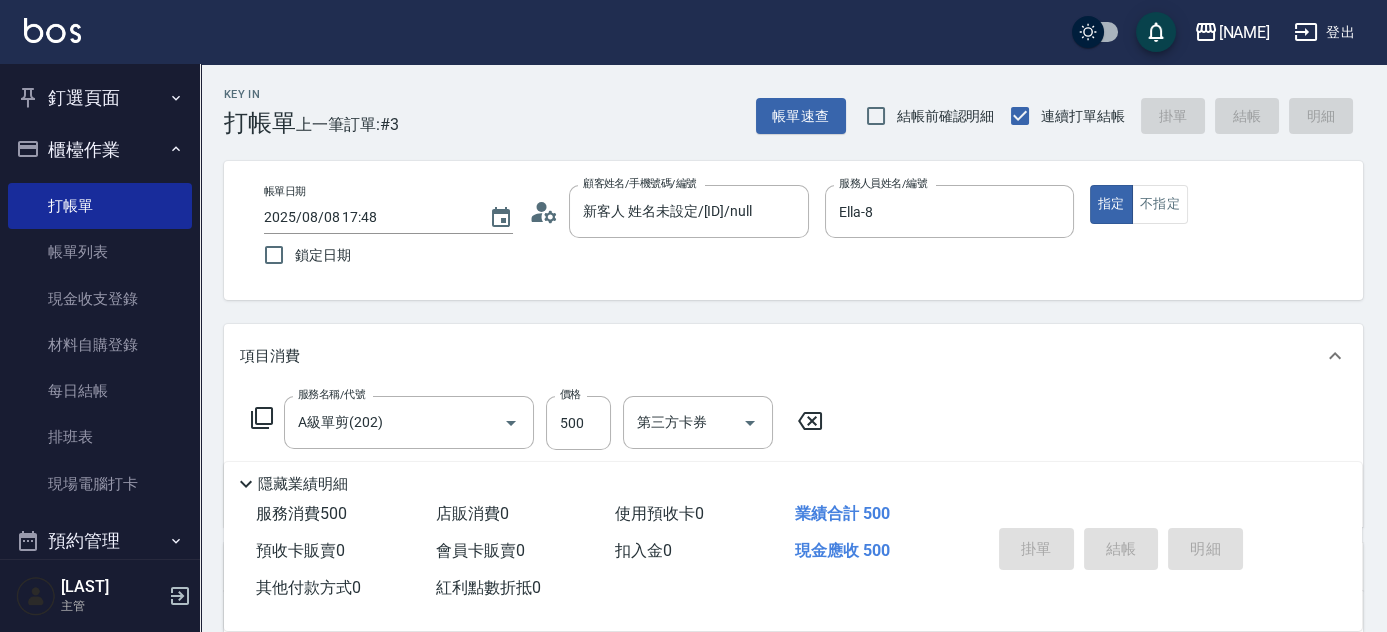 type 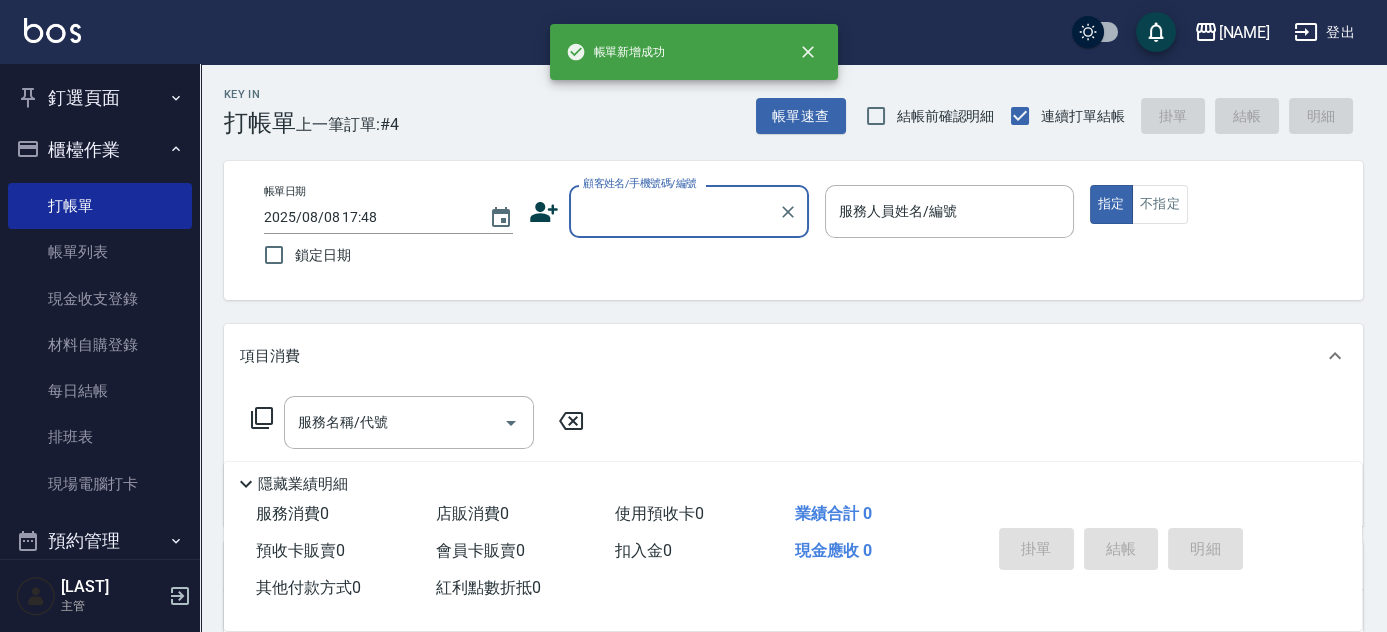 click on "服務人員姓名/編號" at bounding box center [949, 211] 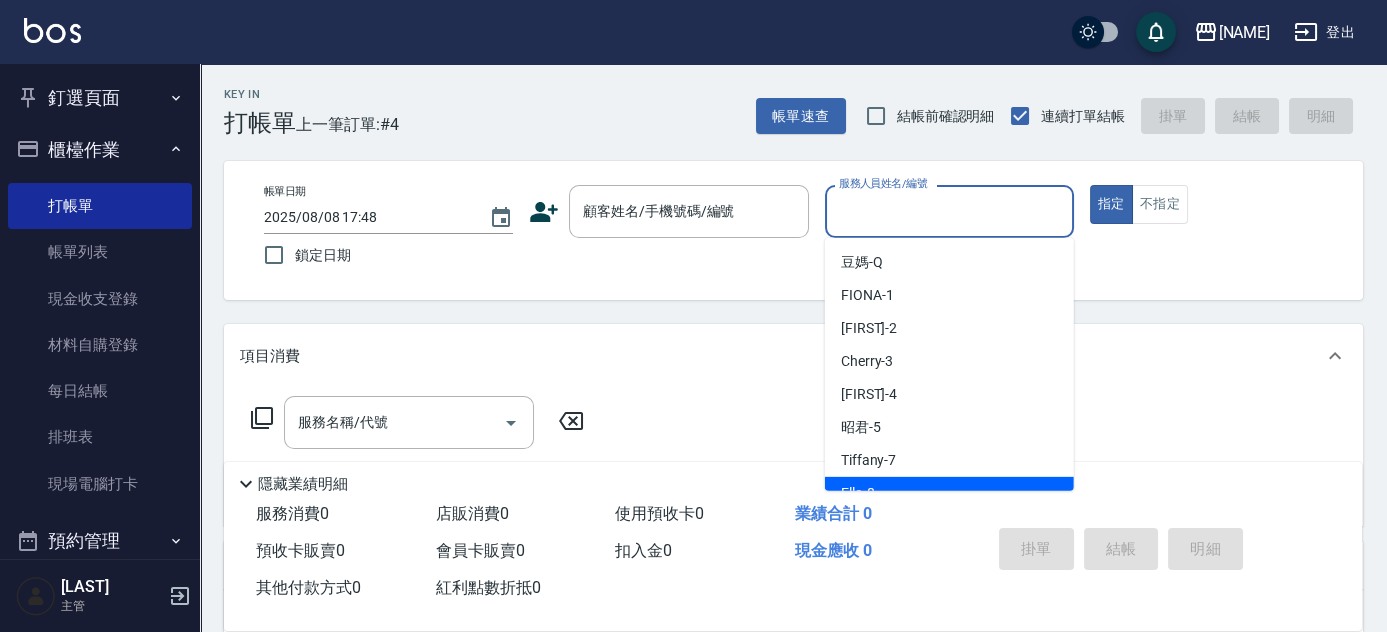 click on "Ella -8" at bounding box center [949, 493] 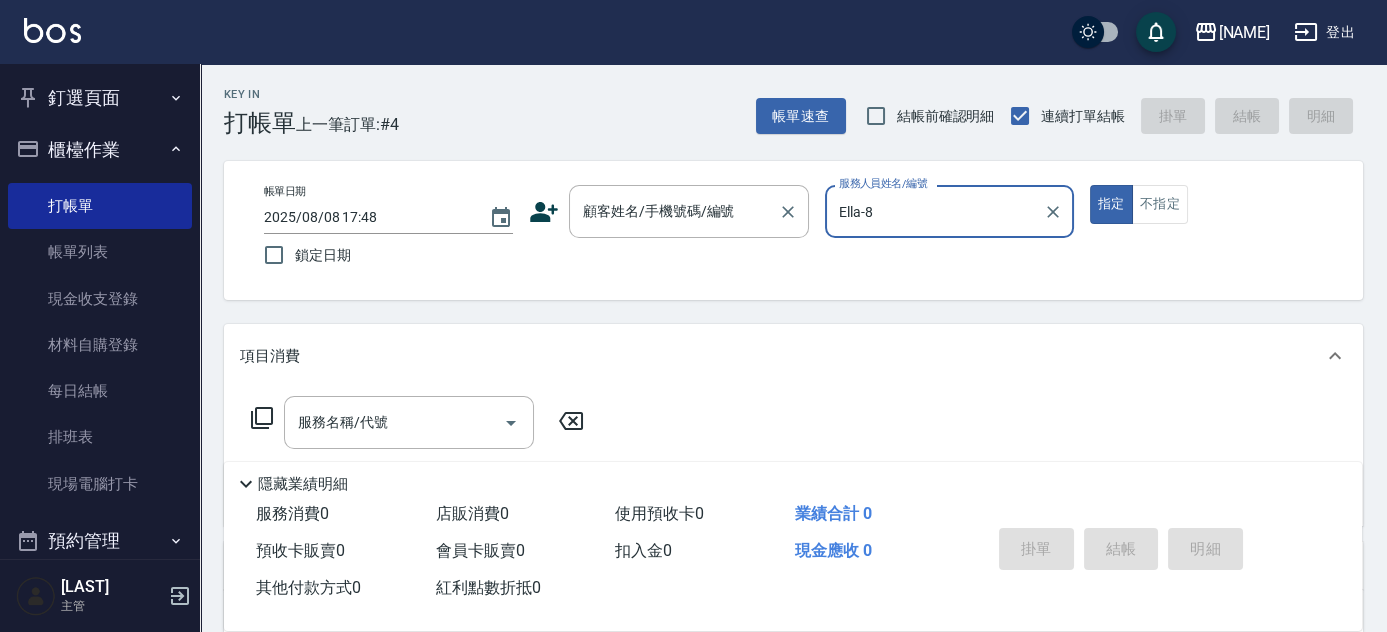 click on "顧客姓名/手機號碼/編號 顧客姓名/手機號碼/編號" at bounding box center [689, 211] 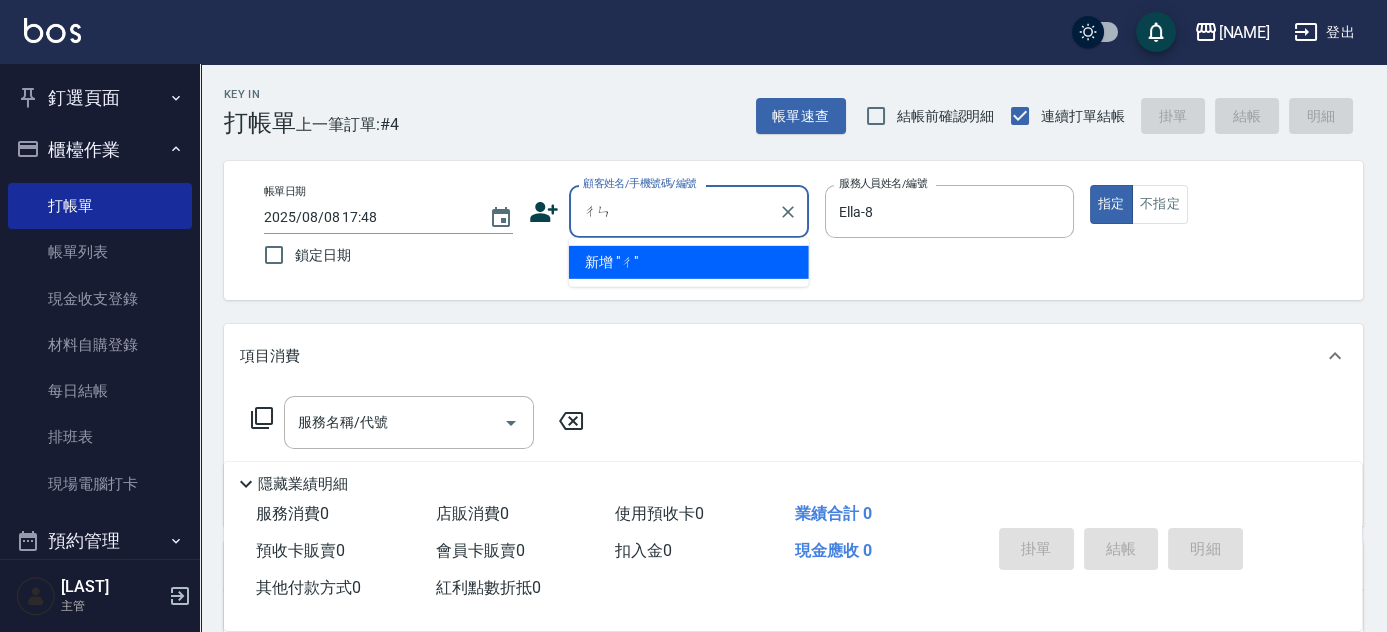 type on "[NAME]" 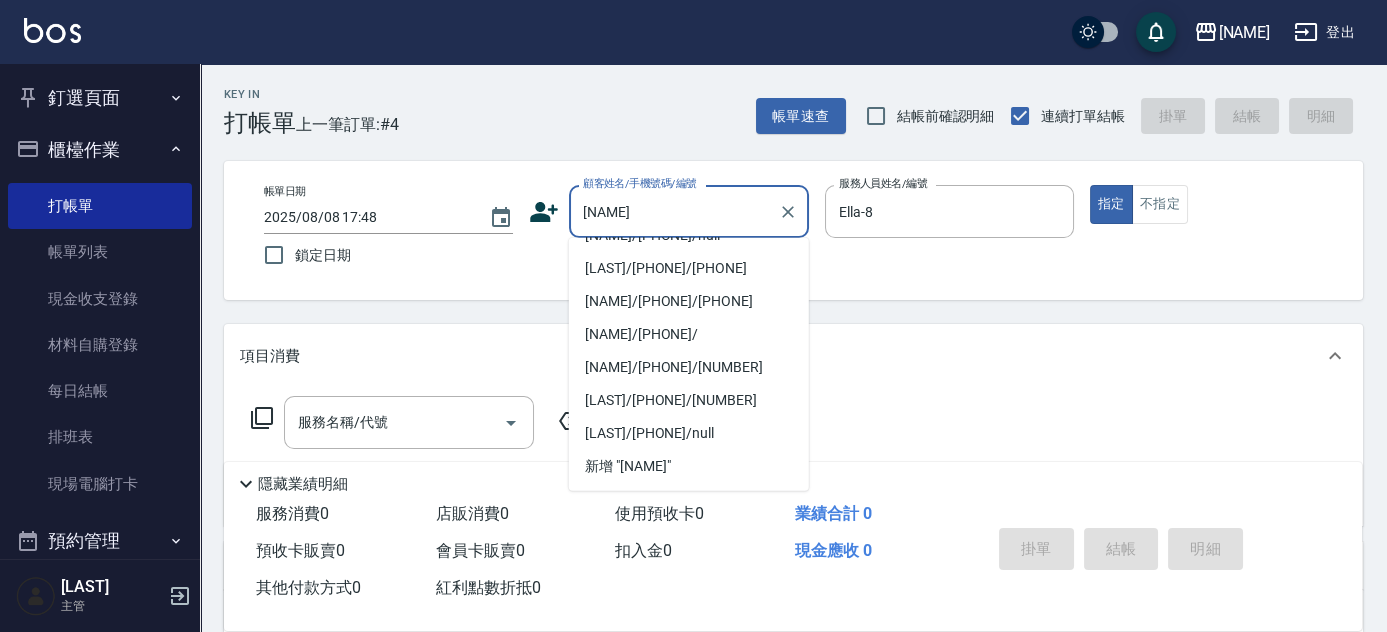 scroll, scrollTop: 581, scrollLeft: 0, axis: vertical 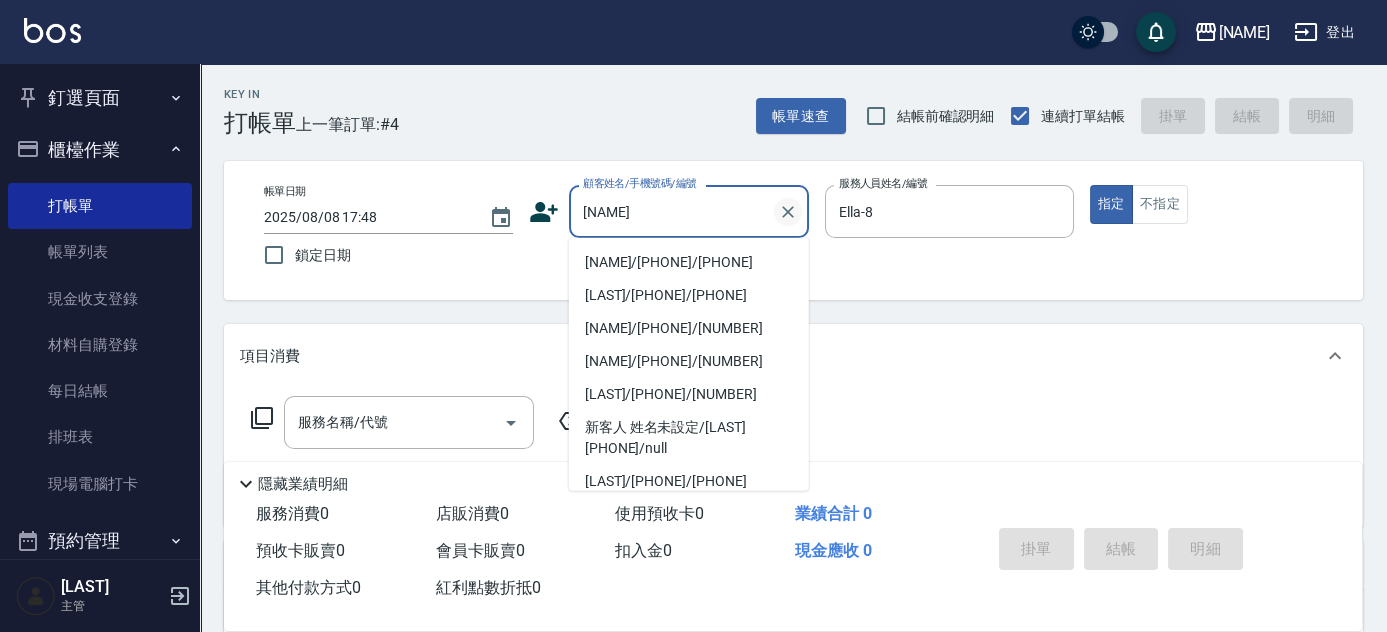 click 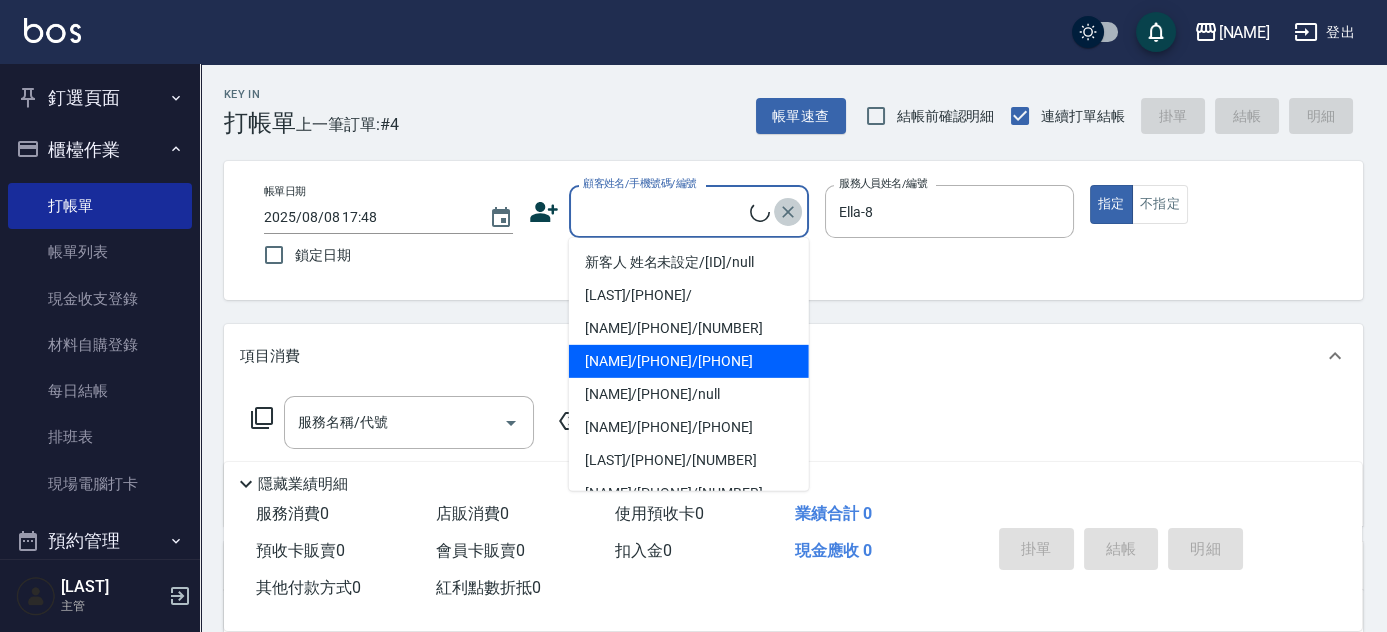 click at bounding box center [788, 212] 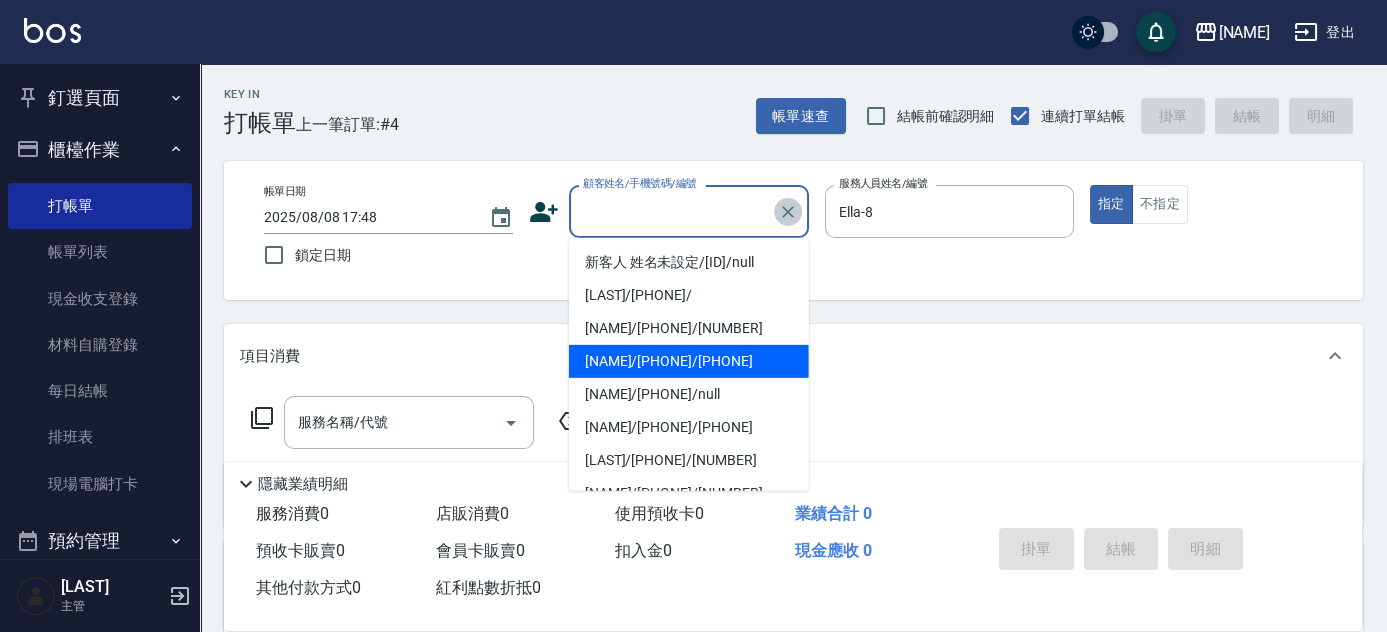 click 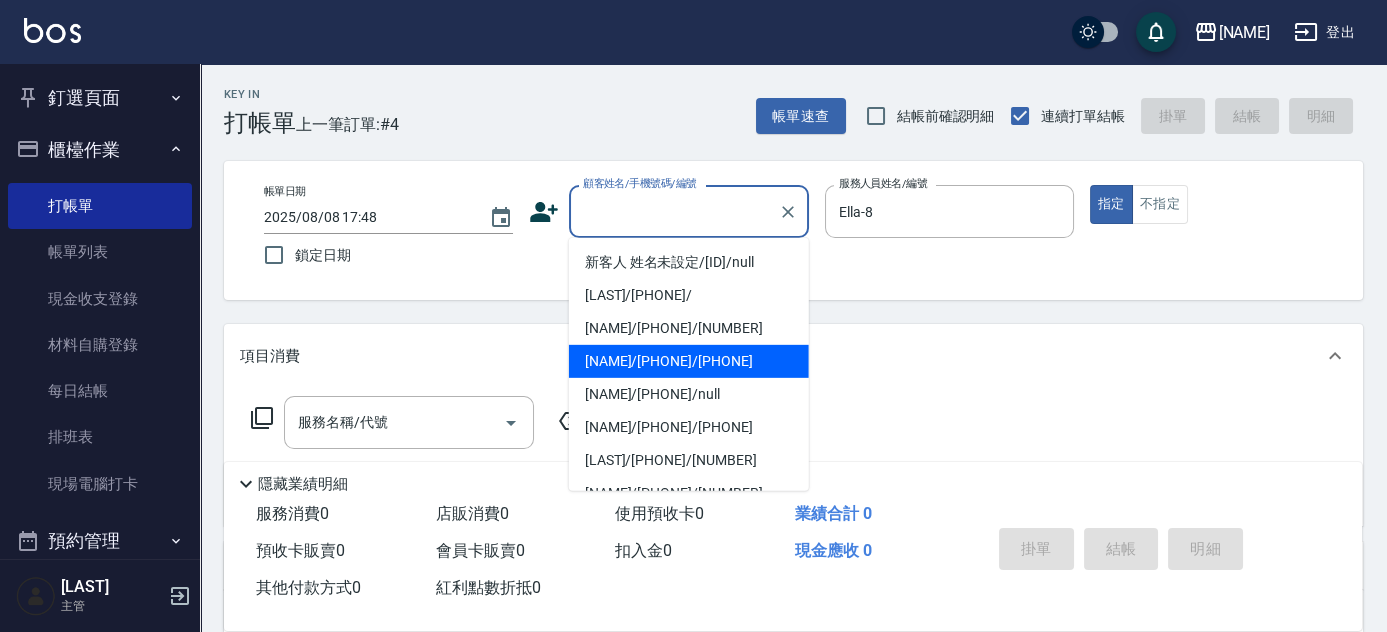 click on "新客人 姓名未設定/[ID]/null" at bounding box center (689, 262) 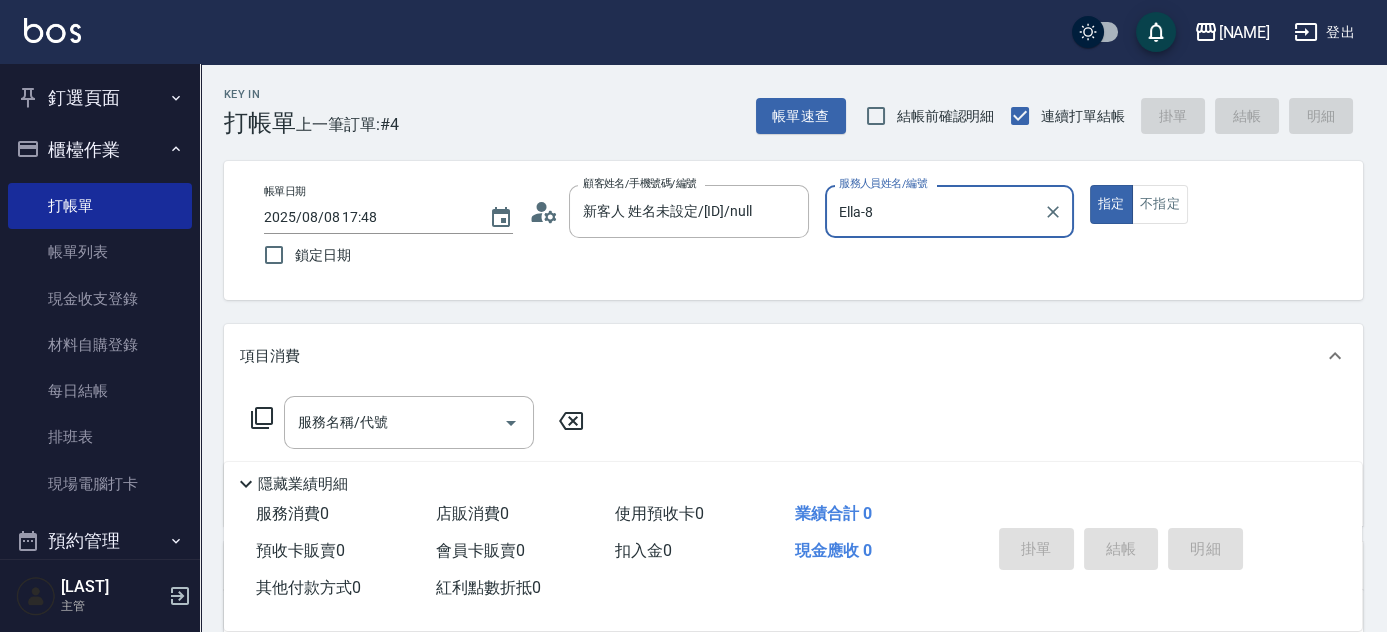 click 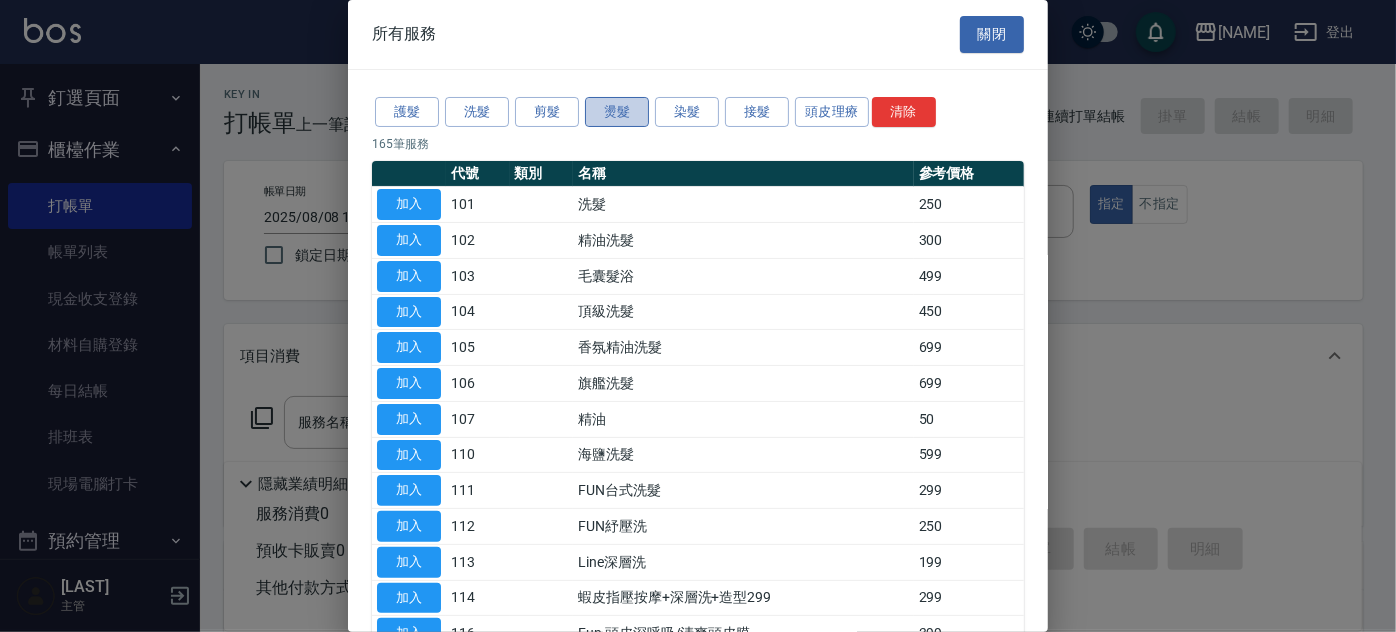 click on "燙髮" at bounding box center [617, 112] 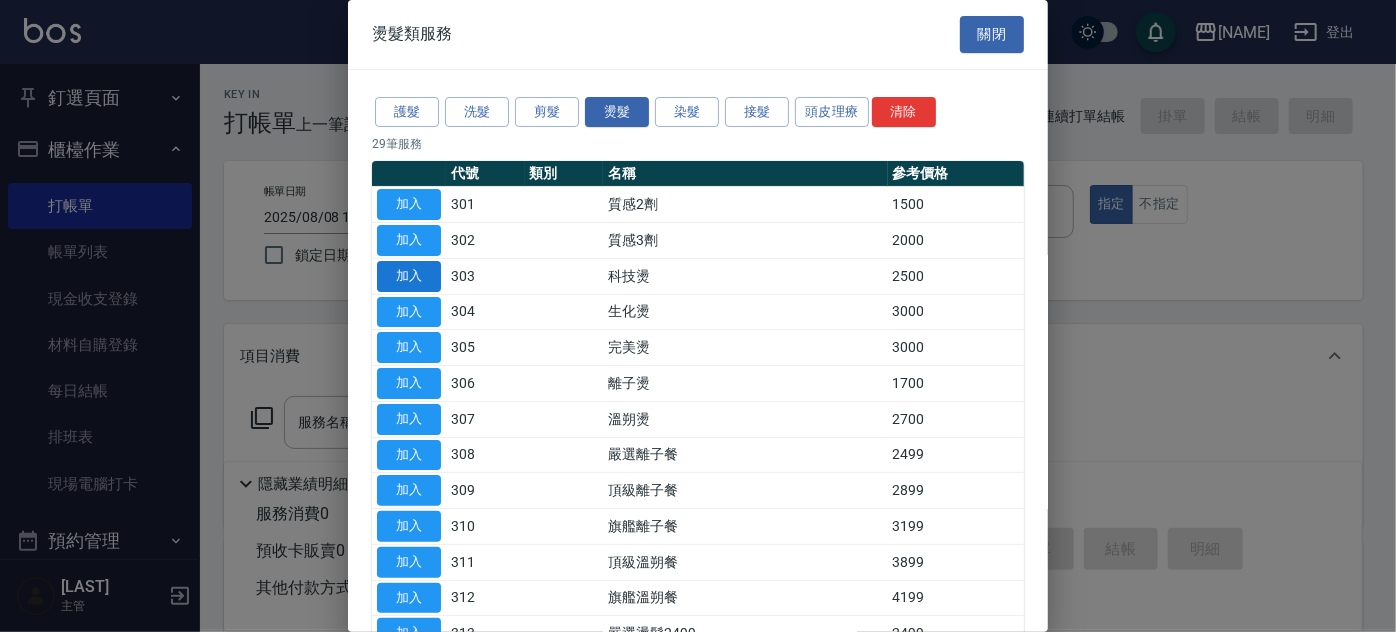click on "加入" at bounding box center [409, 276] 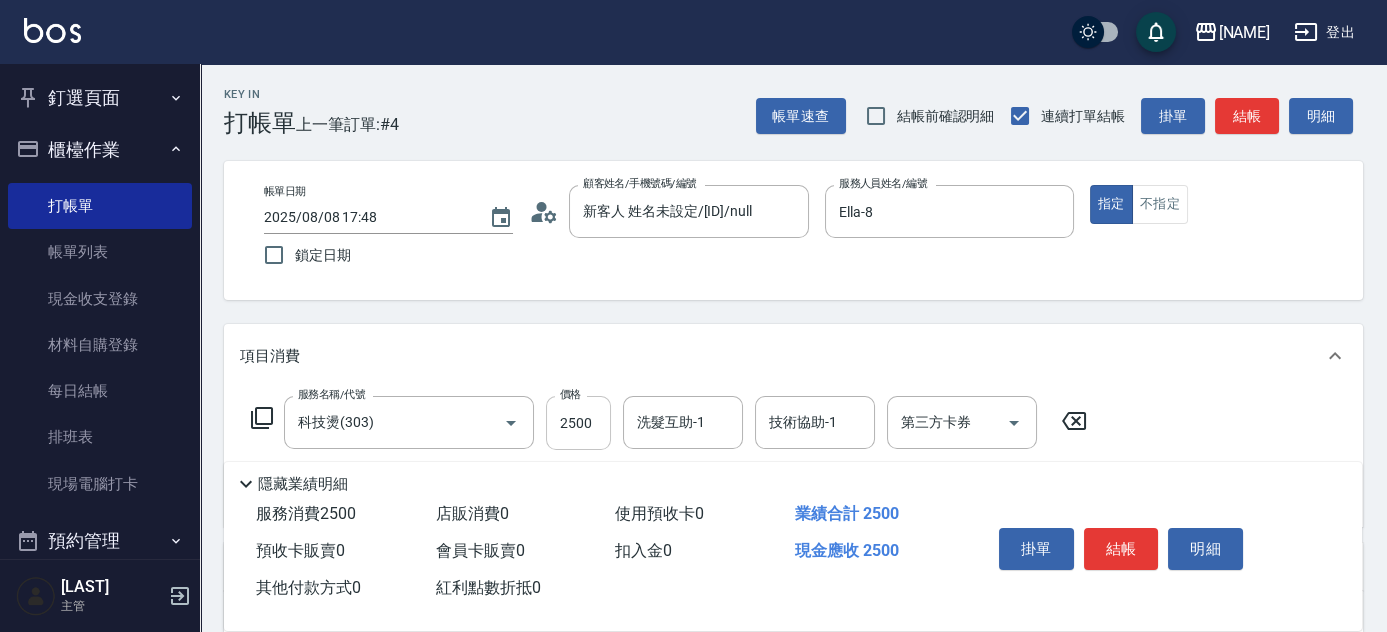 click on "2500" at bounding box center (578, 423) 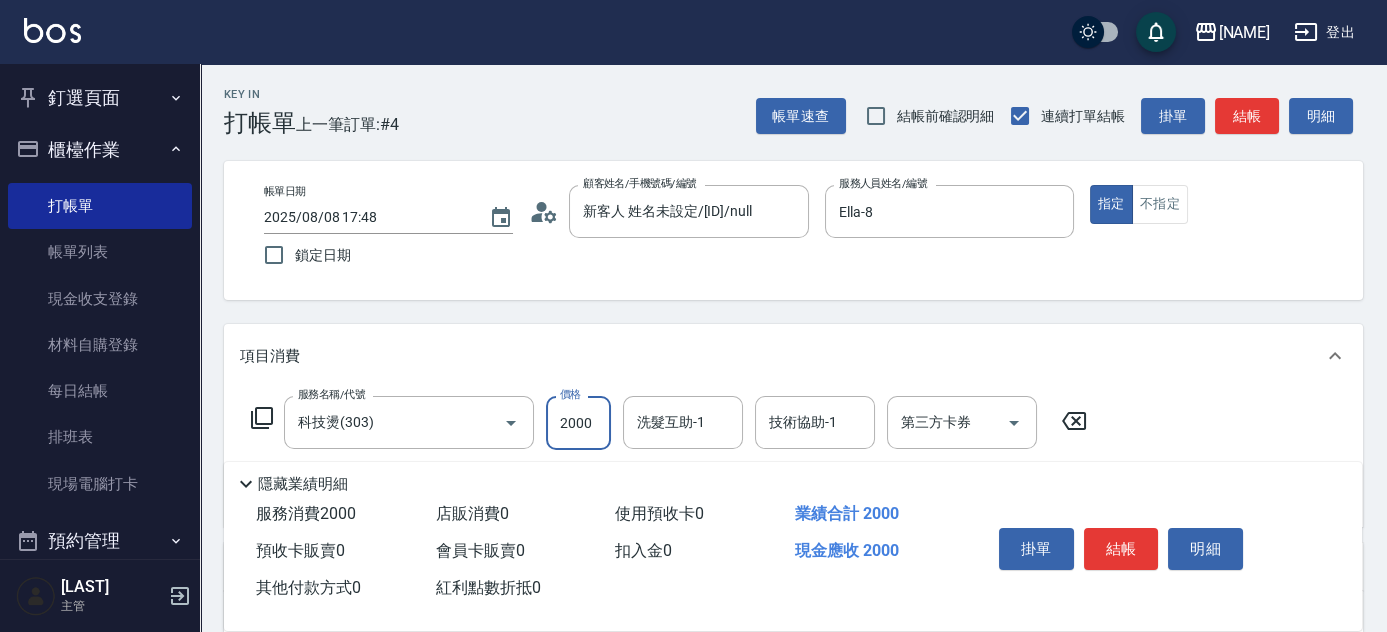 type on "2000" 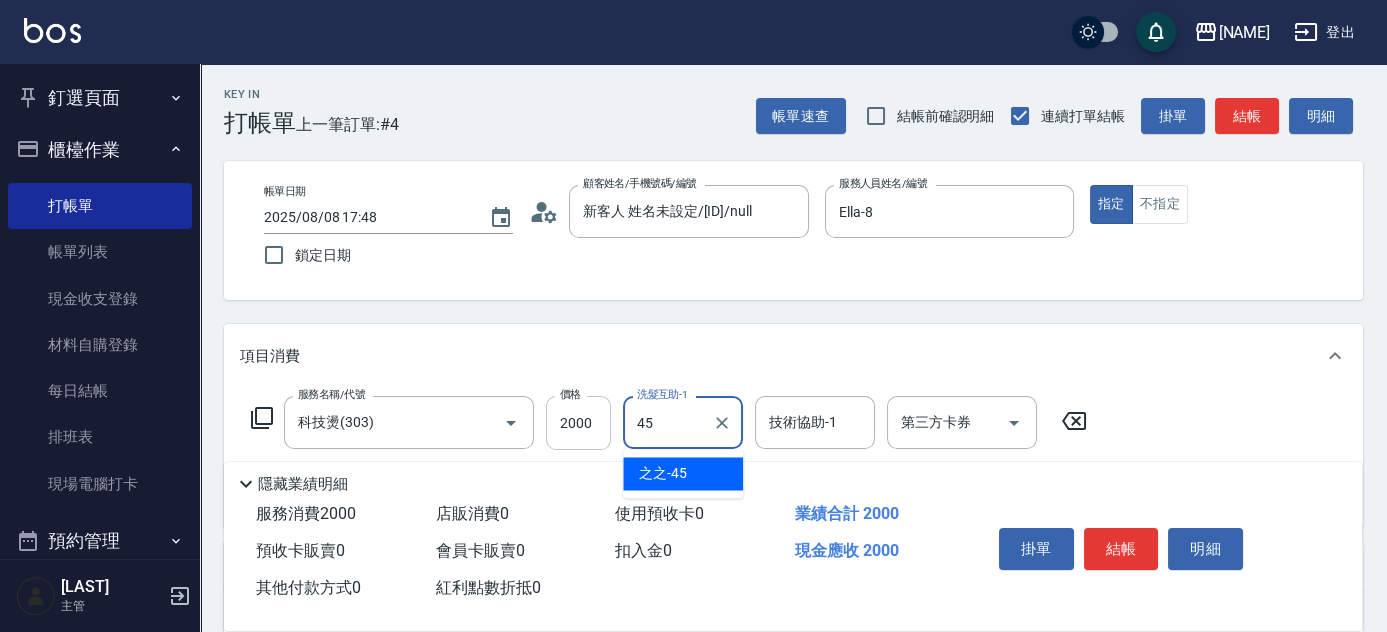 type on "之之-45" 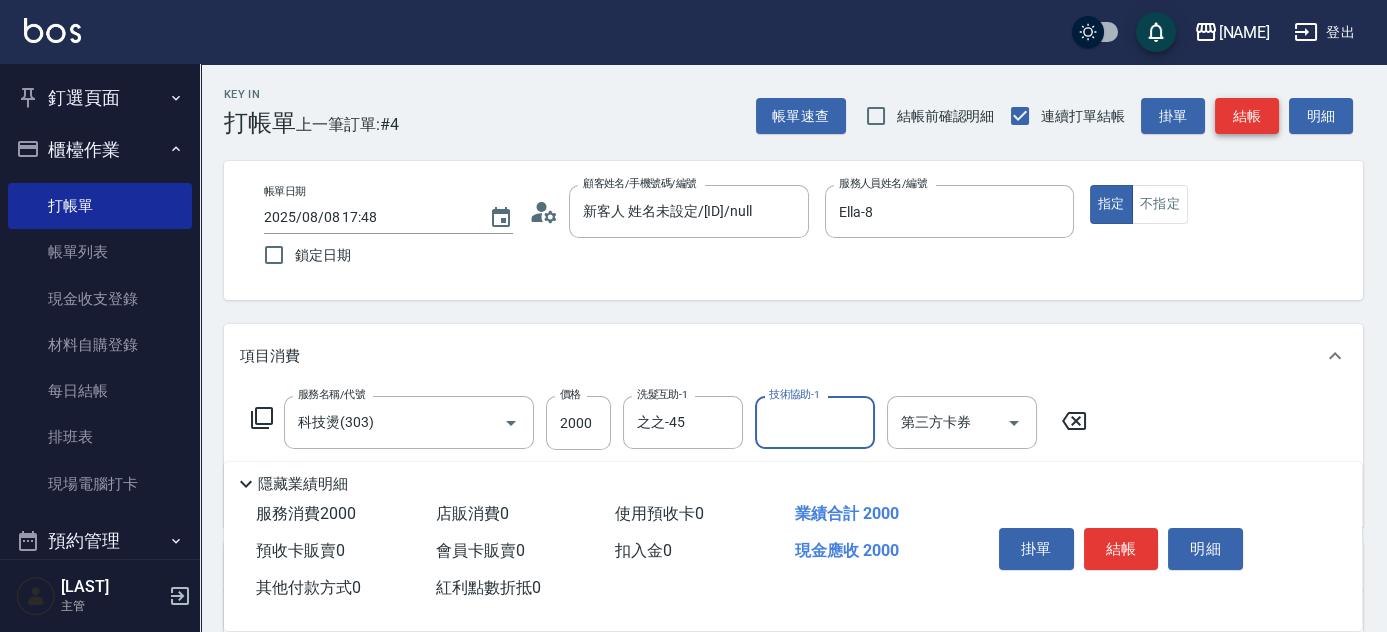 click on "結帳" at bounding box center [1247, 116] 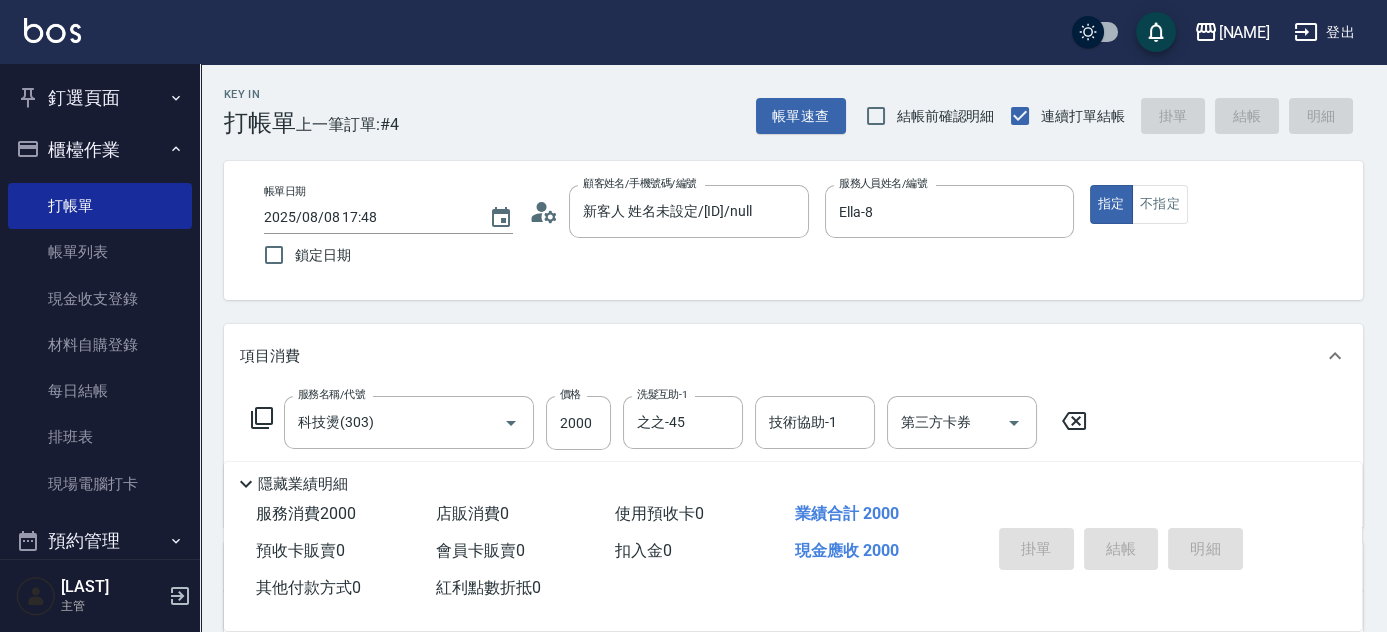 type on "2025/08/08 17:49" 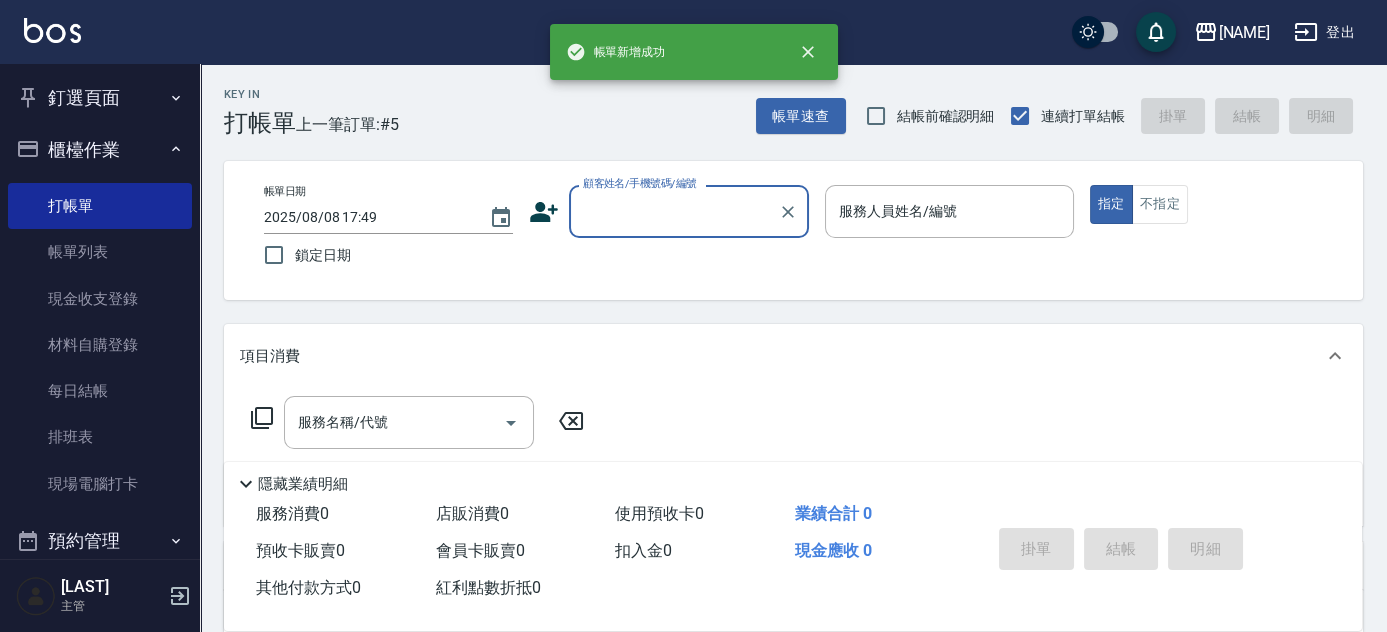 click on "顧客姓名/手機號碼/編號" at bounding box center [674, 211] 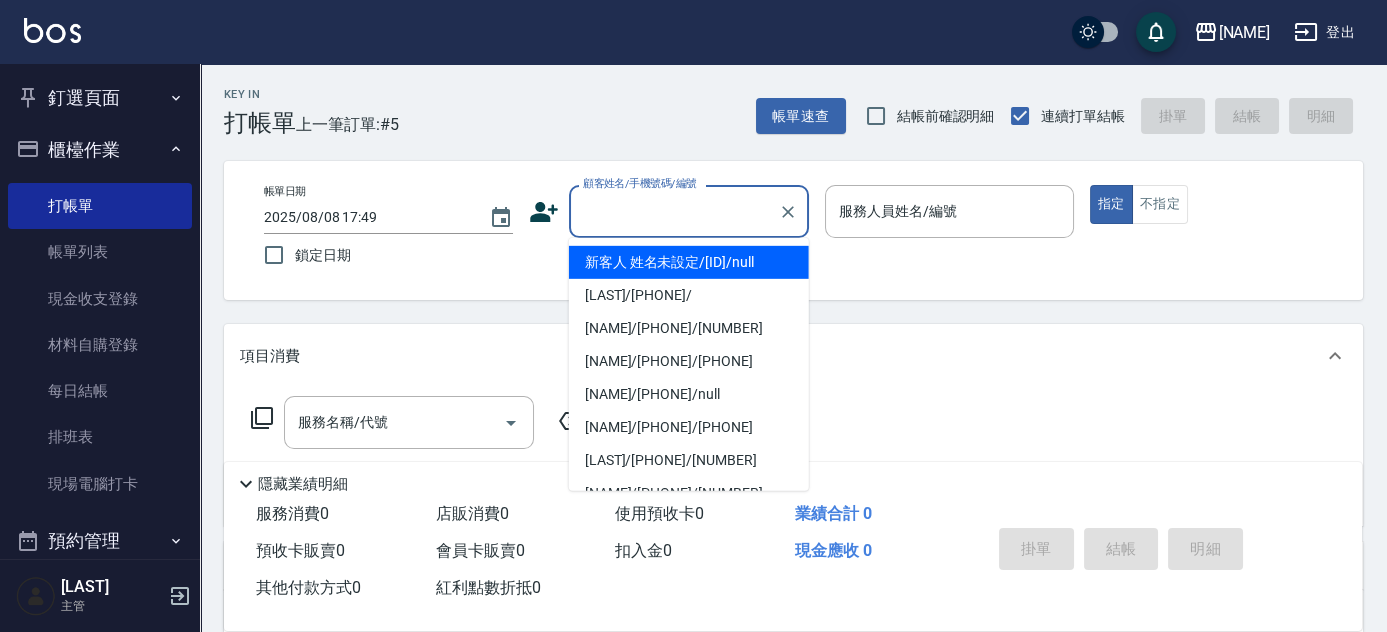 click on "新客人 姓名未設定/[ID]/null" at bounding box center (689, 262) 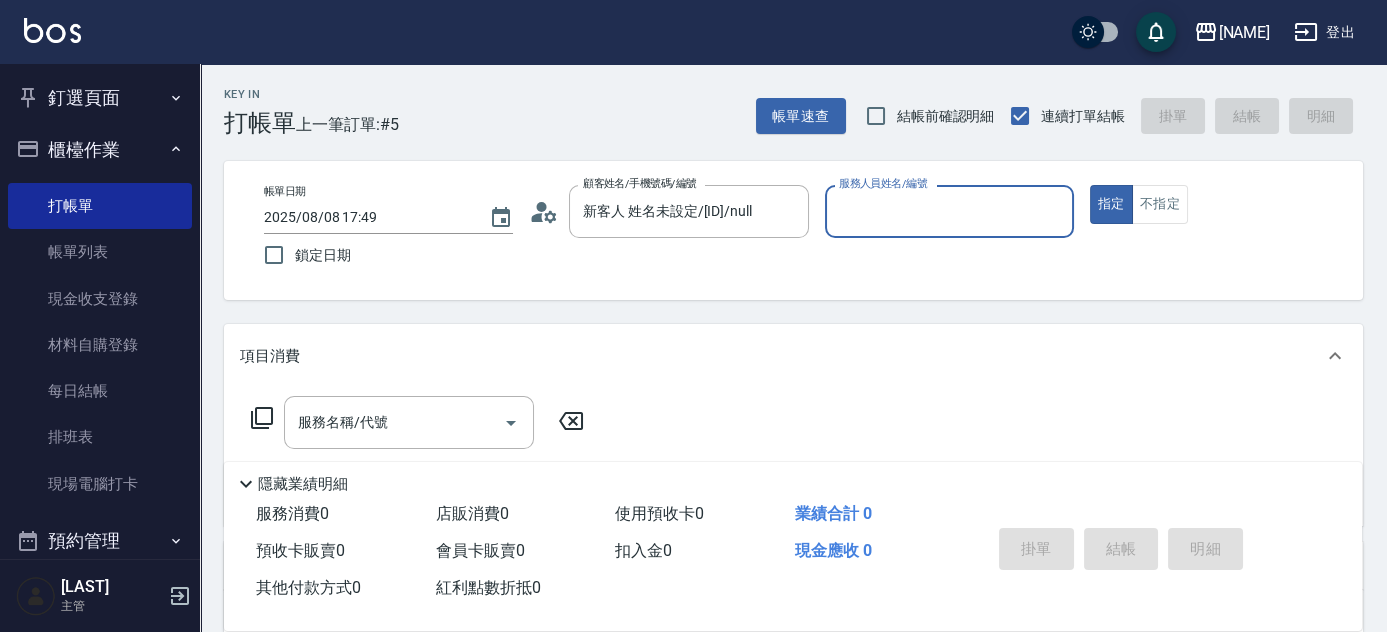 click on "服務人員姓名/編號" at bounding box center (949, 211) 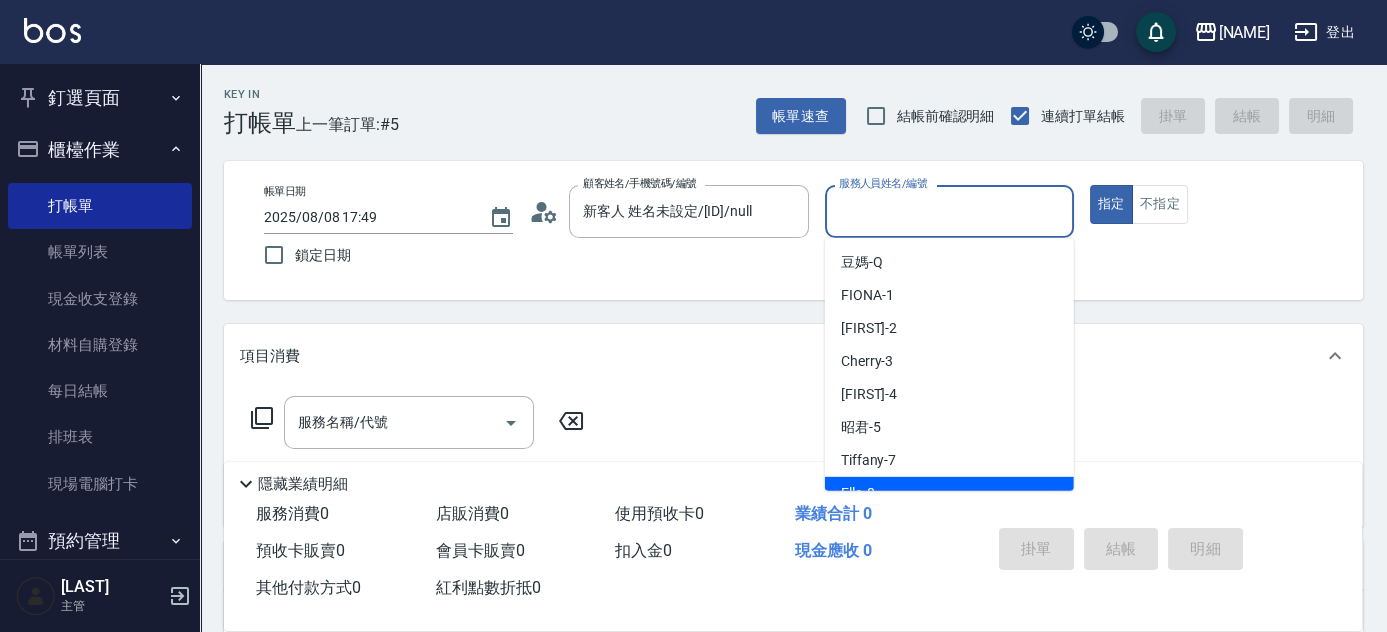 click on "Ella -8" at bounding box center (949, 493) 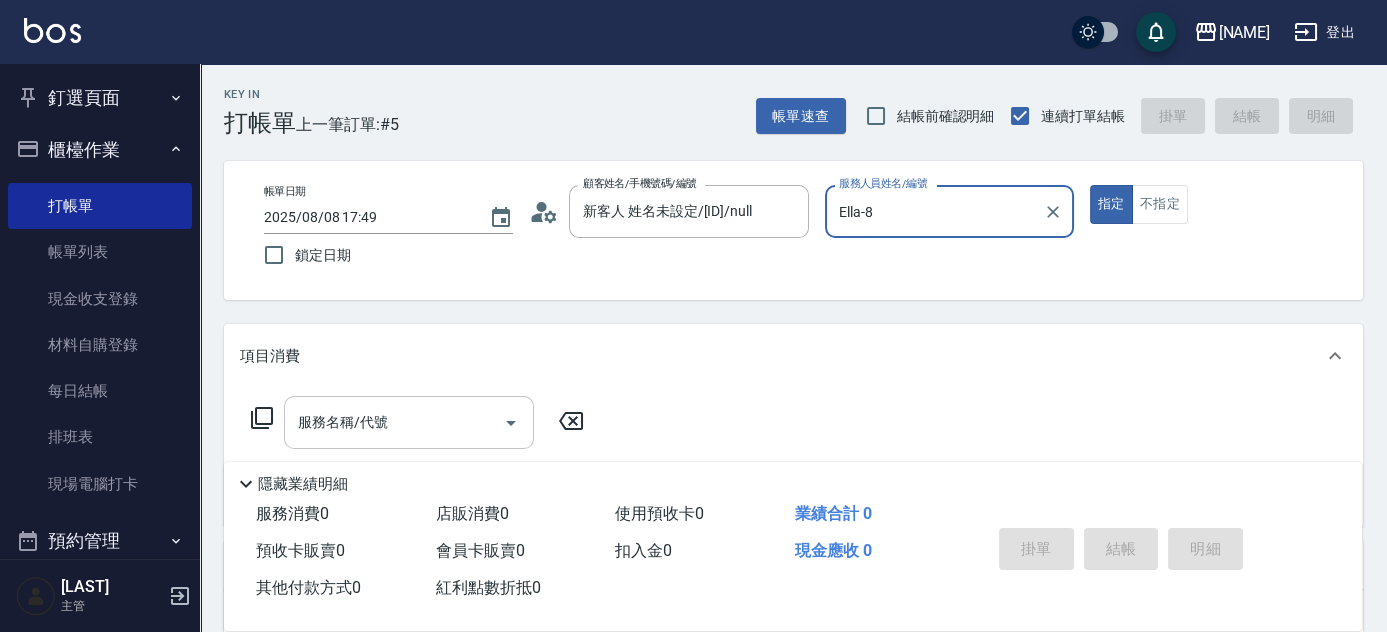 click on "服務名稱/代號" at bounding box center (394, 422) 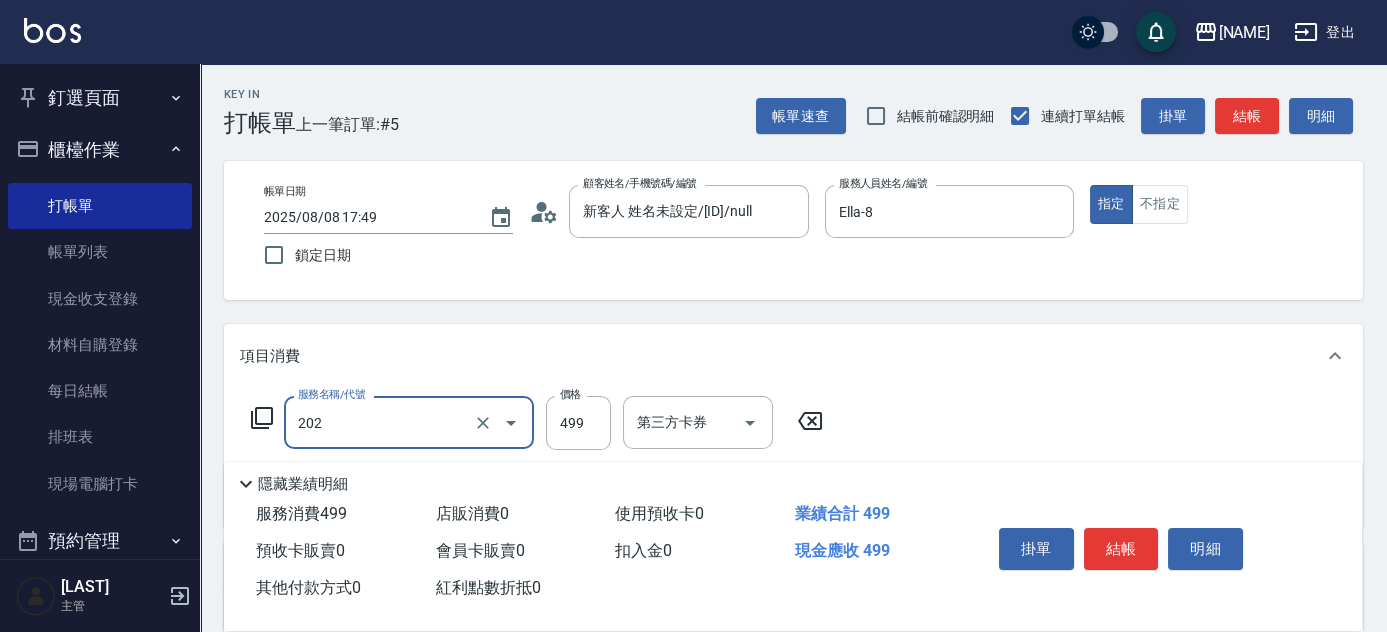 type on "A級單剪(202)" 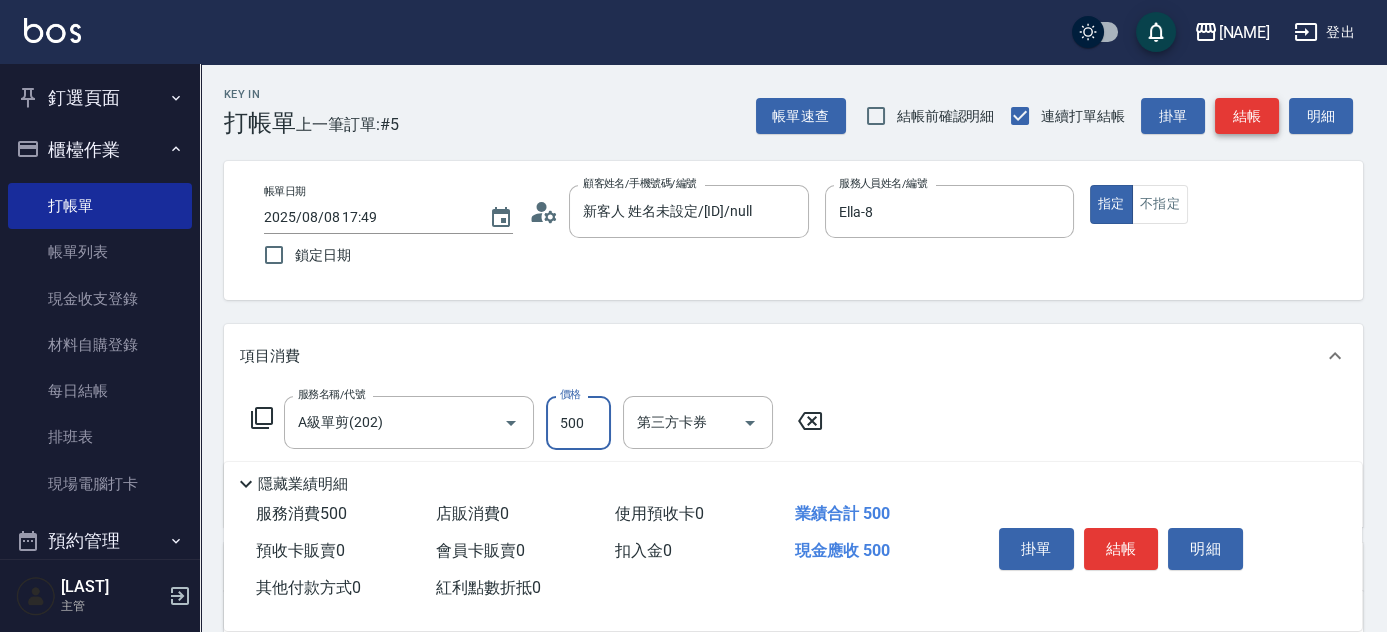type on "500" 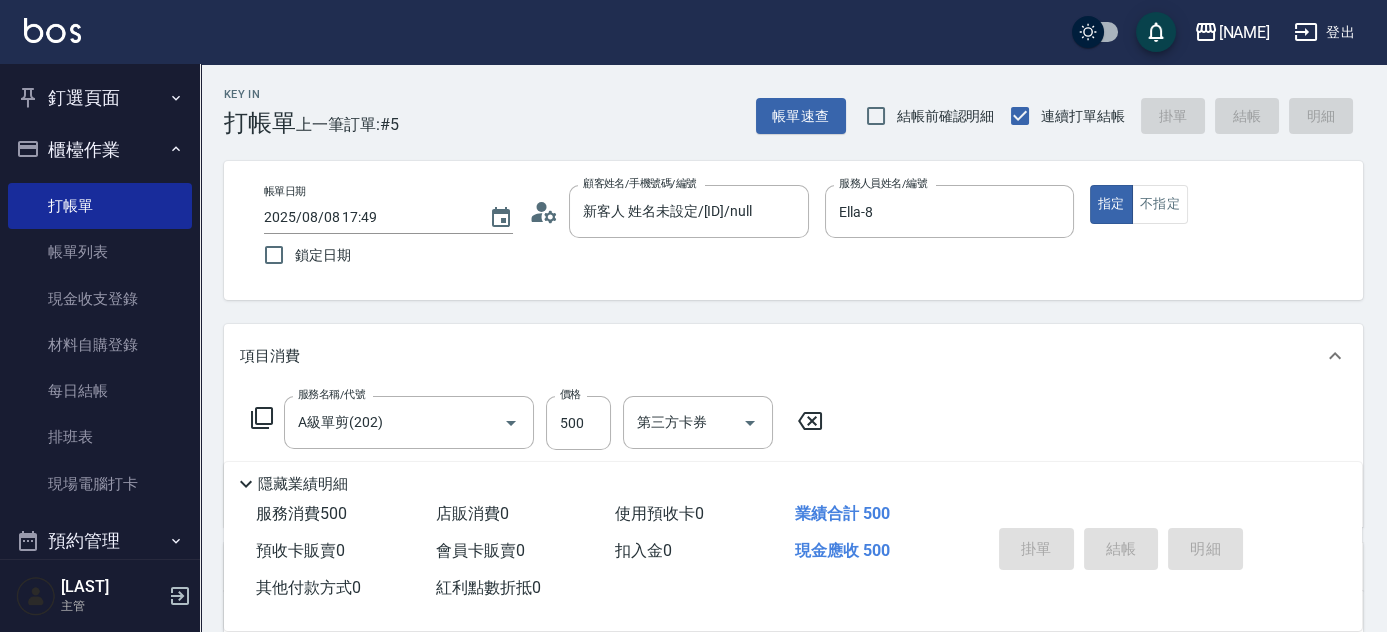 type 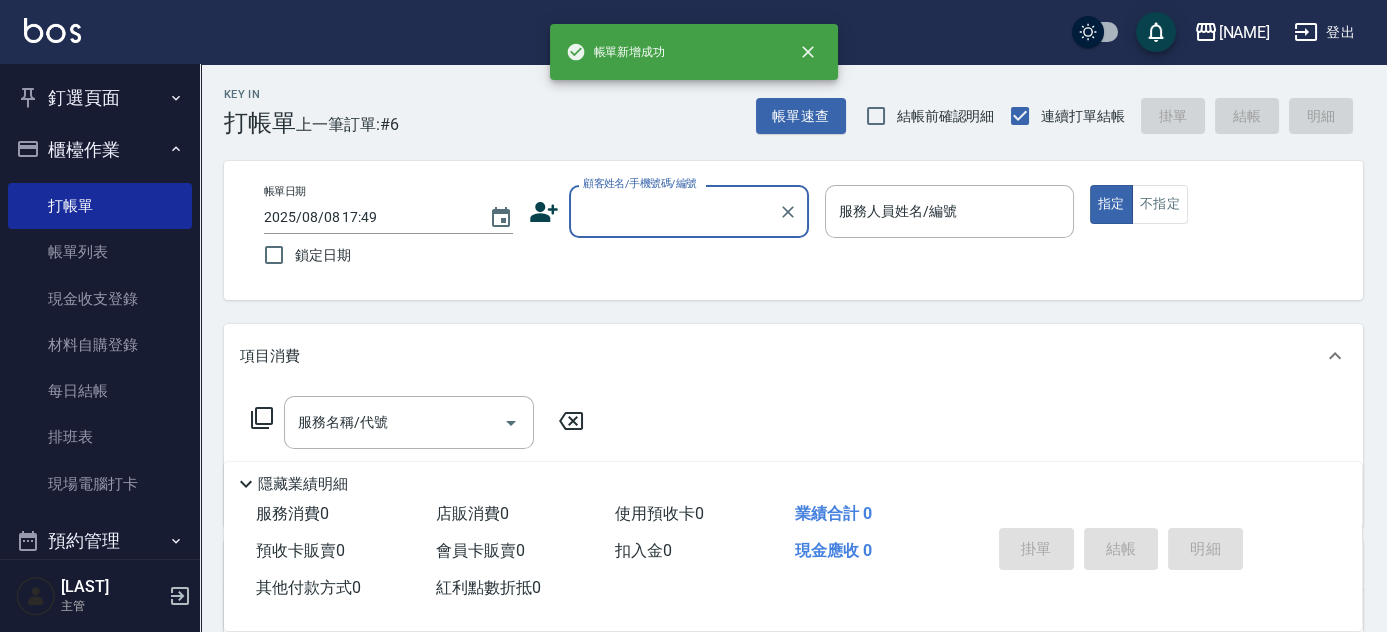 click on "顧客姓名/手機號碼/編號" at bounding box center (674, 211) 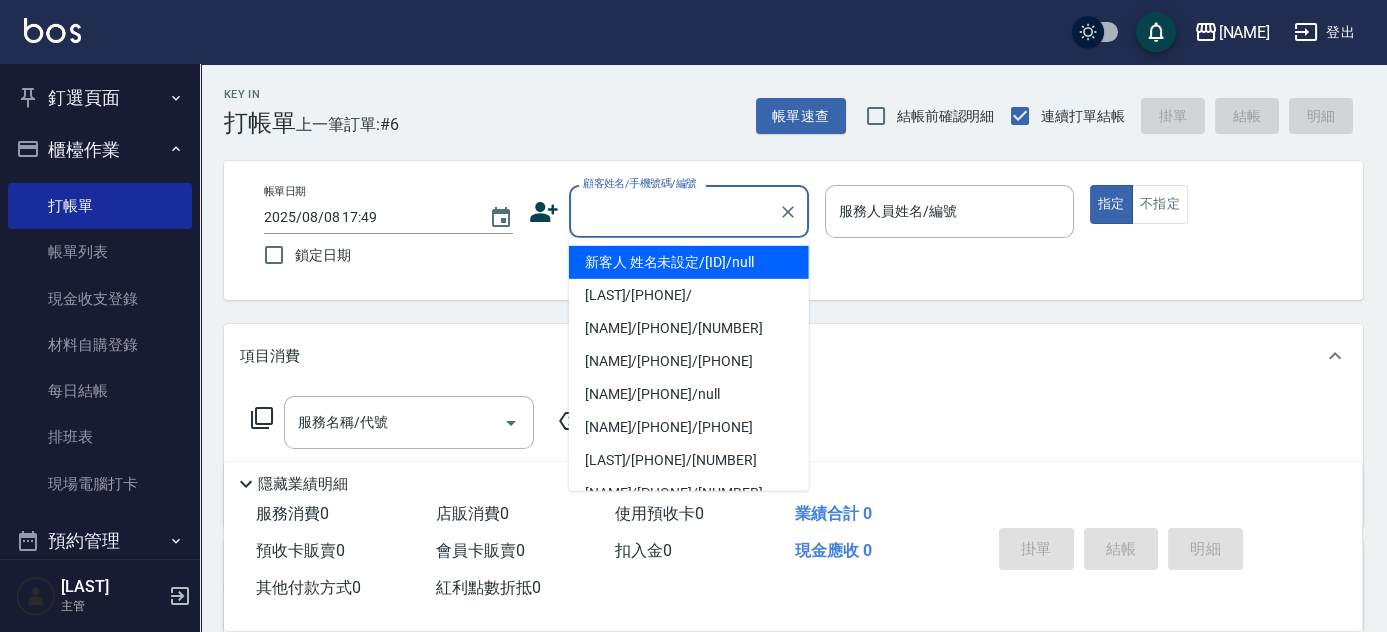 drag, startPoint x: 679, startPoint y: 263, endPoint x: 869, endPoint y: 247, distance: 190.6725 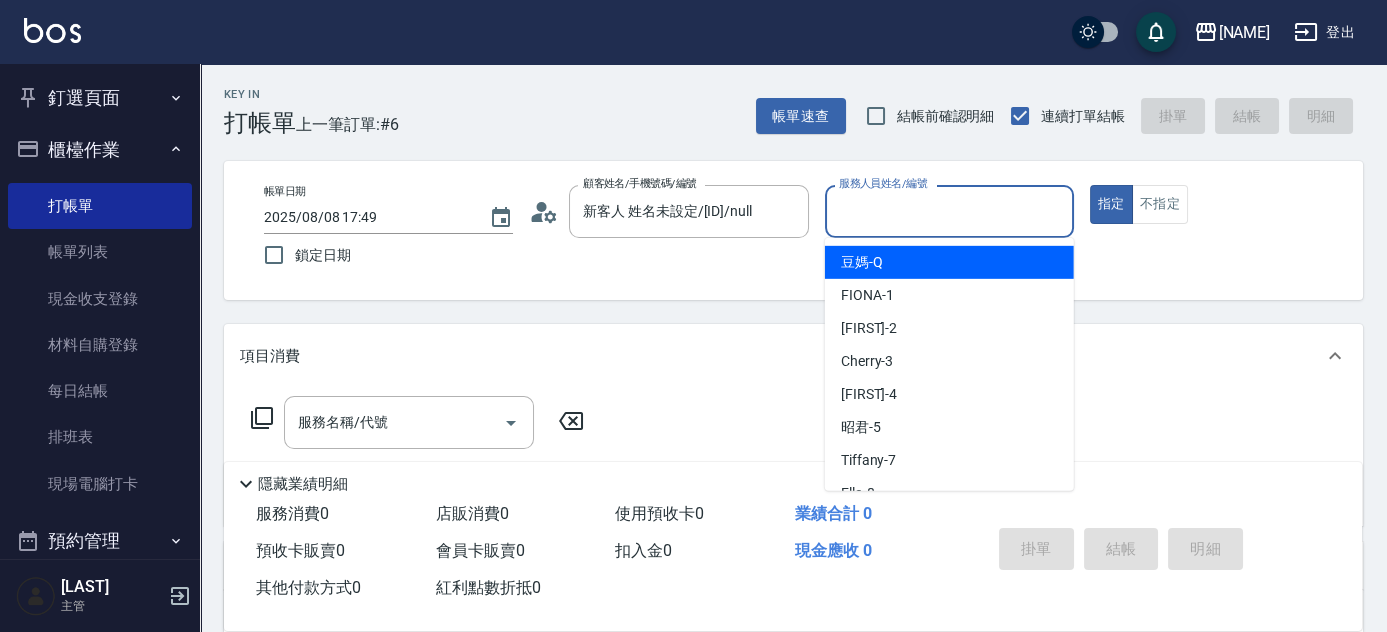 click on "服務人員姓名/編號" at bounding box center (949, 211) 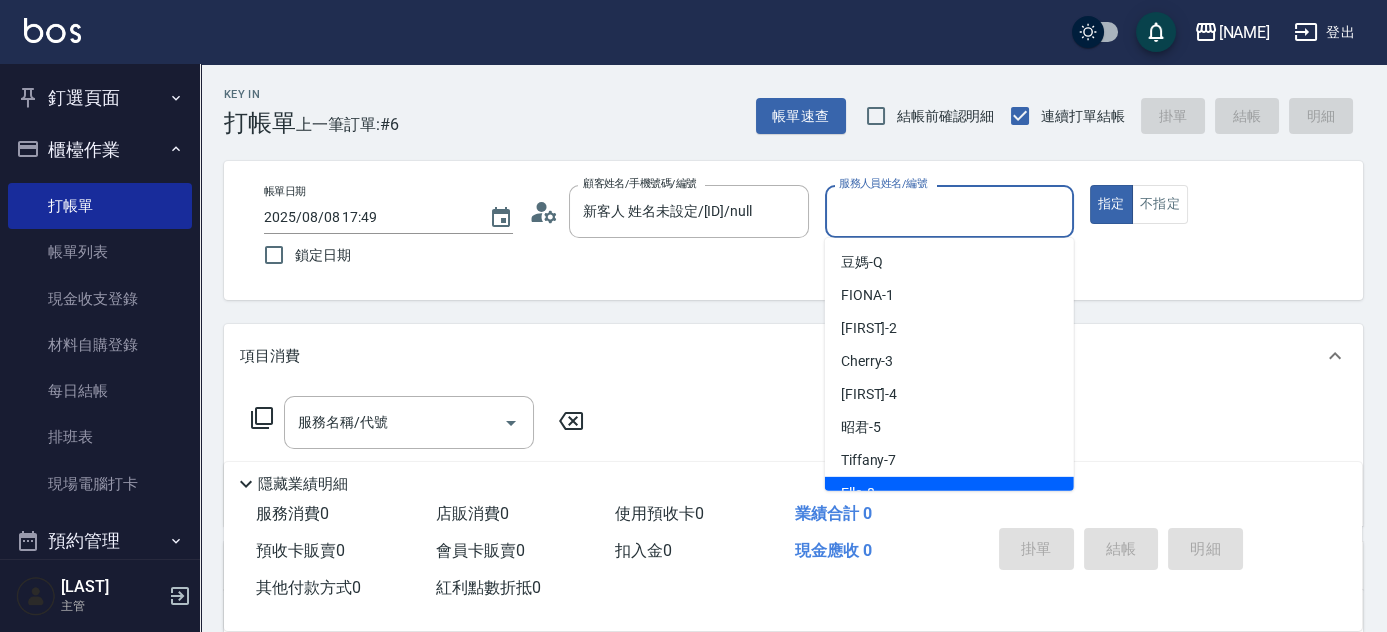 click on "Ella -8" at bounding box center (858, 493) 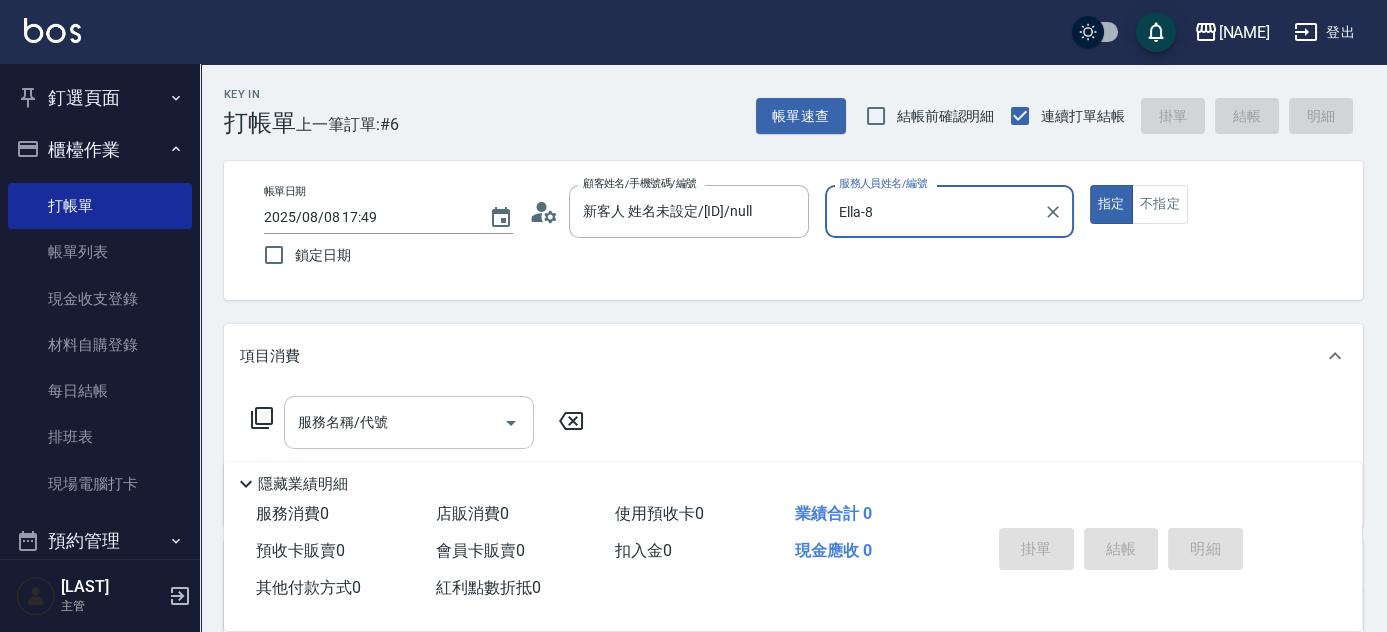 click on "服務名稱/代號" at bounding box center (394, 422) 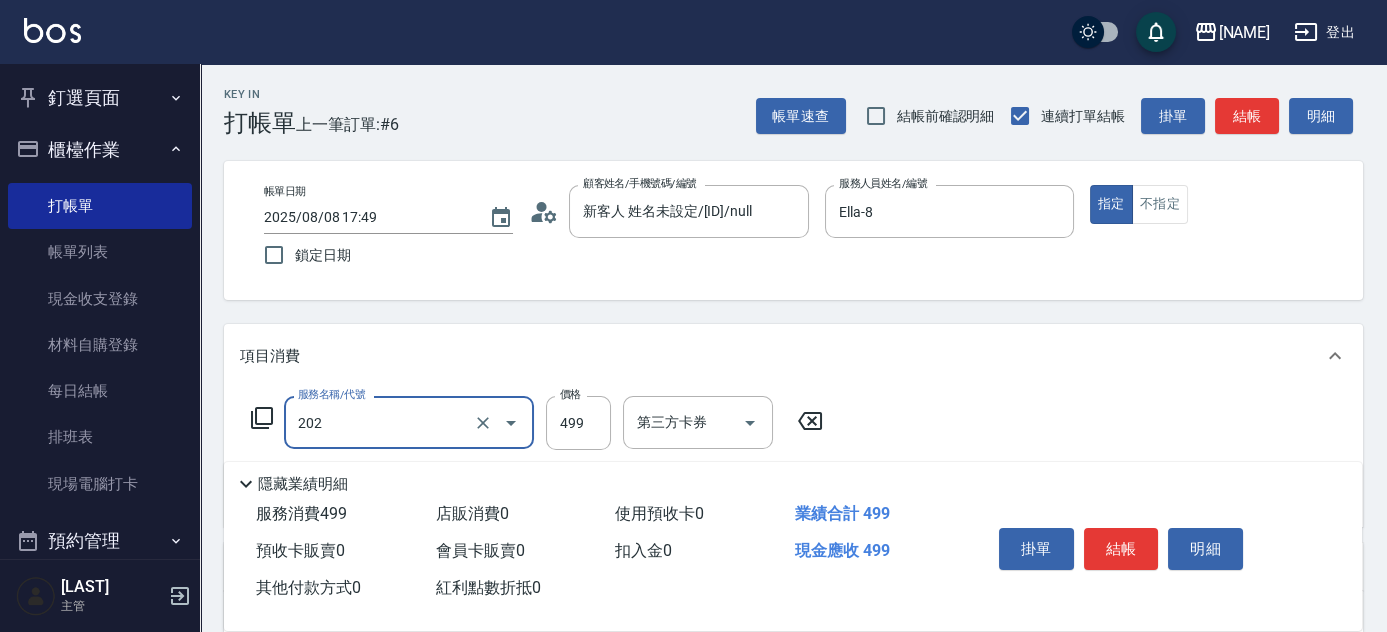 type on "A級單剪(202)" 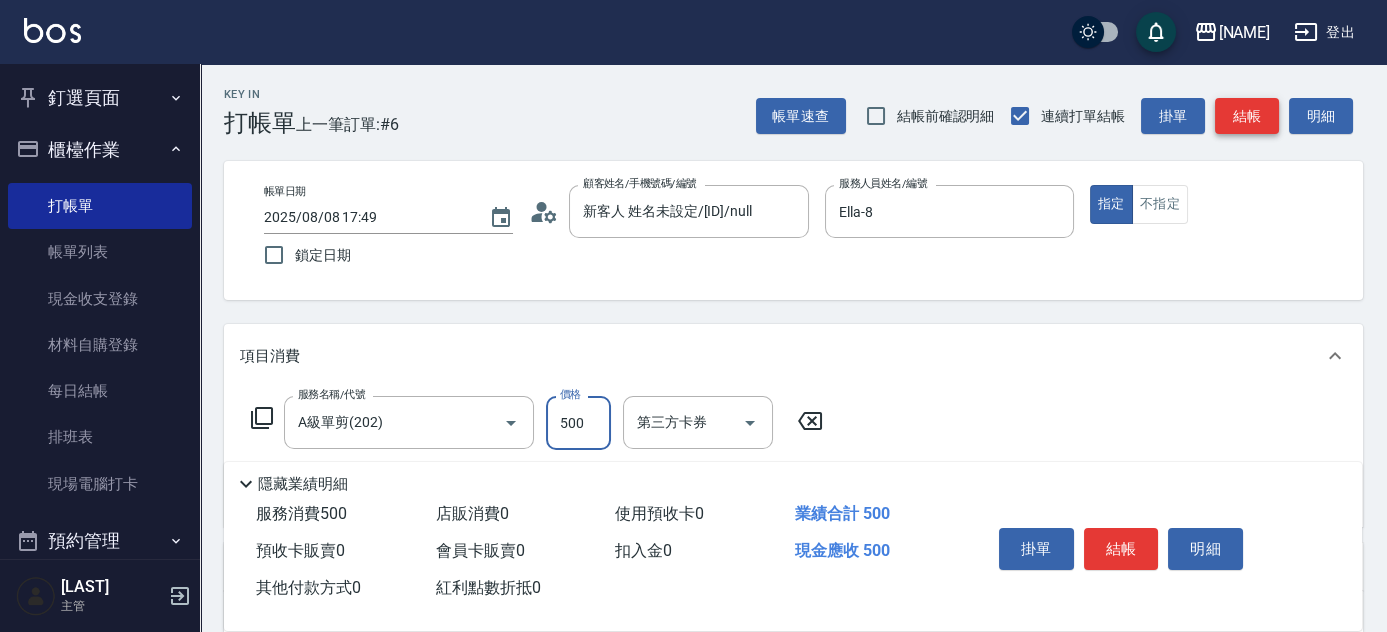 type on "500" 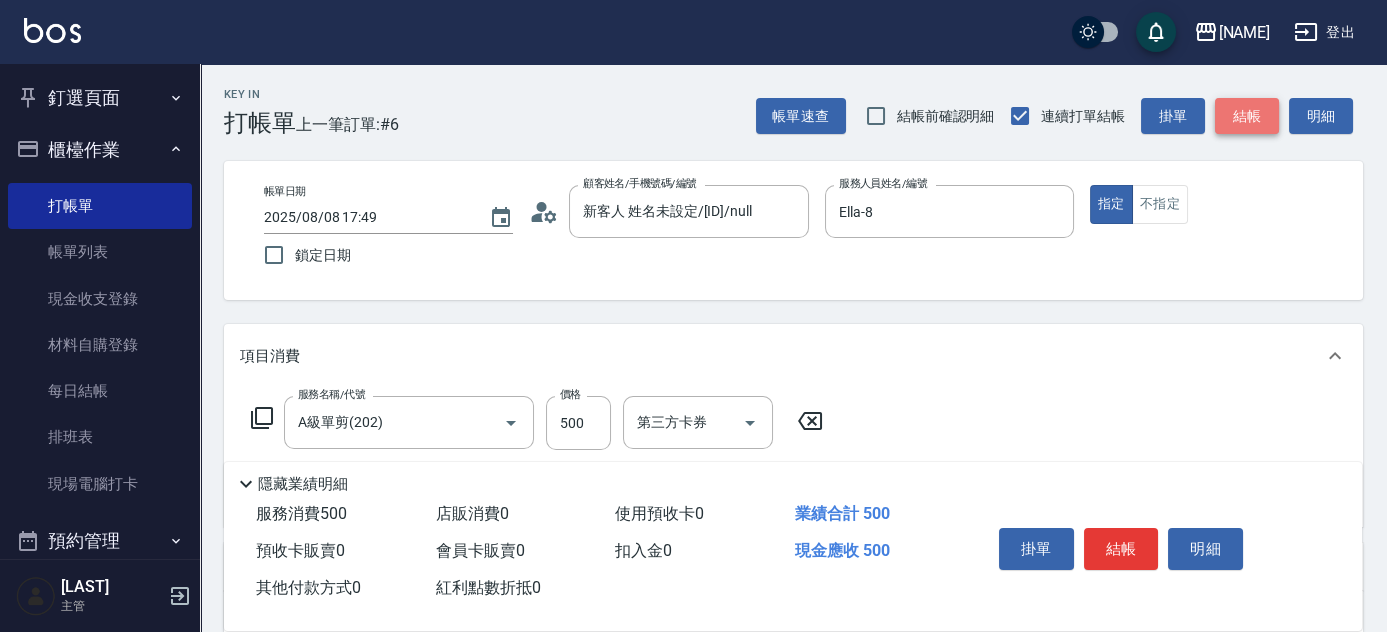 click on "結帳" at bounding box center [1247, 116] 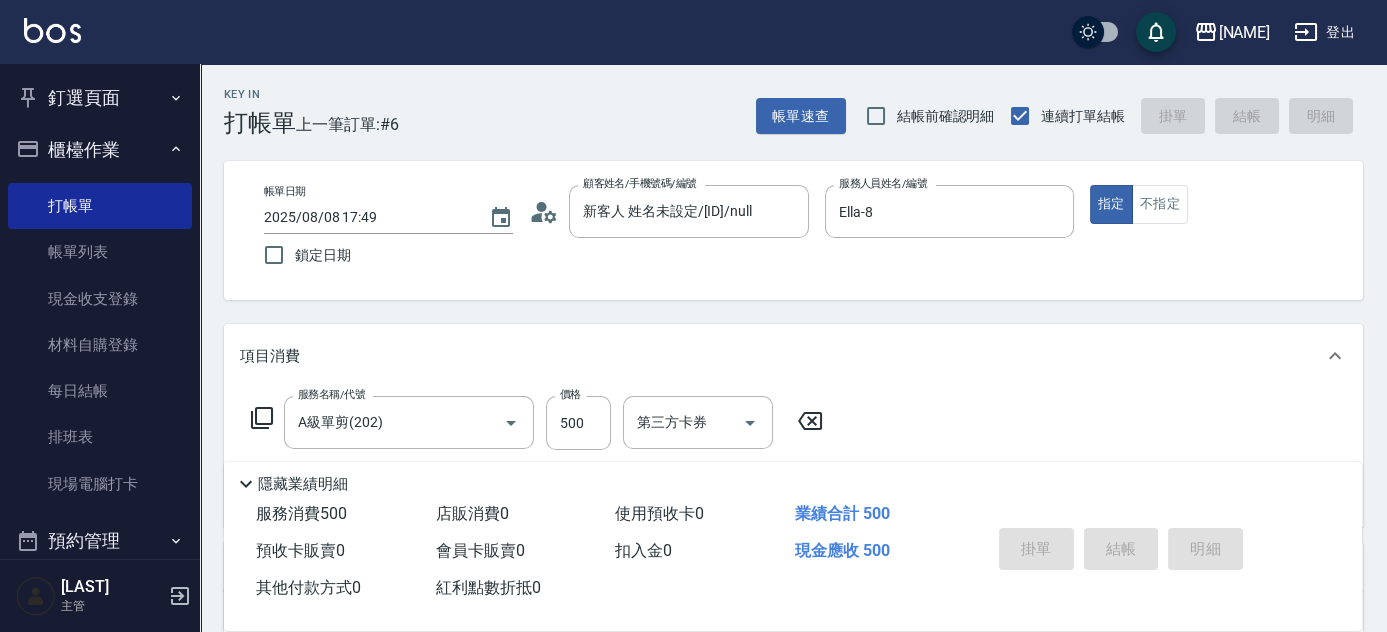 type 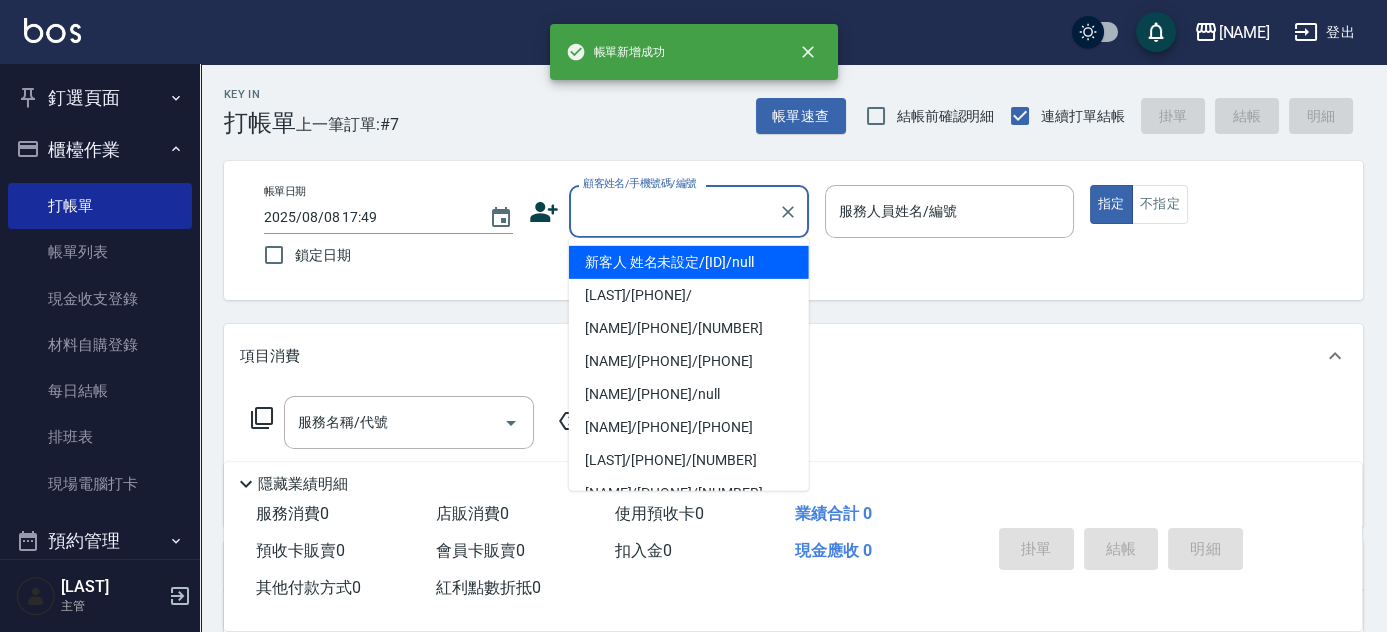 click on "顧客姓名/手機號碼/編號" at bounding box center [674, 211] 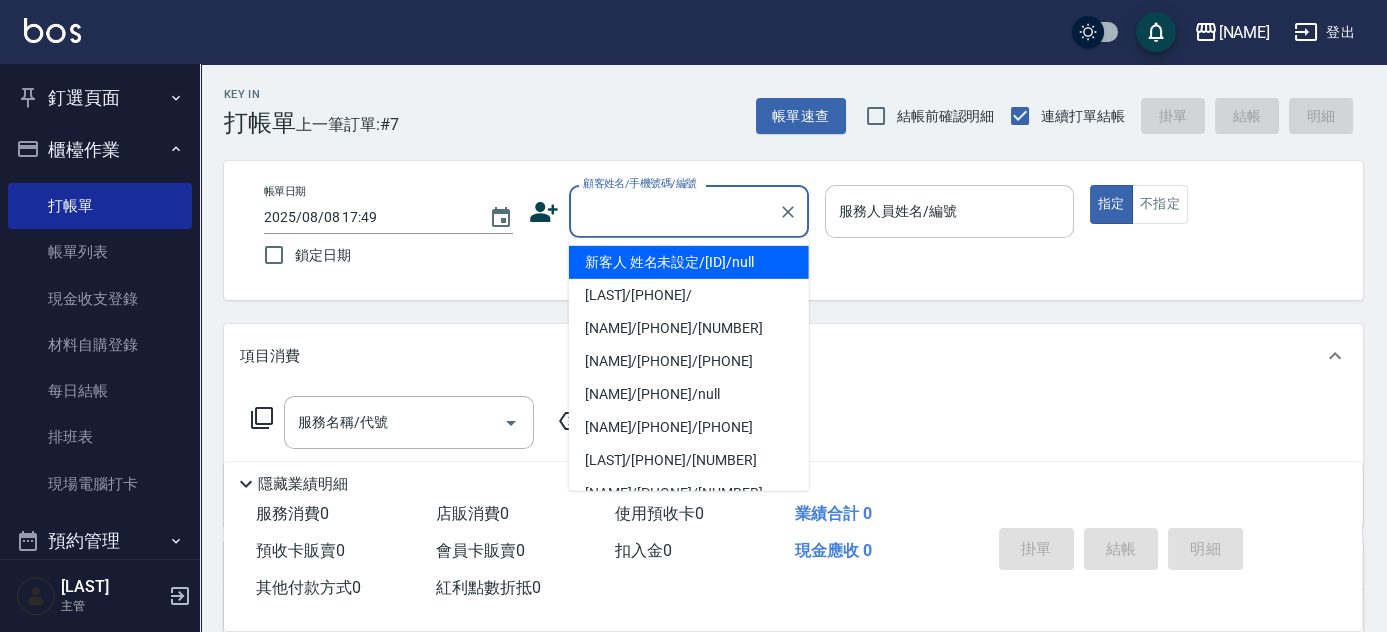 drag, startPoint x: 636, startPoint y: 258, endPoint x: 885, endPoint y: 226, distance: 251.0478 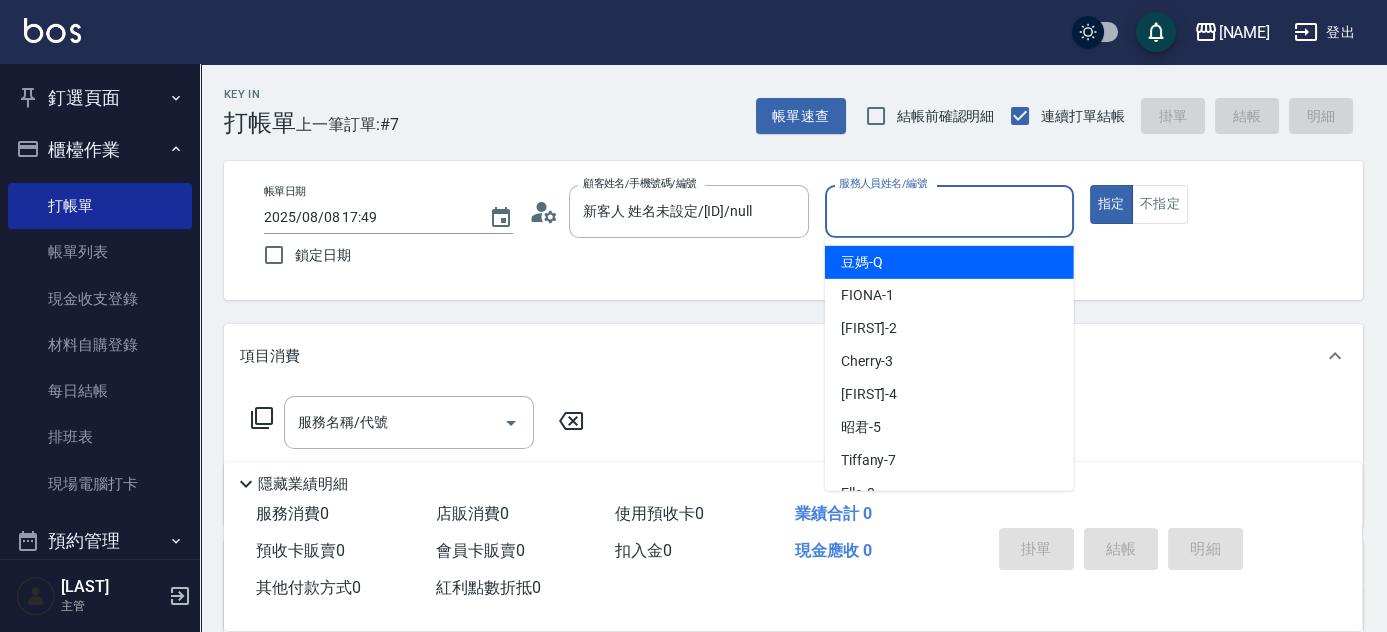 click on "服務人員姓名/編號" at bounding box center [949, 211] 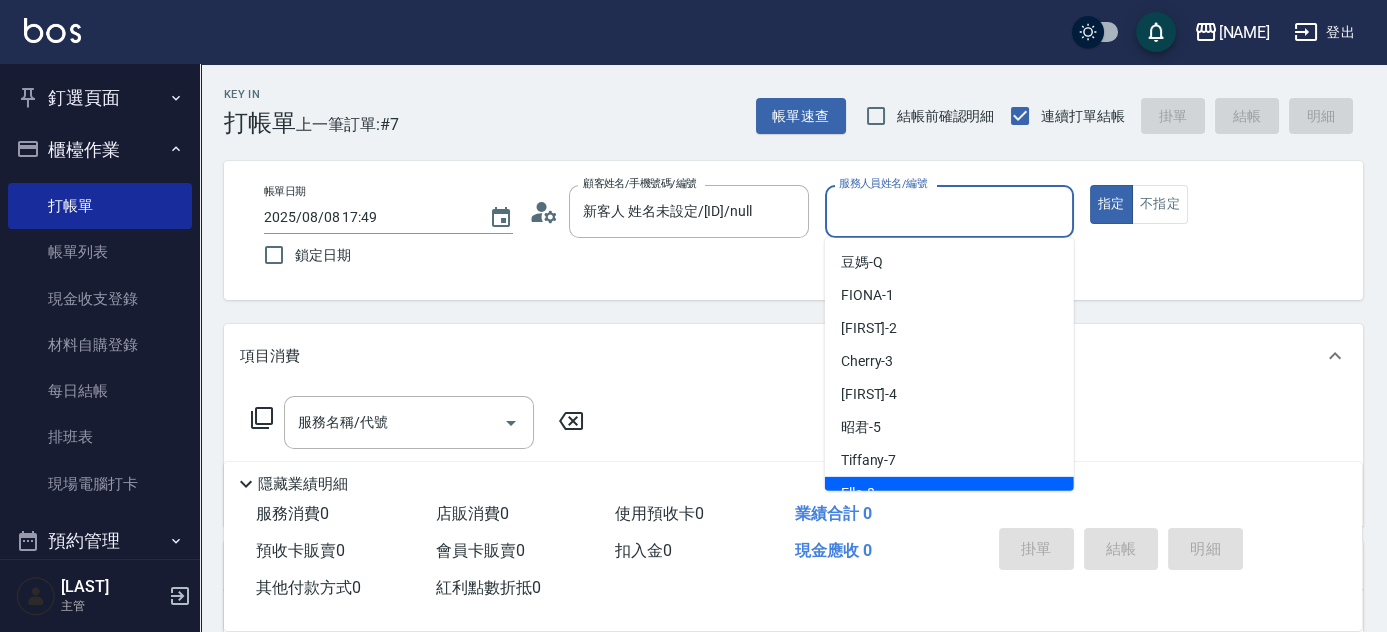 click on "Ella -8" at bounding box center (858, 493) 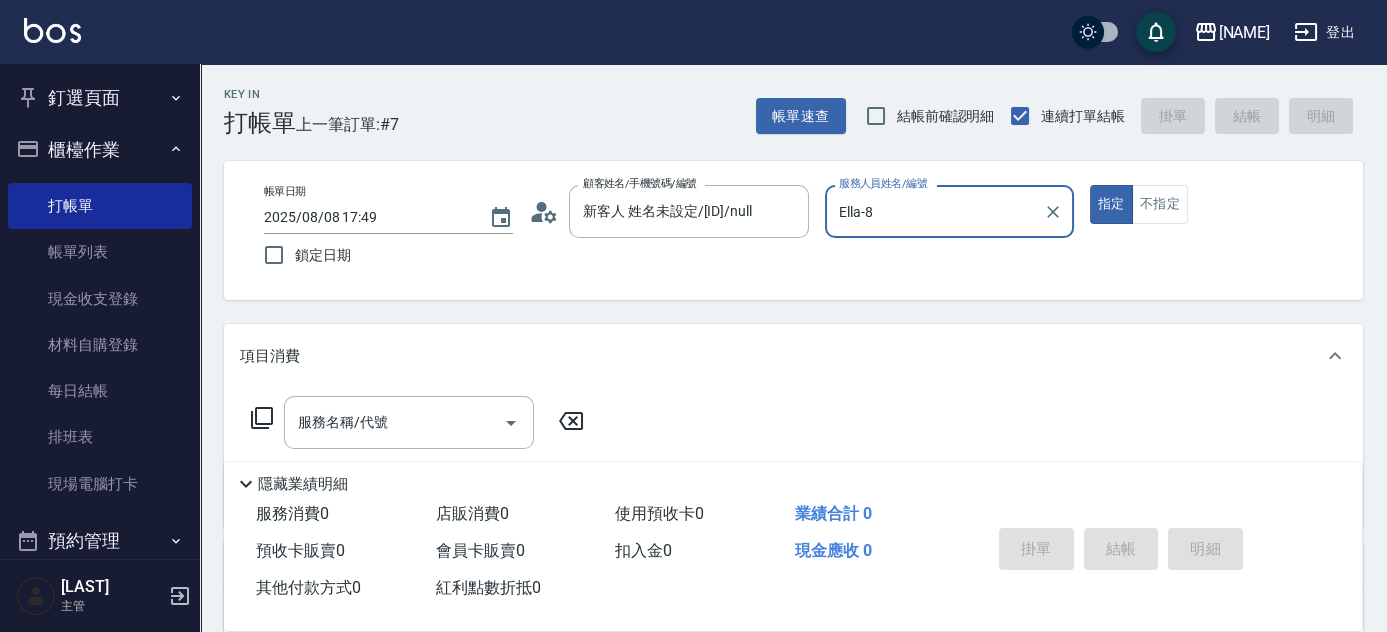 click on "服務名稱/代號 服務名稱/代號" at bounding box center (409, 422) 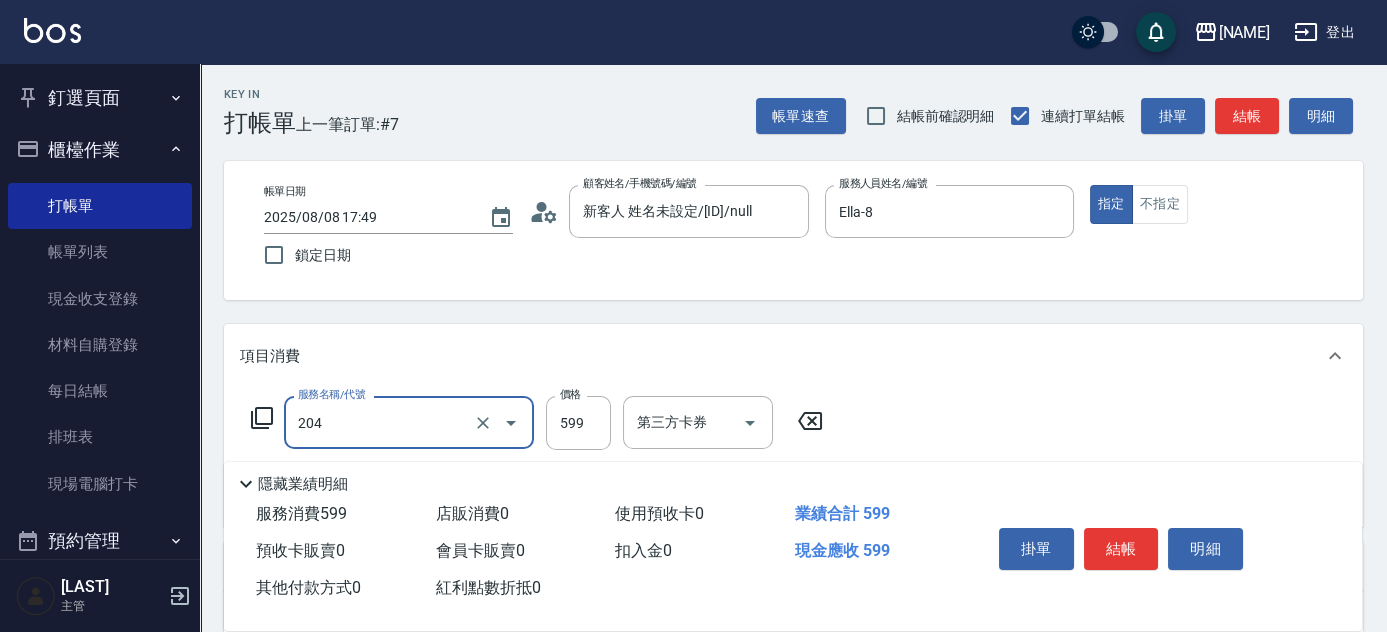 type on "A級洗+剪(204)" 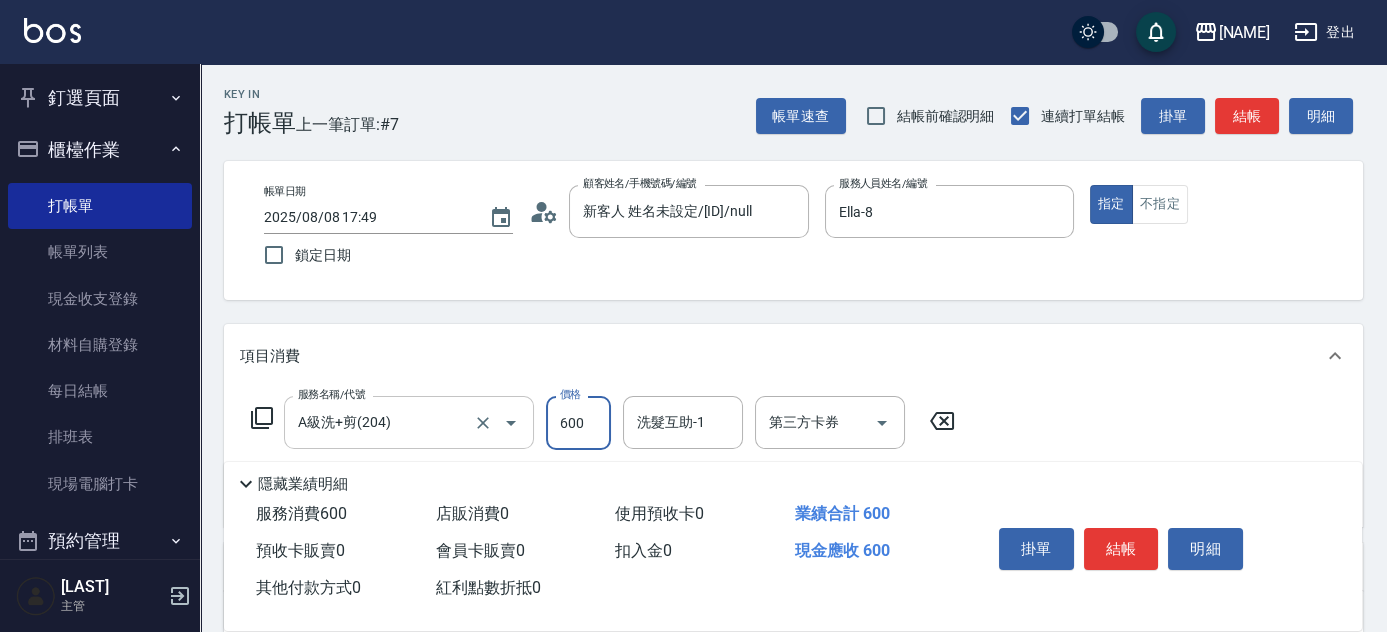 type on "600" 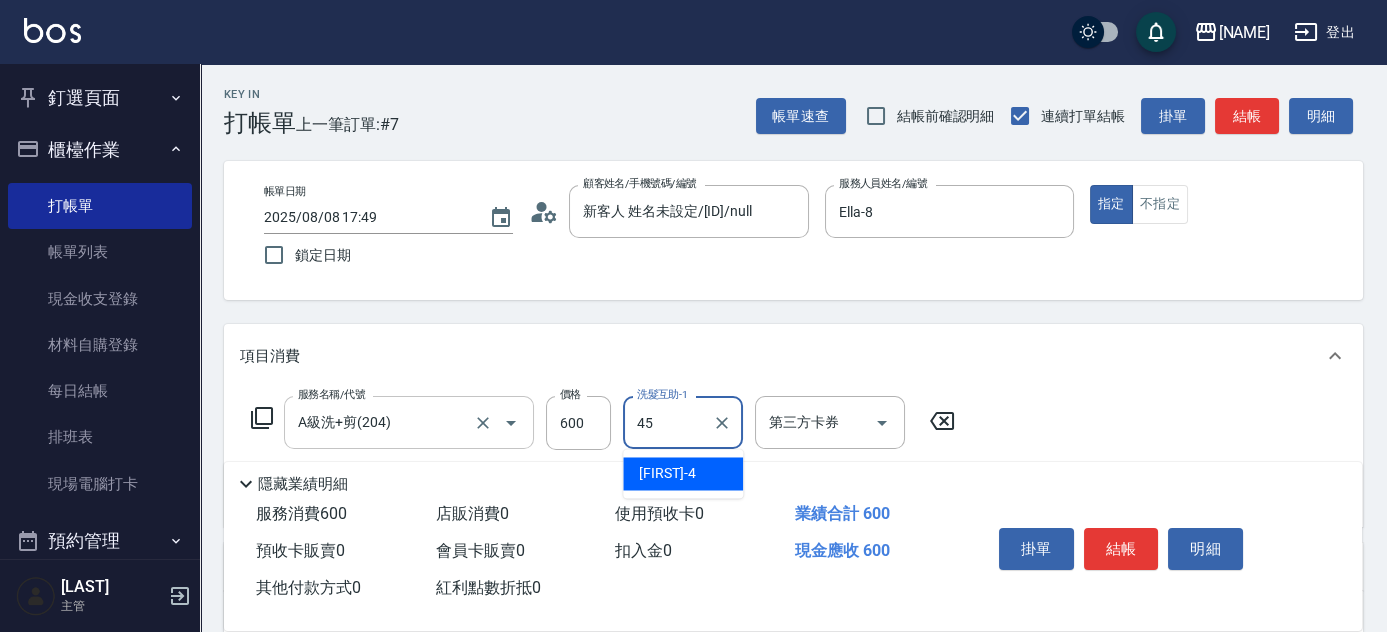 type on "之之-45" 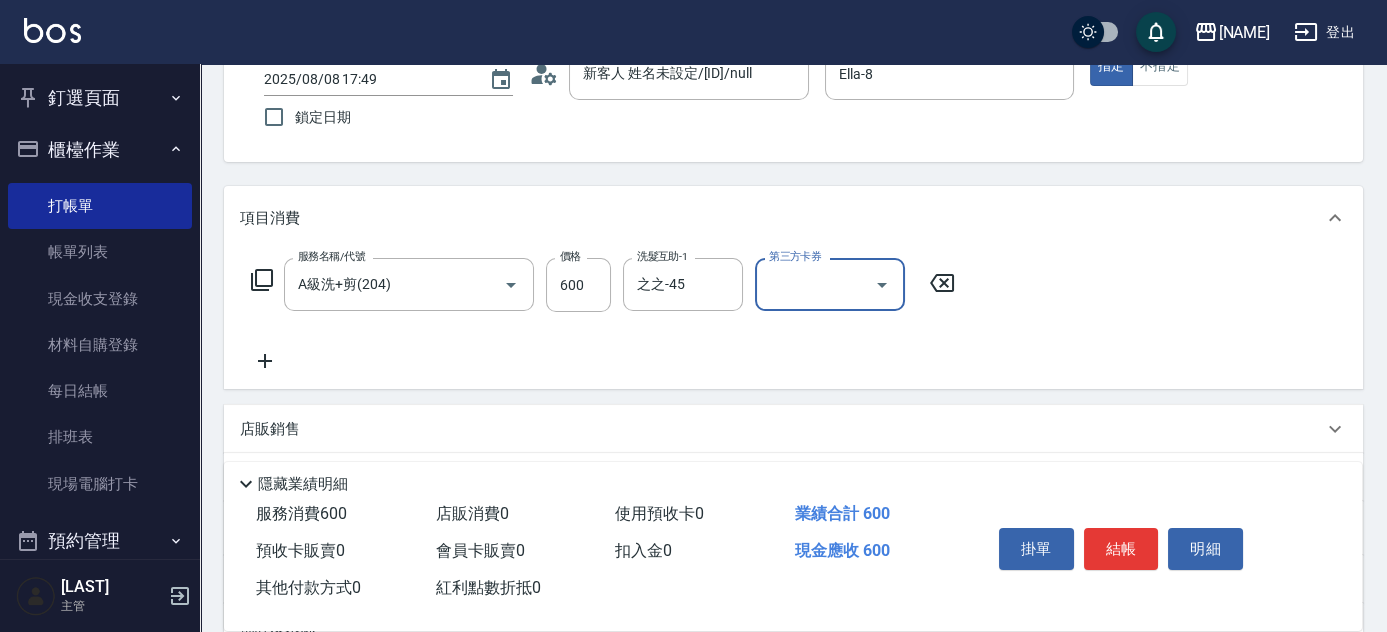 scroll, scrollTop: 180, scrollLeft: 0, axis: vertical 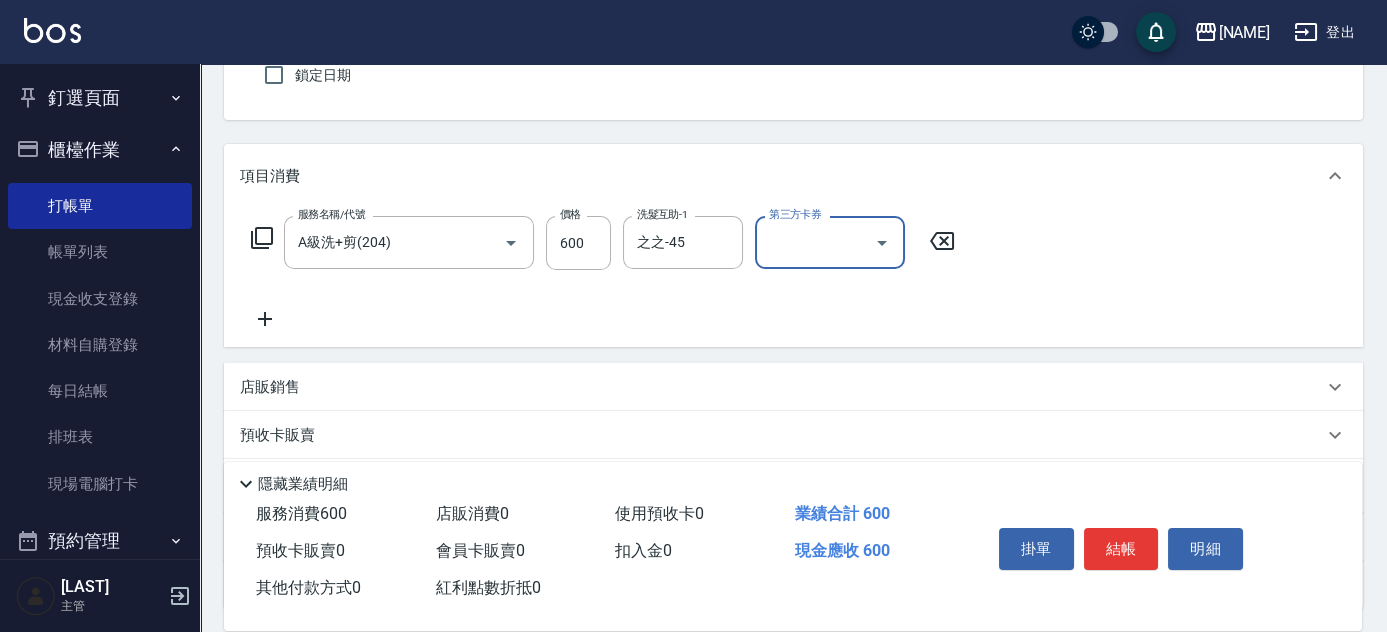 click 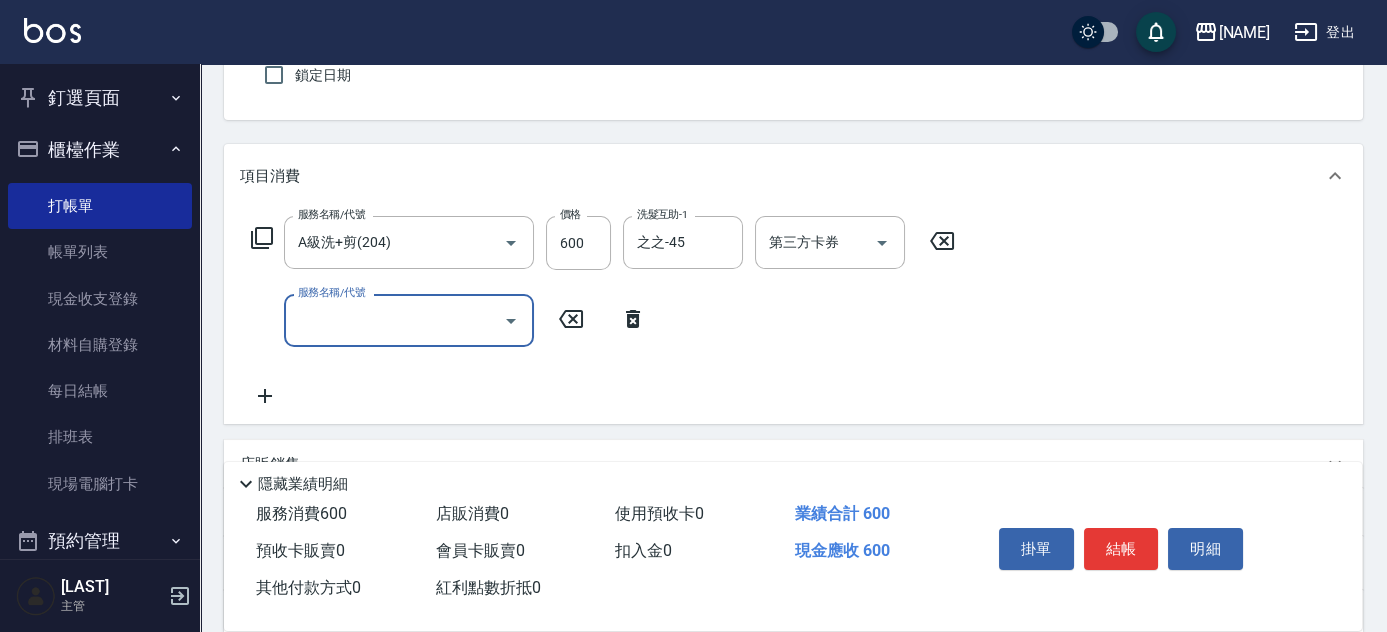 drag, startPoint x: 311, startPoint y: 317, endPoint x: 290, endPoint y: 336, distance: 28.319605 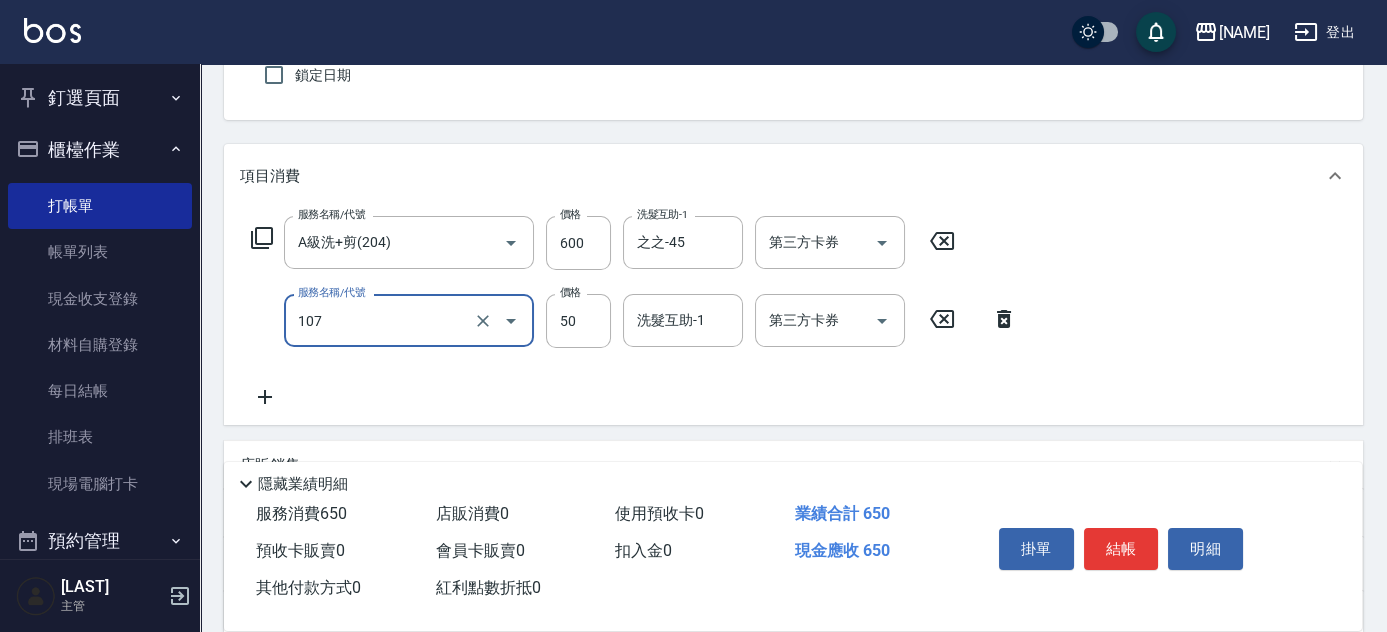 type on "精油(107)" 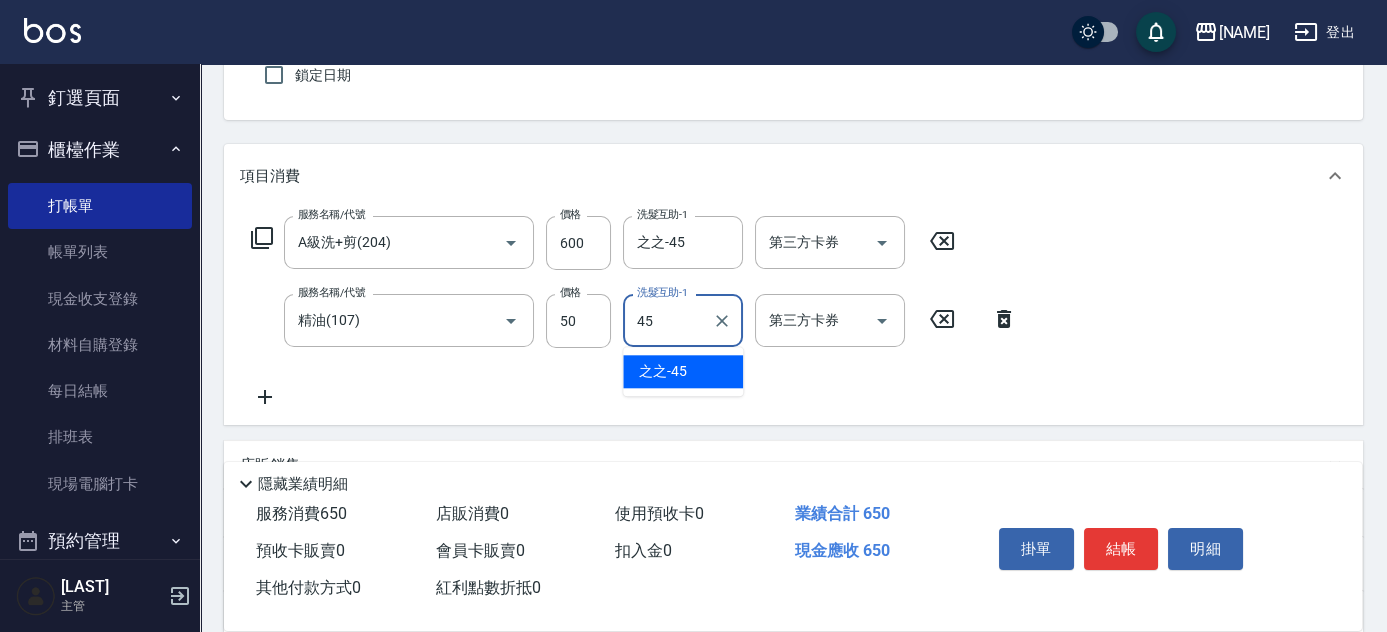 type on "之之-45" 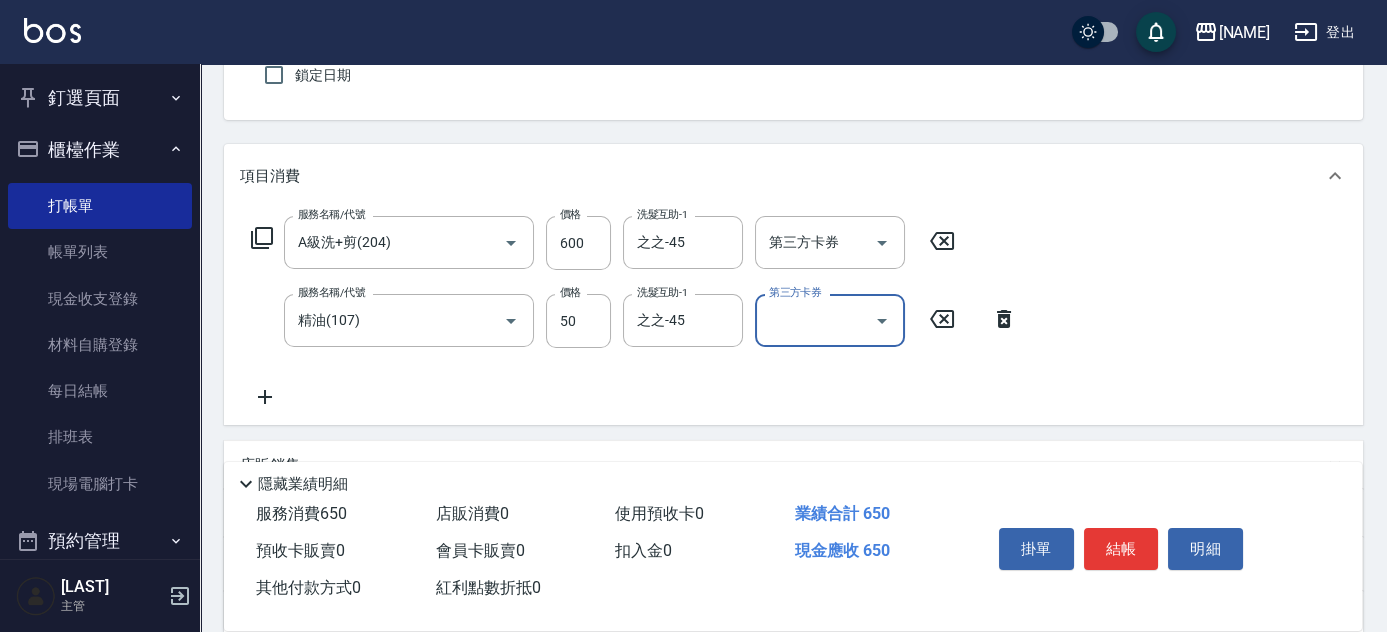 scroll, scrollTop: 0, scrollLeft: 0, axis: both 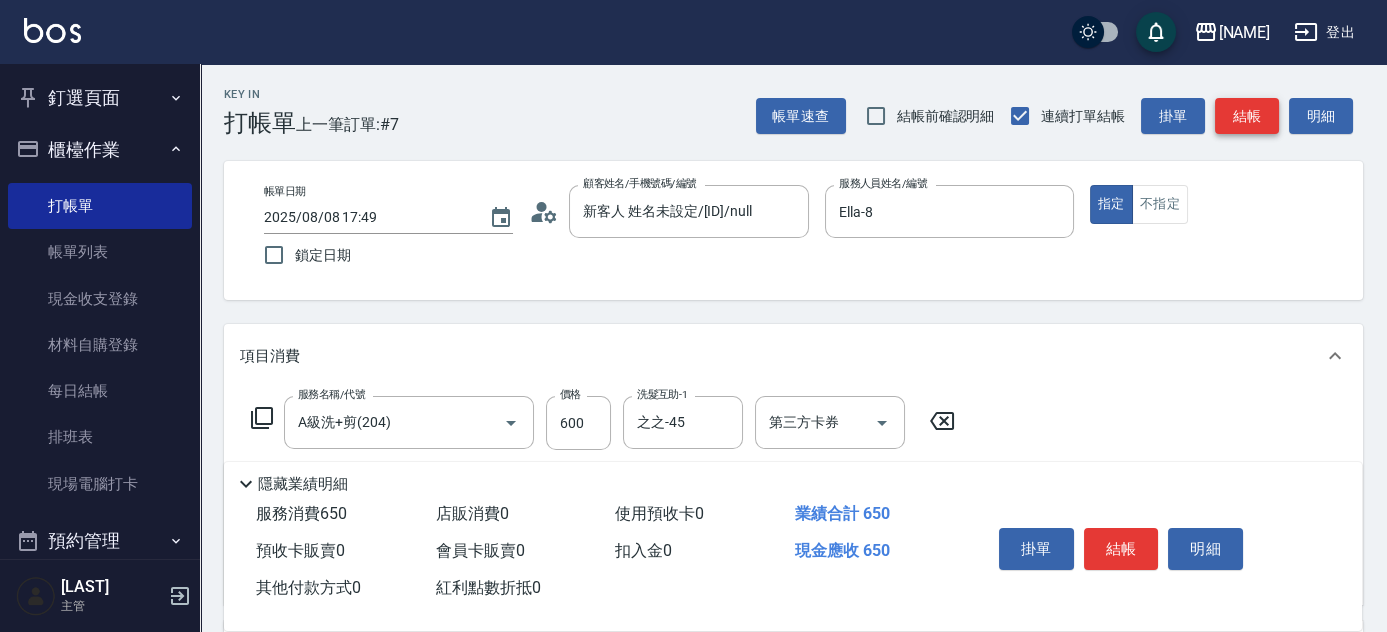 click on "結帳" at bounding box center [1247, 116] 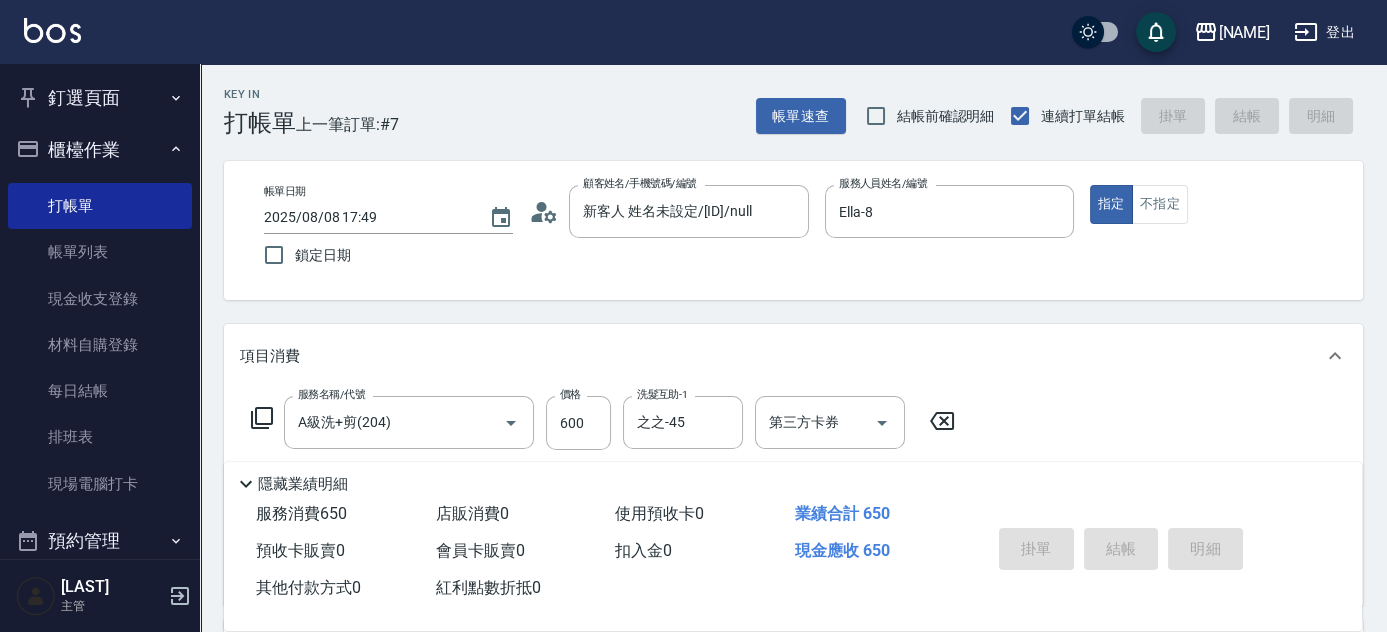 type on "[DATE] [TIME]" 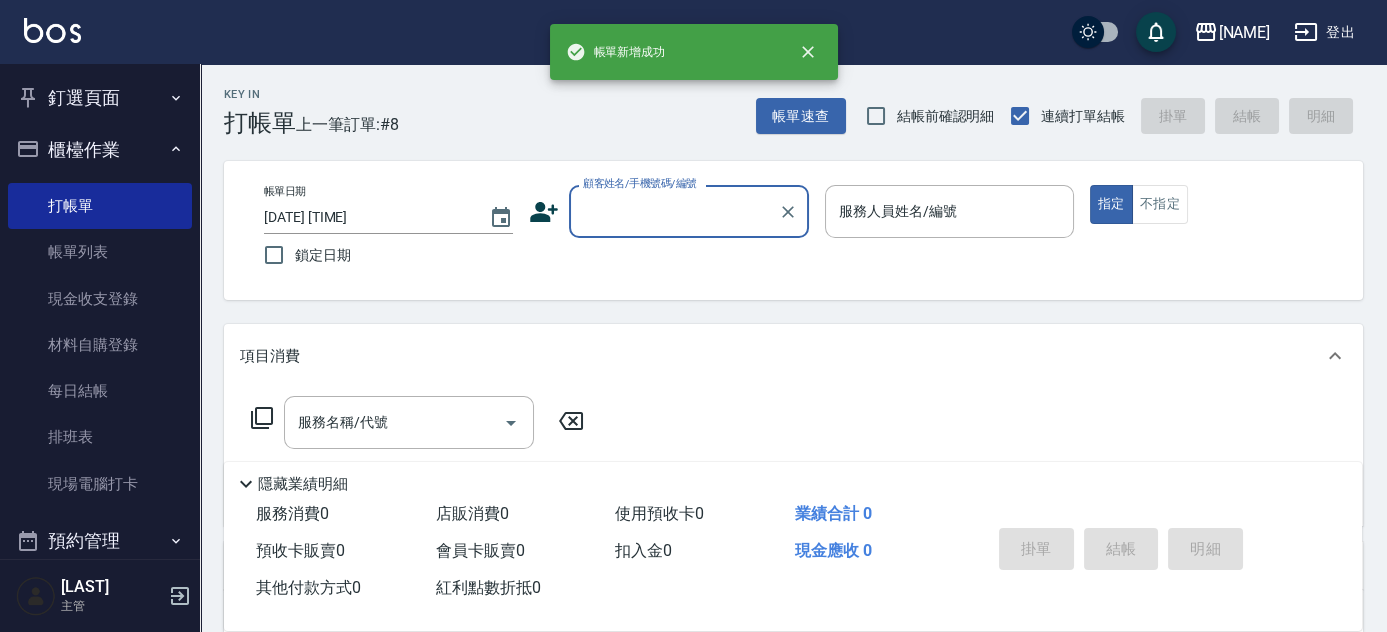 click on "顧客姓名/手機號碼/編號" at bounding box center [674, 211] 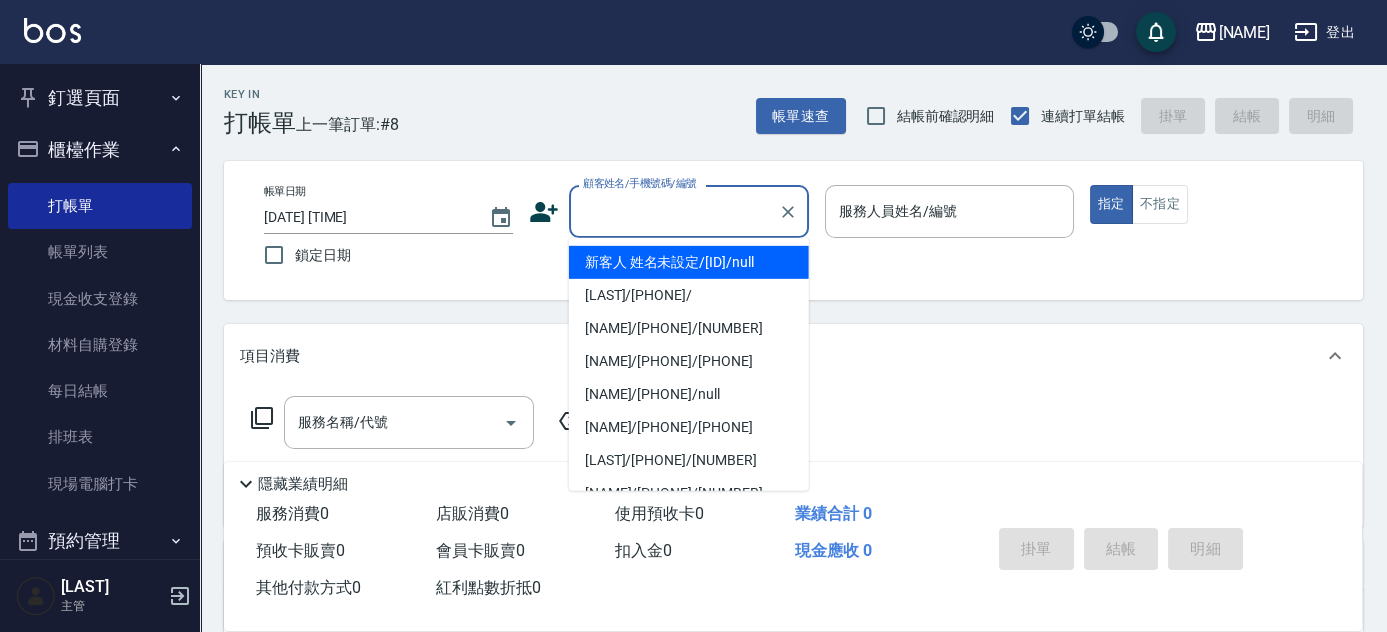 click on "新客人 姓名未設定/[ID]/null" at bounding box center (689, 262) 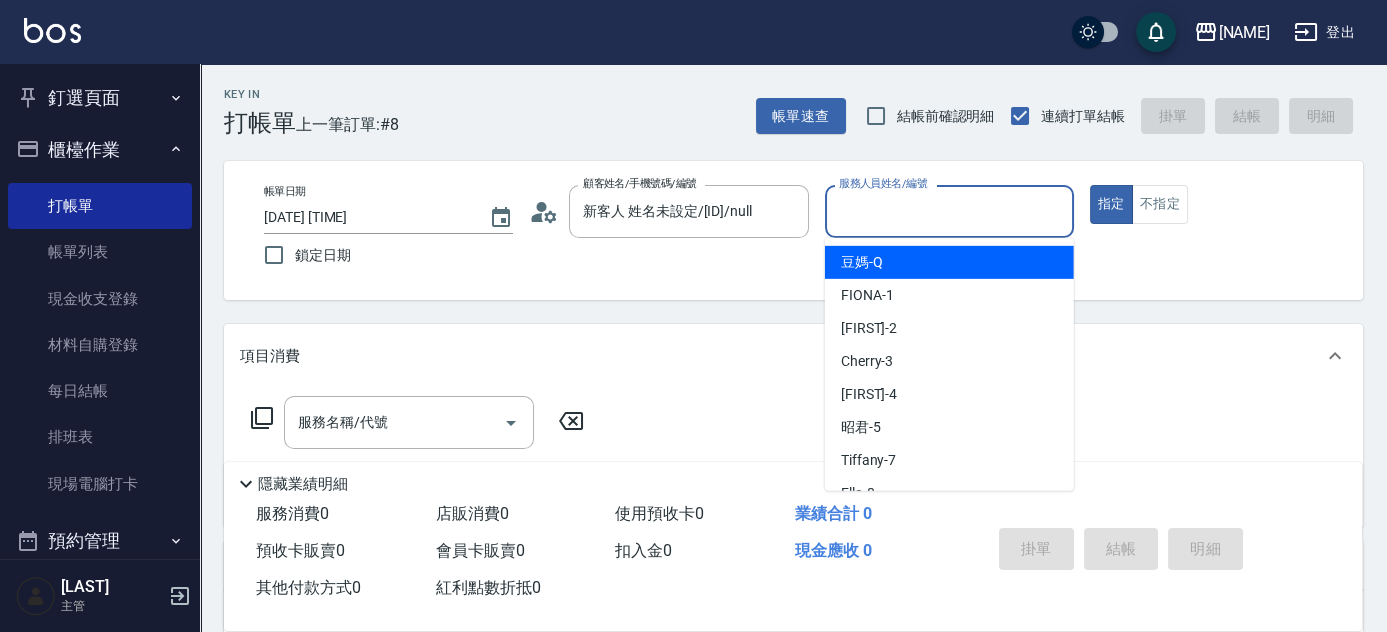 click on "服務人員姓名/編號" at bounding box center [949, 211] 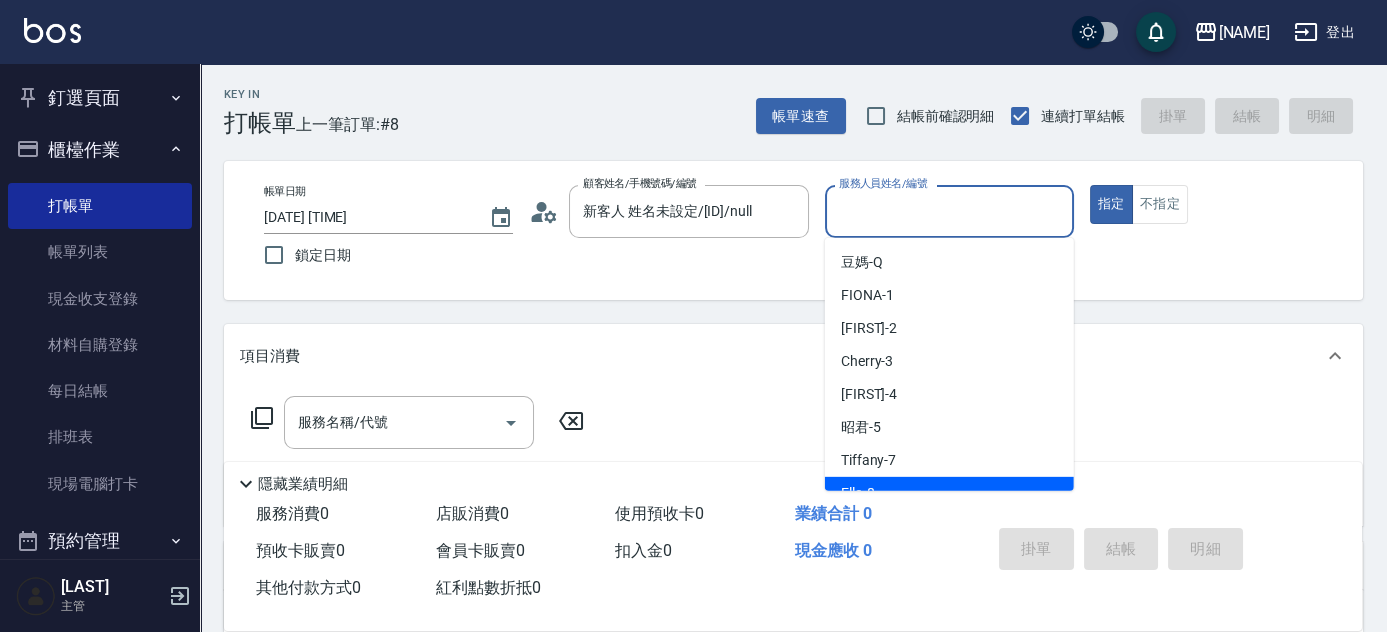 click on "Ella -8" at bounding box center (949, 493) 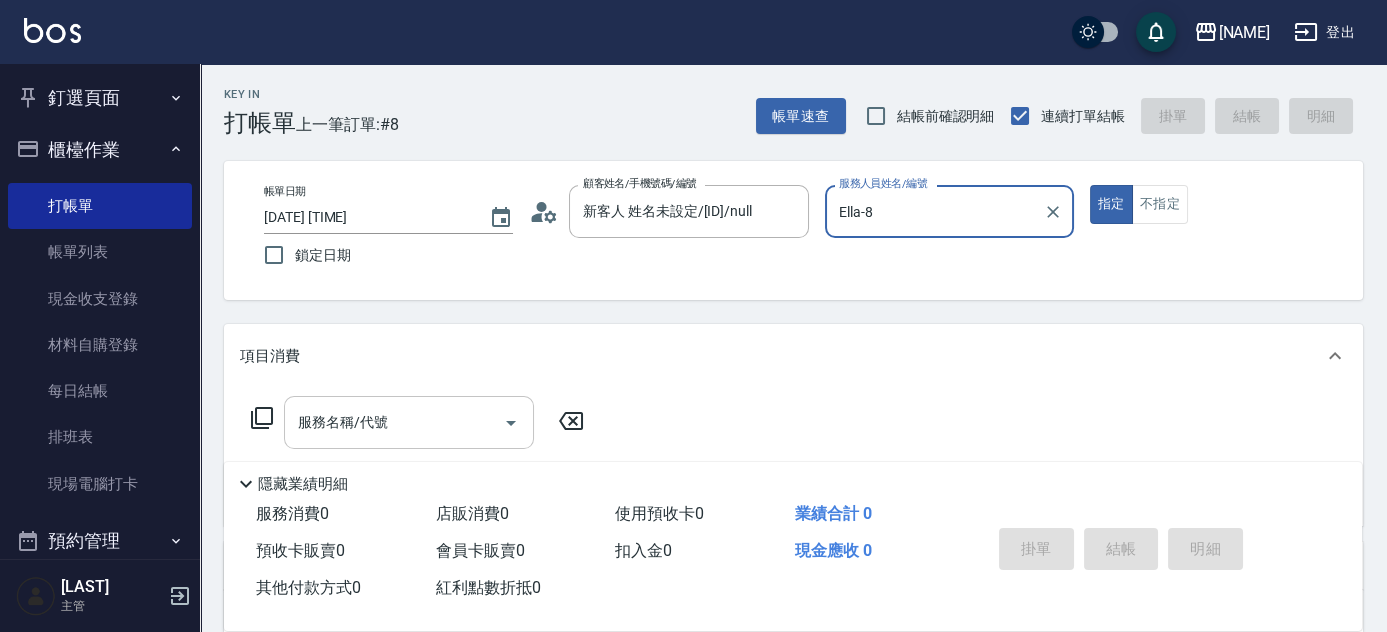 drag, startPoint x: 359, startPoint y: 421, endPoint x: 368, endPoint y: 430, distance: 12.727922 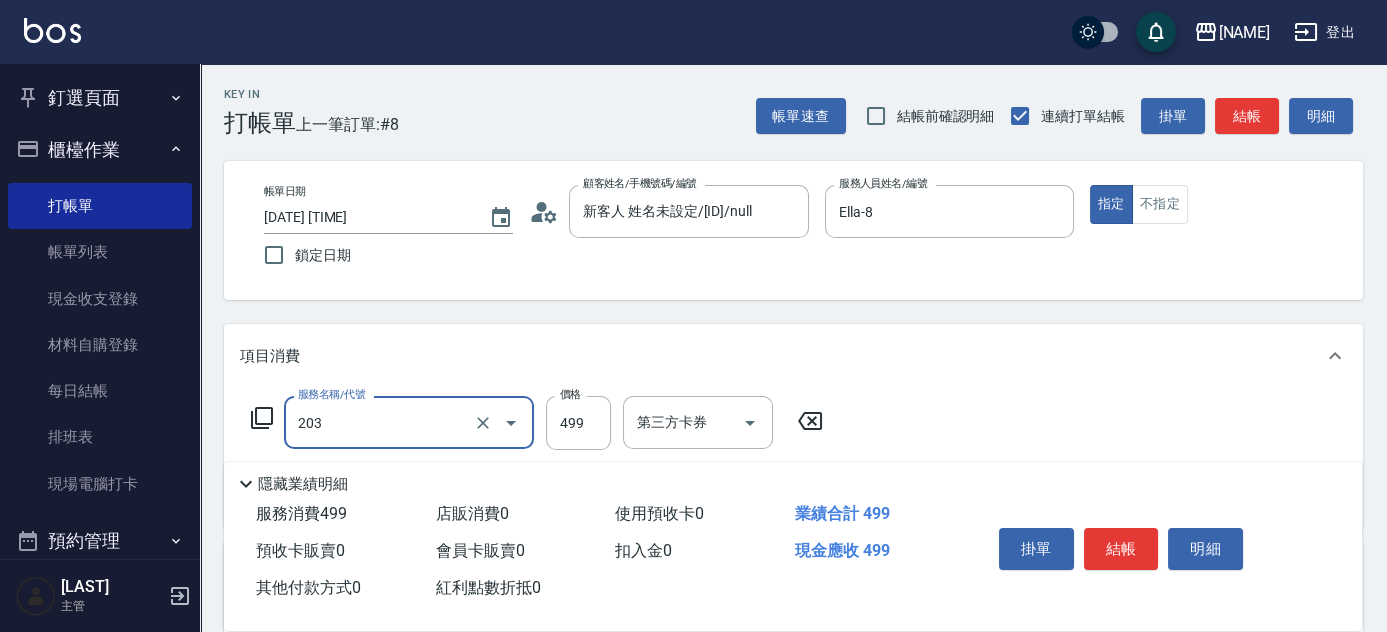 type on "B級洗+剪(203)" 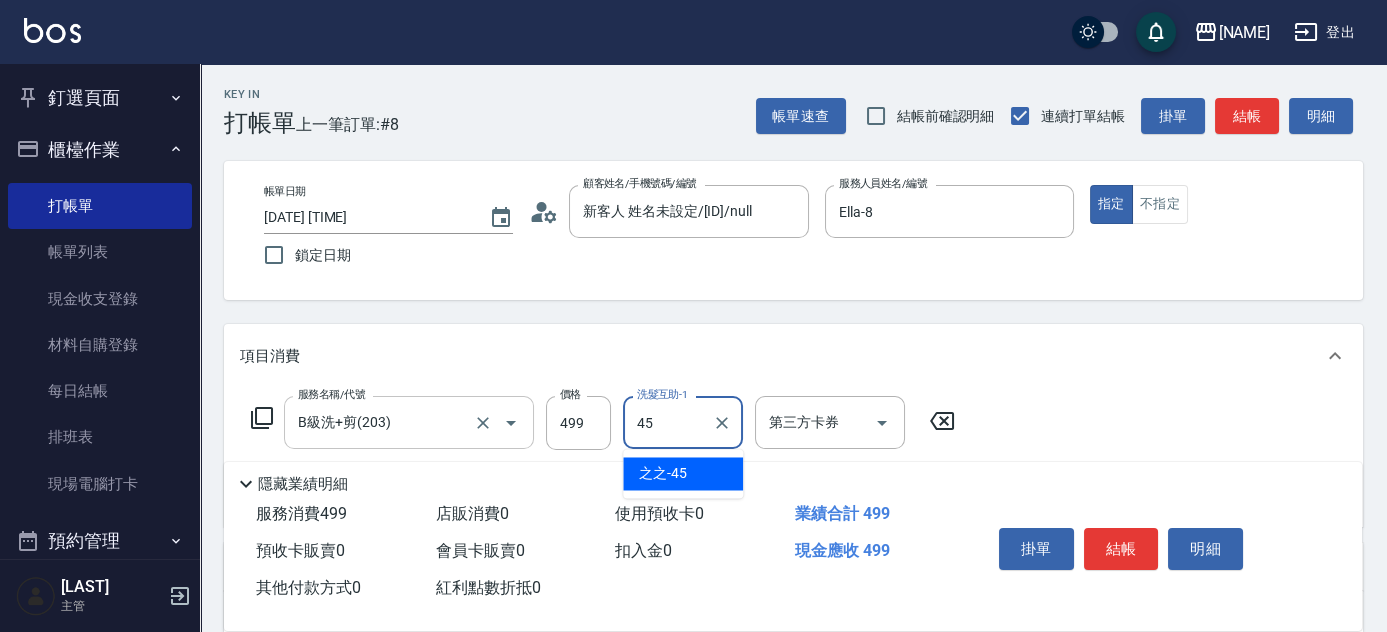 type on "之之-45" 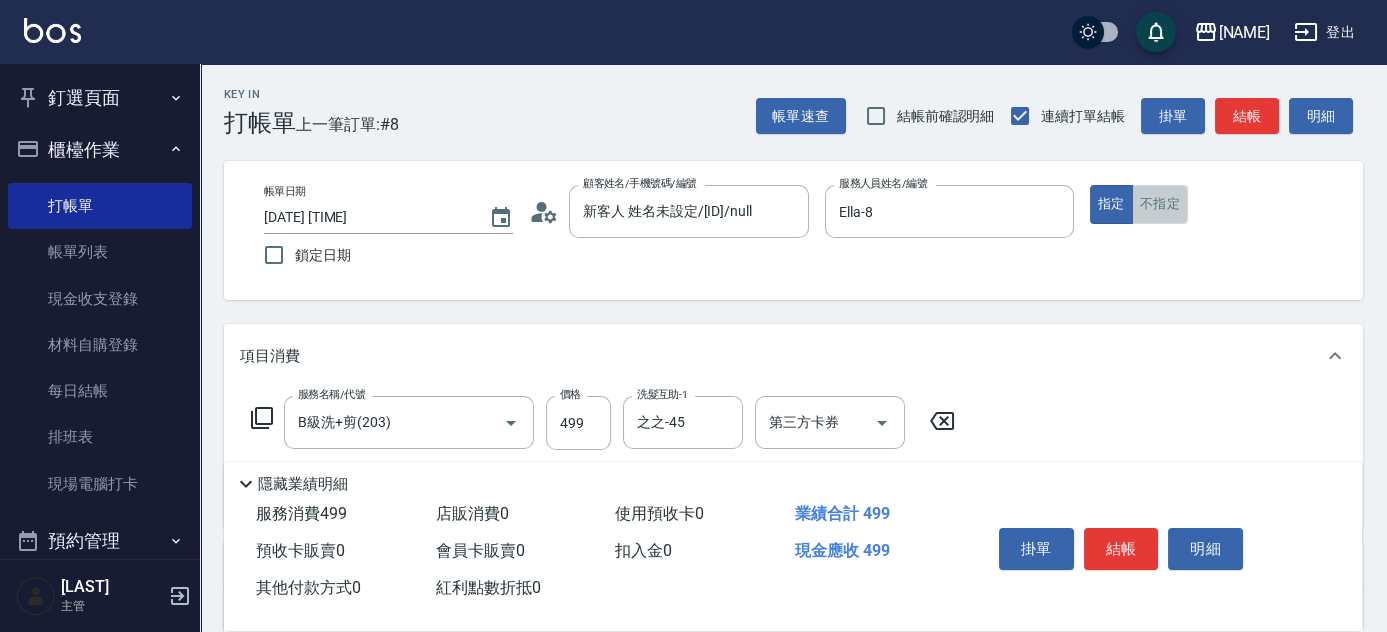 click on "不指定" at bounding box center (1160, 204) 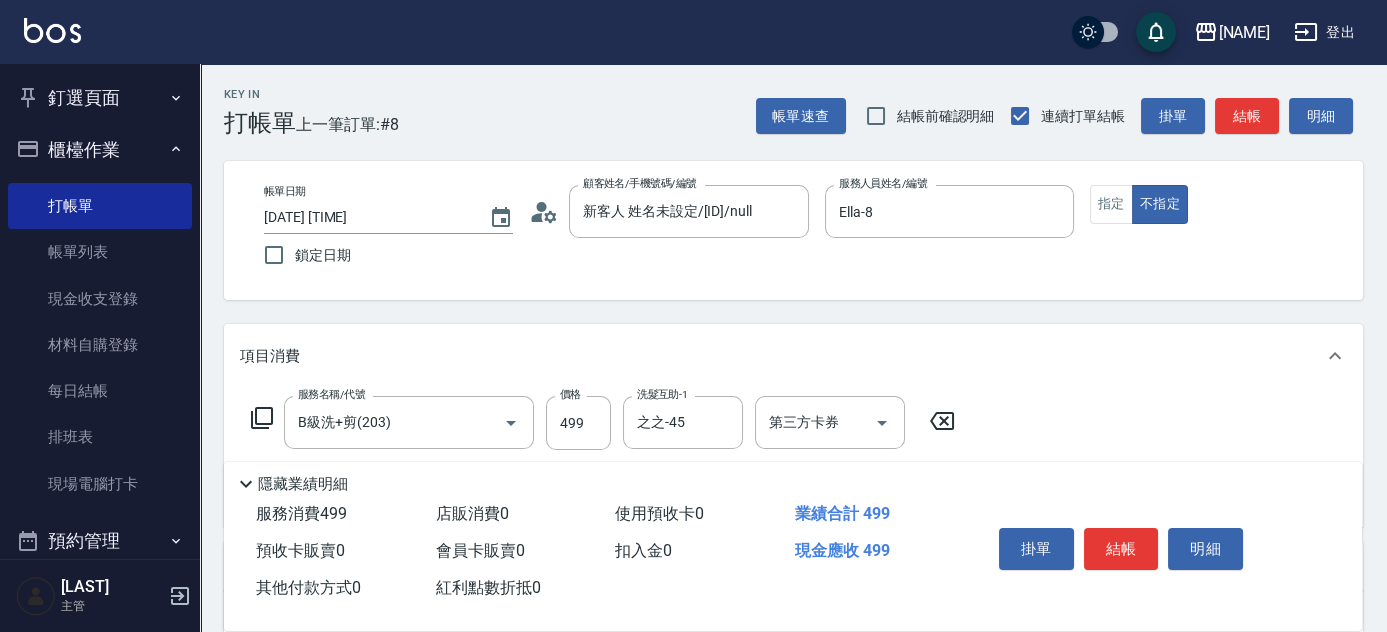 drag, startPoint x: 1253, startPoint y: 114, endPoint x: 1236, endPoint y: 127, distance: 21.400934 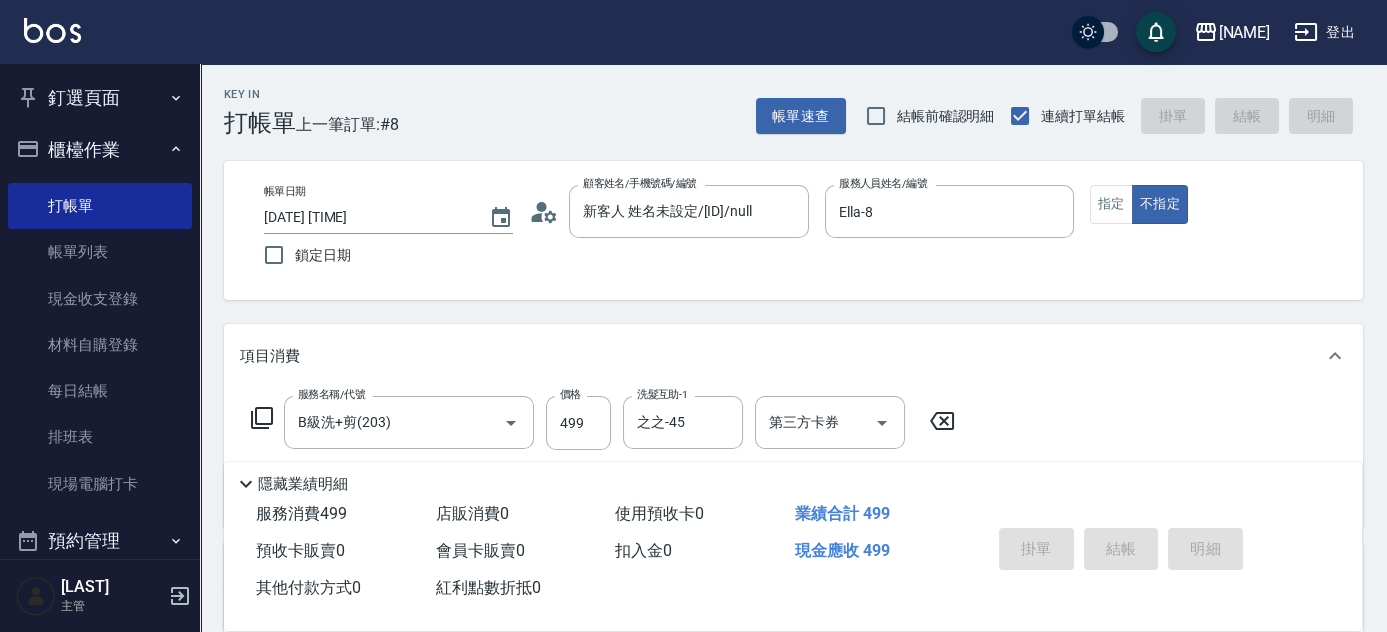 type 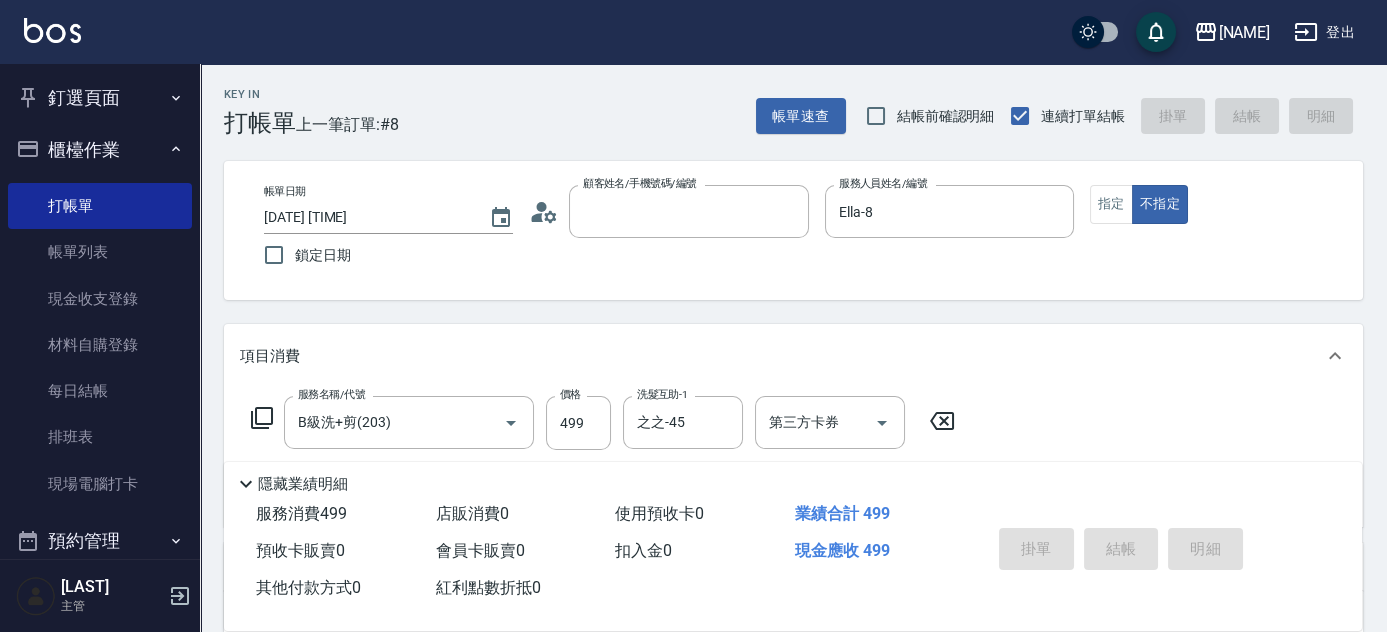 type 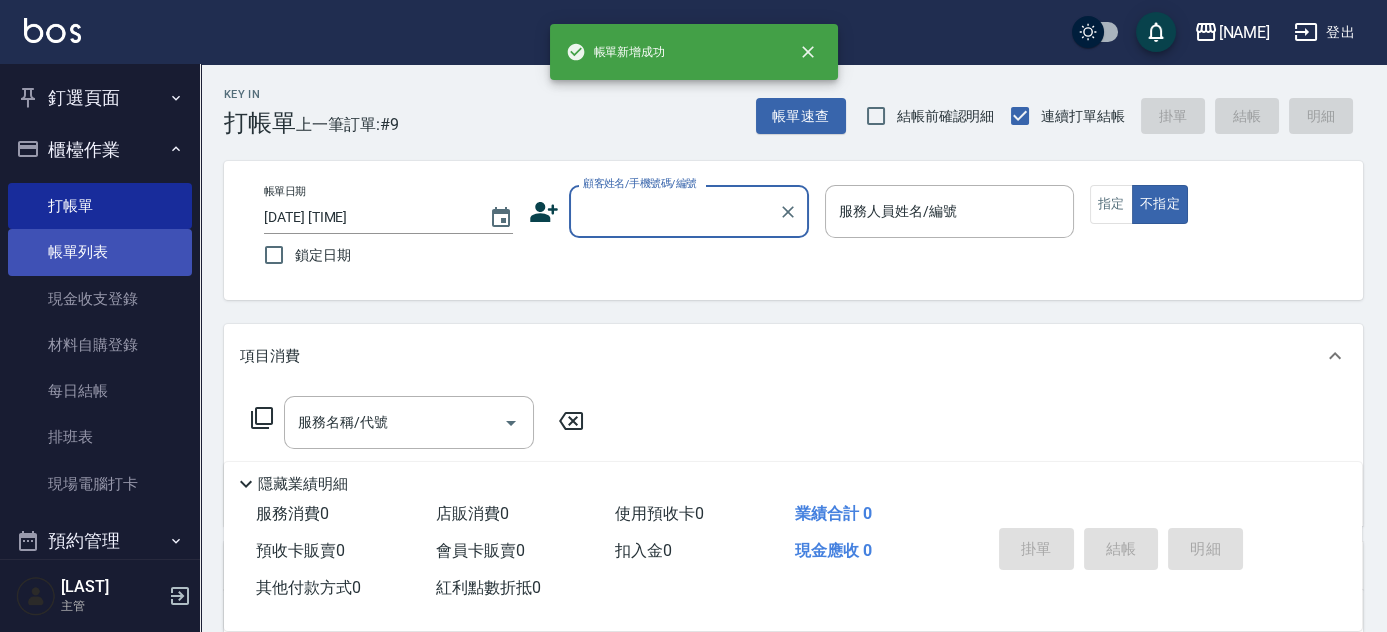 click on "帳單列表" at bounding box center [100, 252] 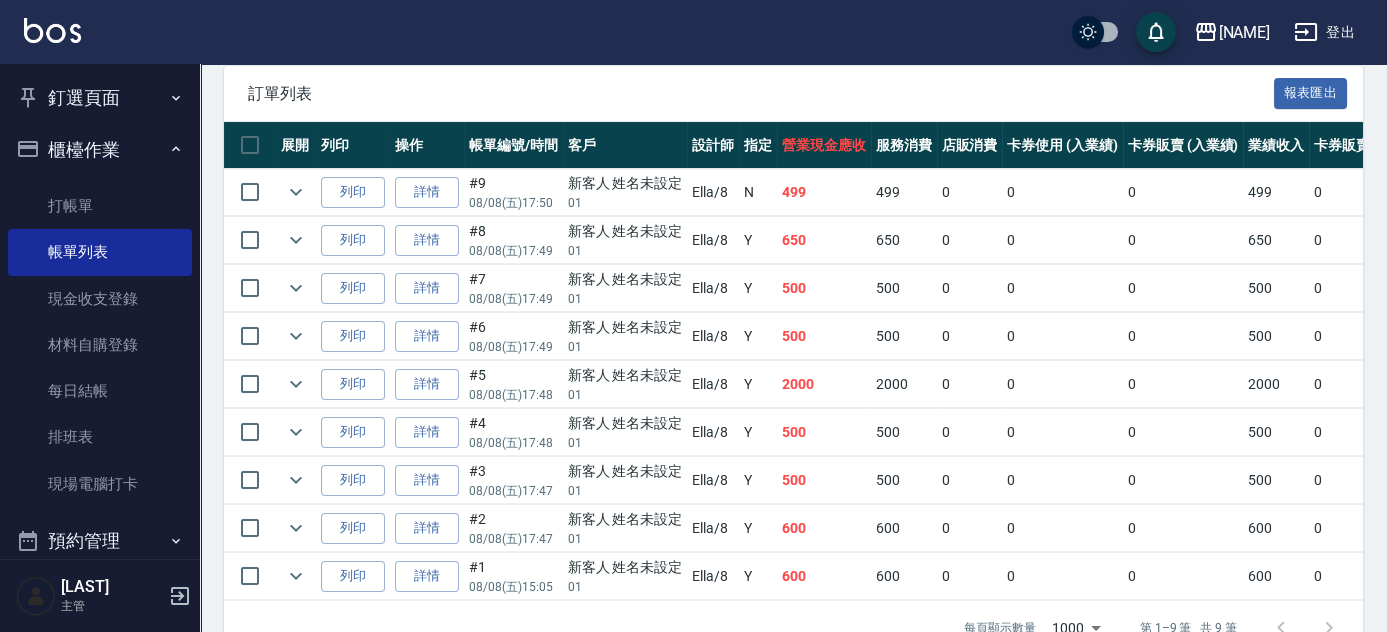 scroll, scrollTop: 499, scrollLeft: 0, axis: vertical 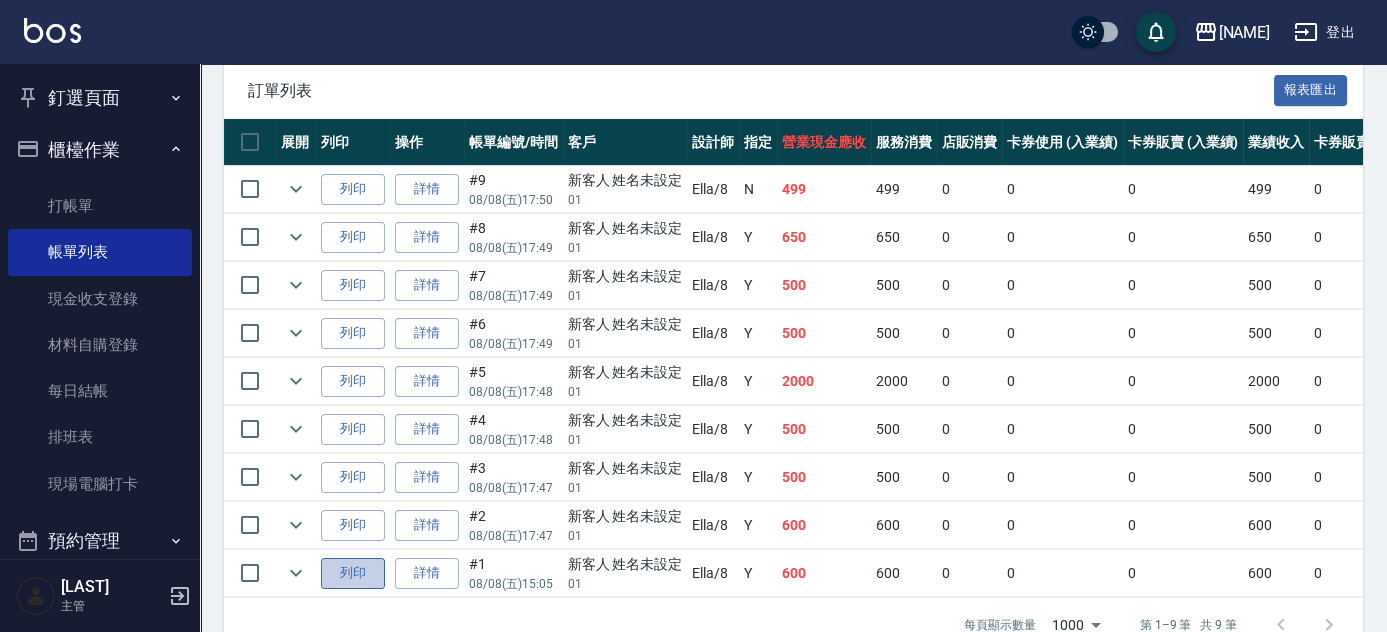 click on "列印" at bounding box center [353, 573] 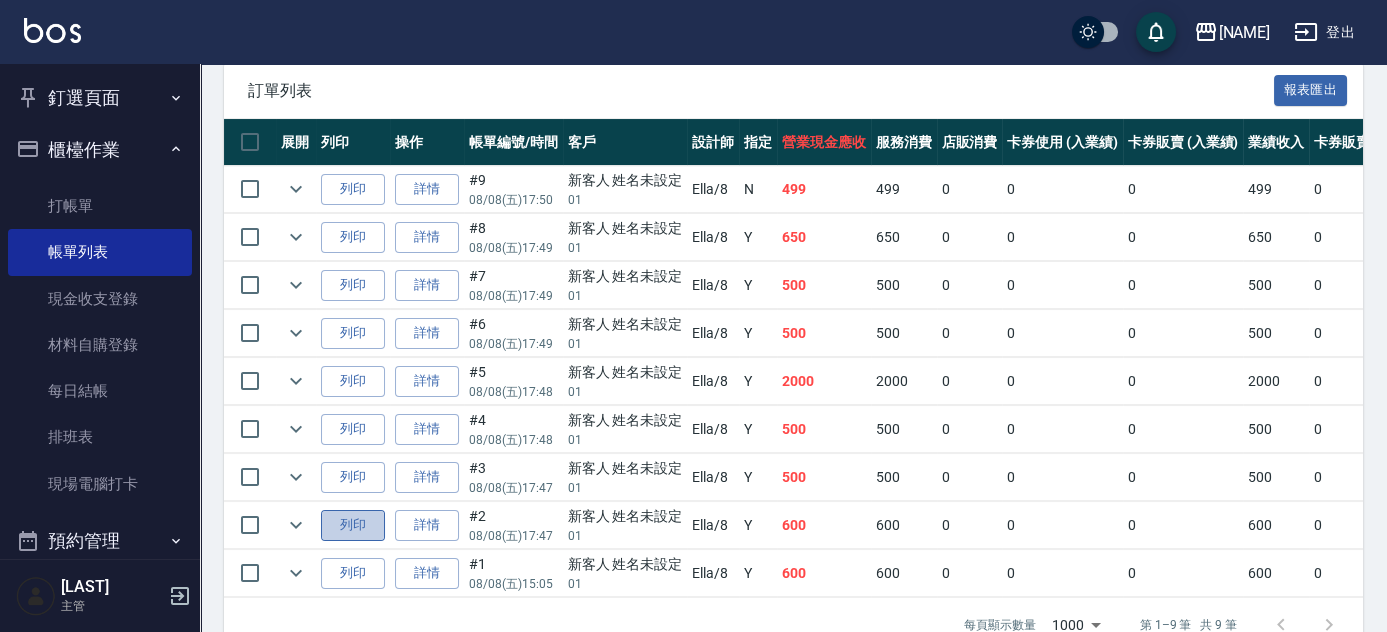 click on "列印" at bounding box center [353, 525] 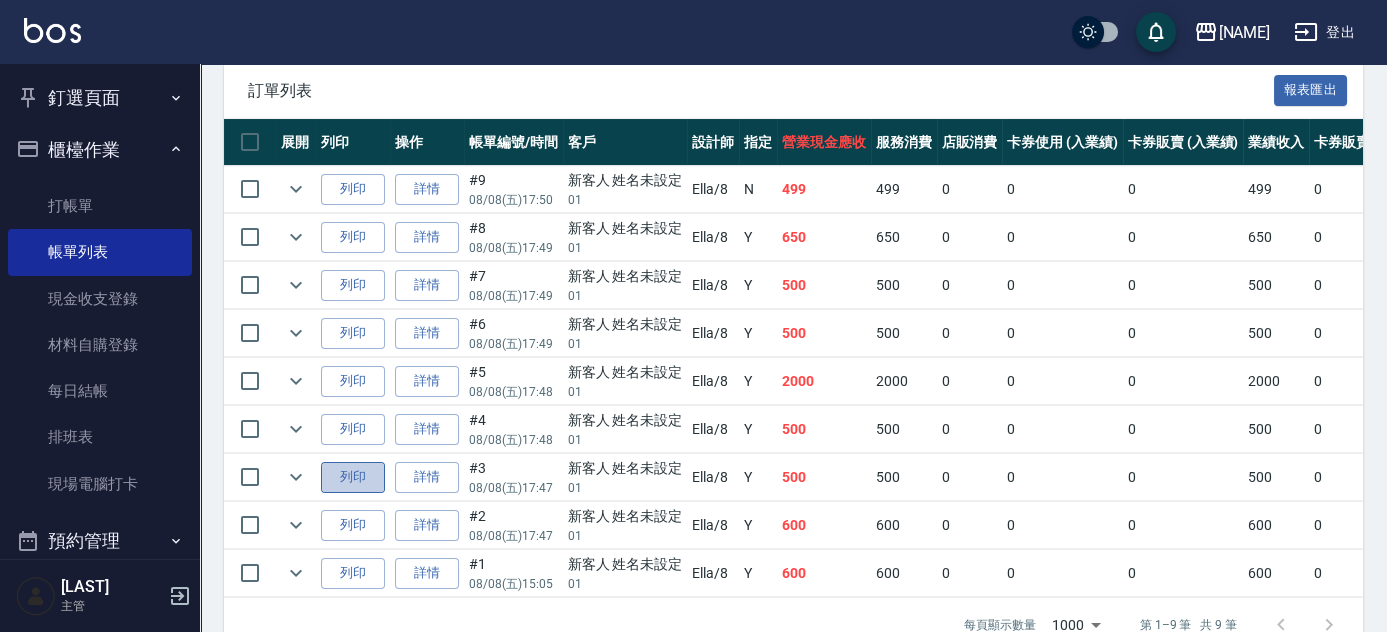 click on "列印" at bounding box center (353, 477) 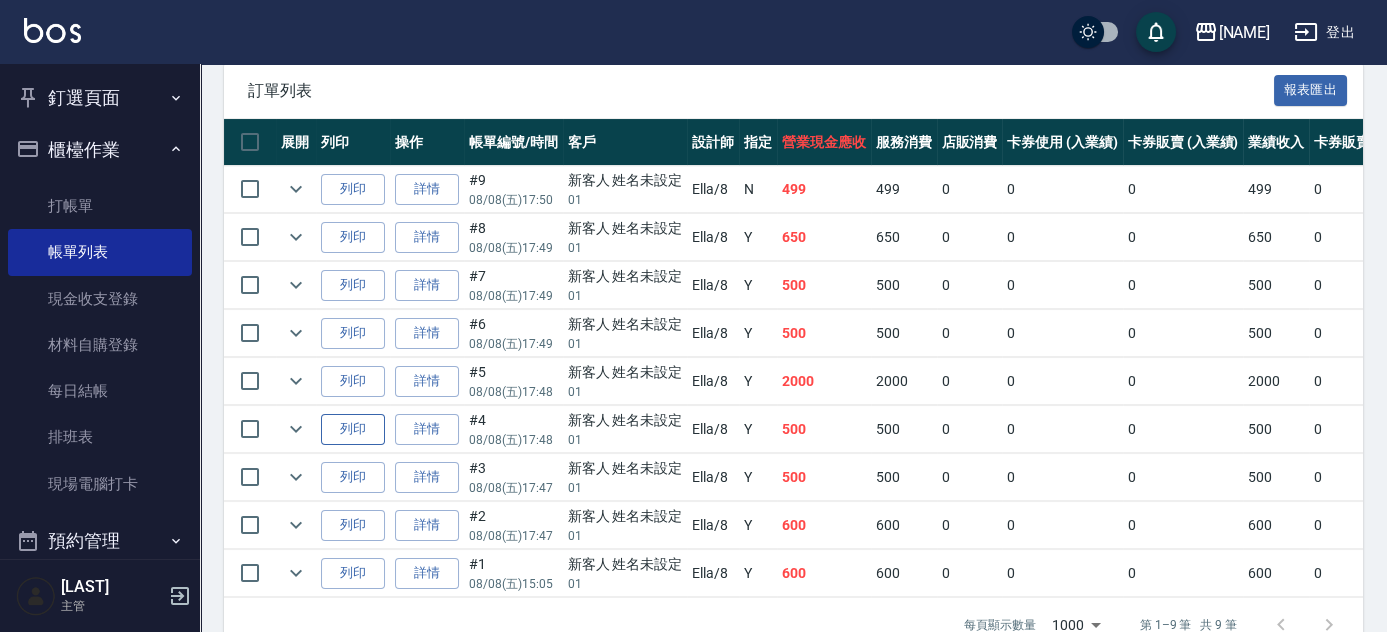 click on "列印" at bounding box center (353, 429) 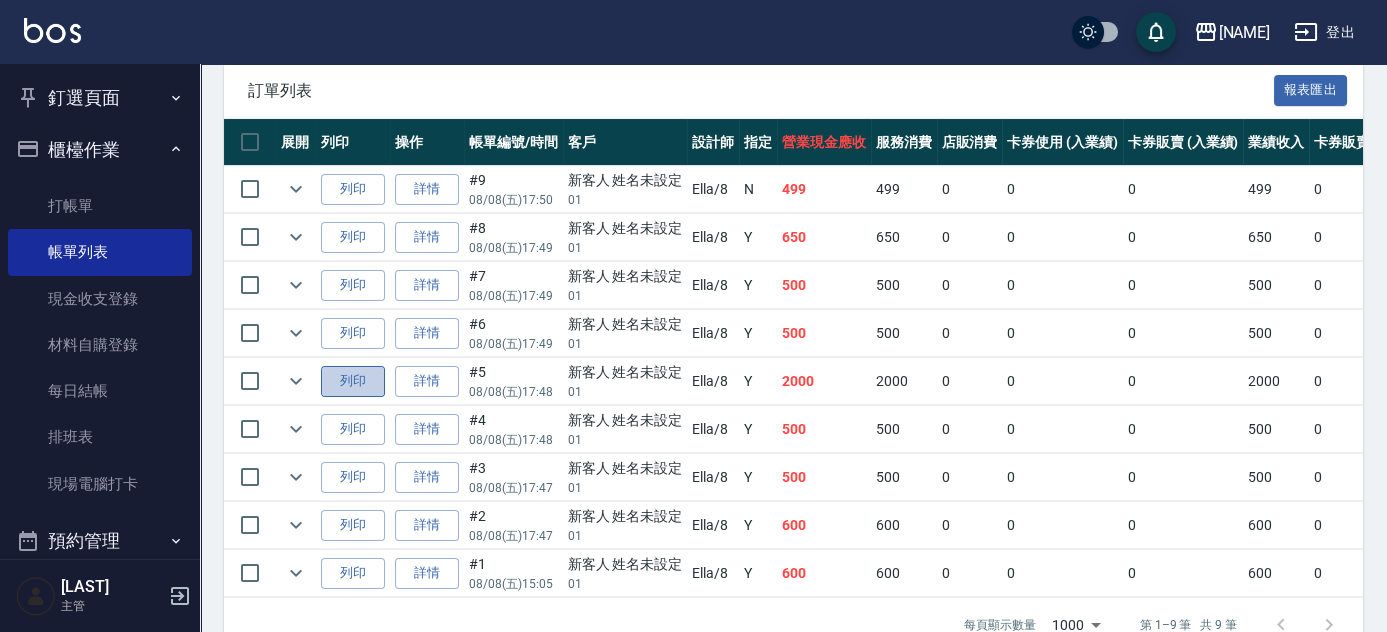 click on "列印" at bounding box center [353, 381] 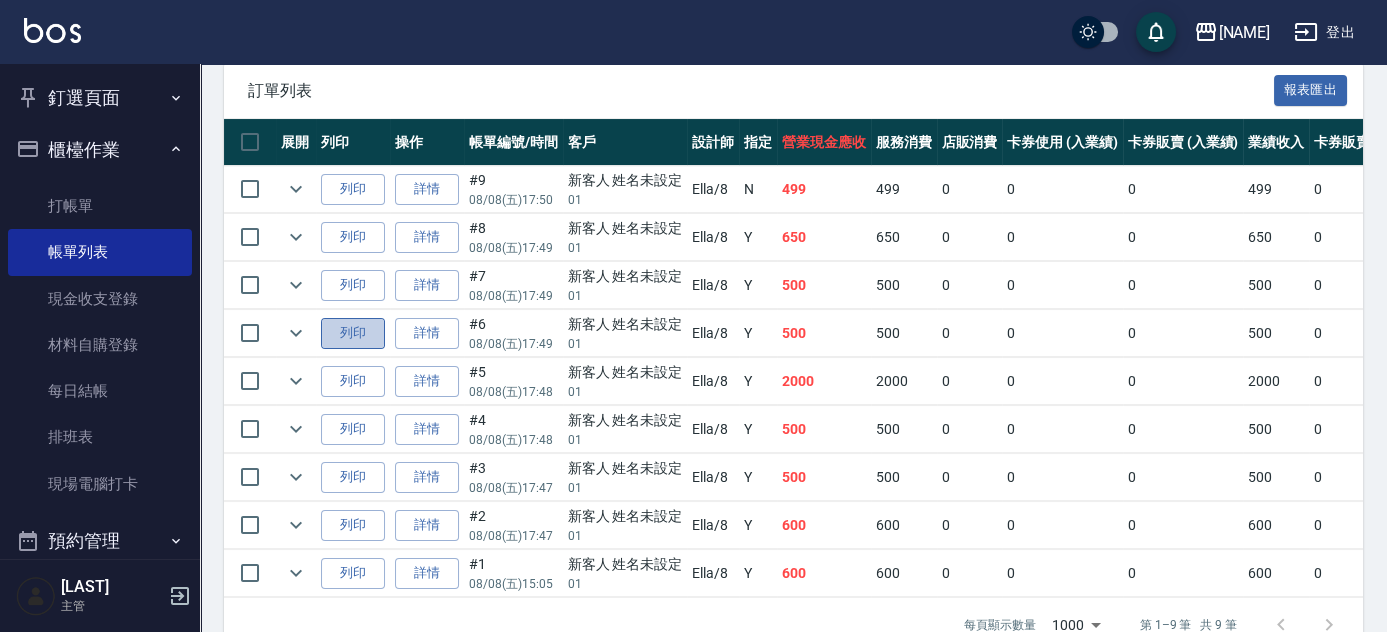 click on "列印" at bounding box center [353, 333] 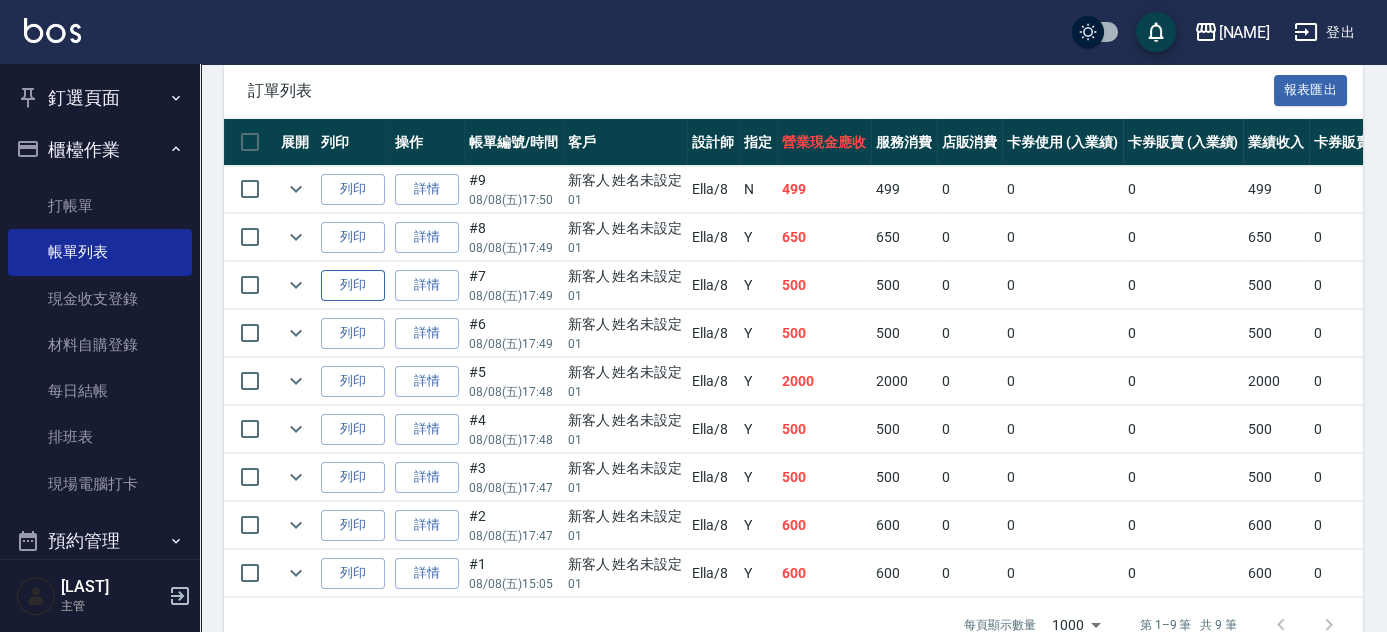 click on "列印" at bounding box center [353, 285] 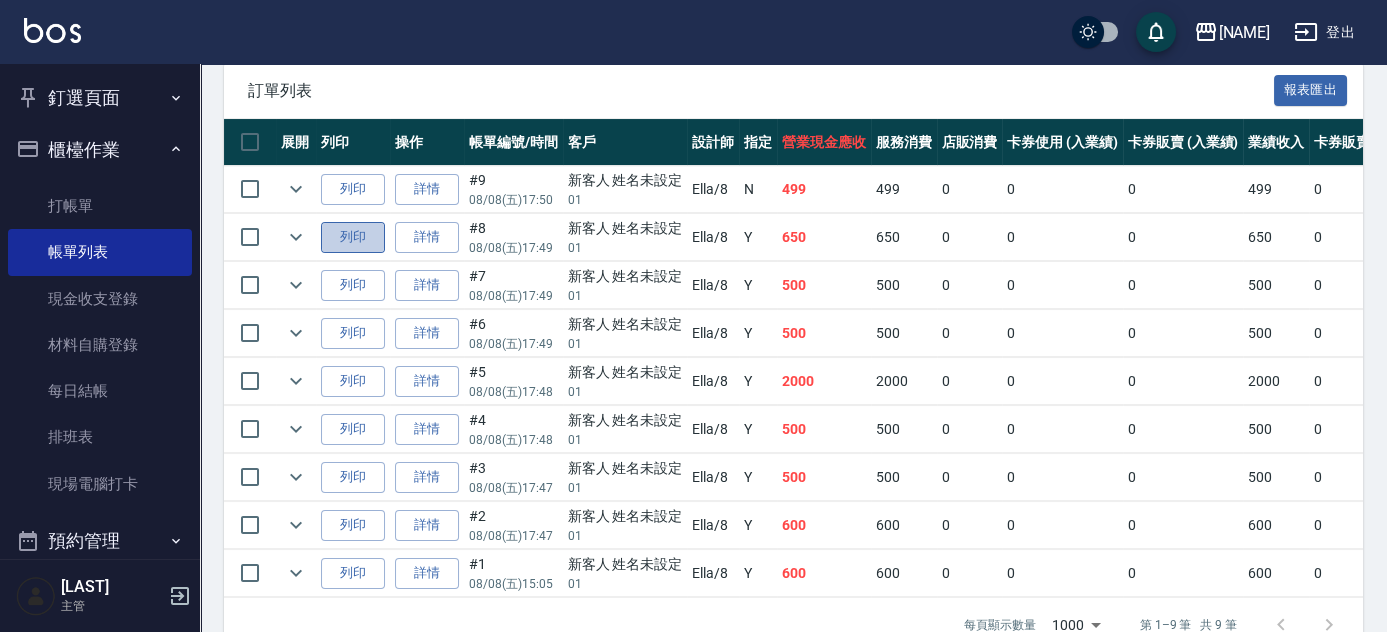 drag, startPoint x: 345, startPoint y: 236, endPoint x: 365, endPoint y: 246, distance: 22.36068 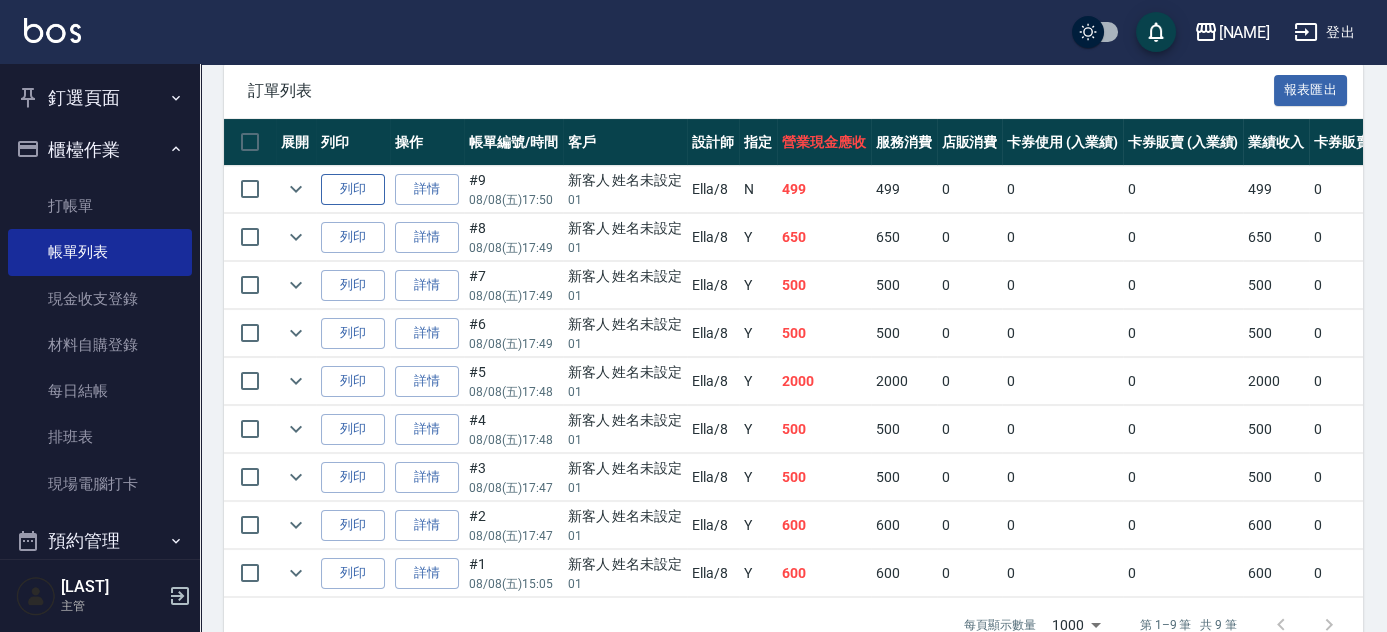 click on "列印" at bounding box center [353, 189] 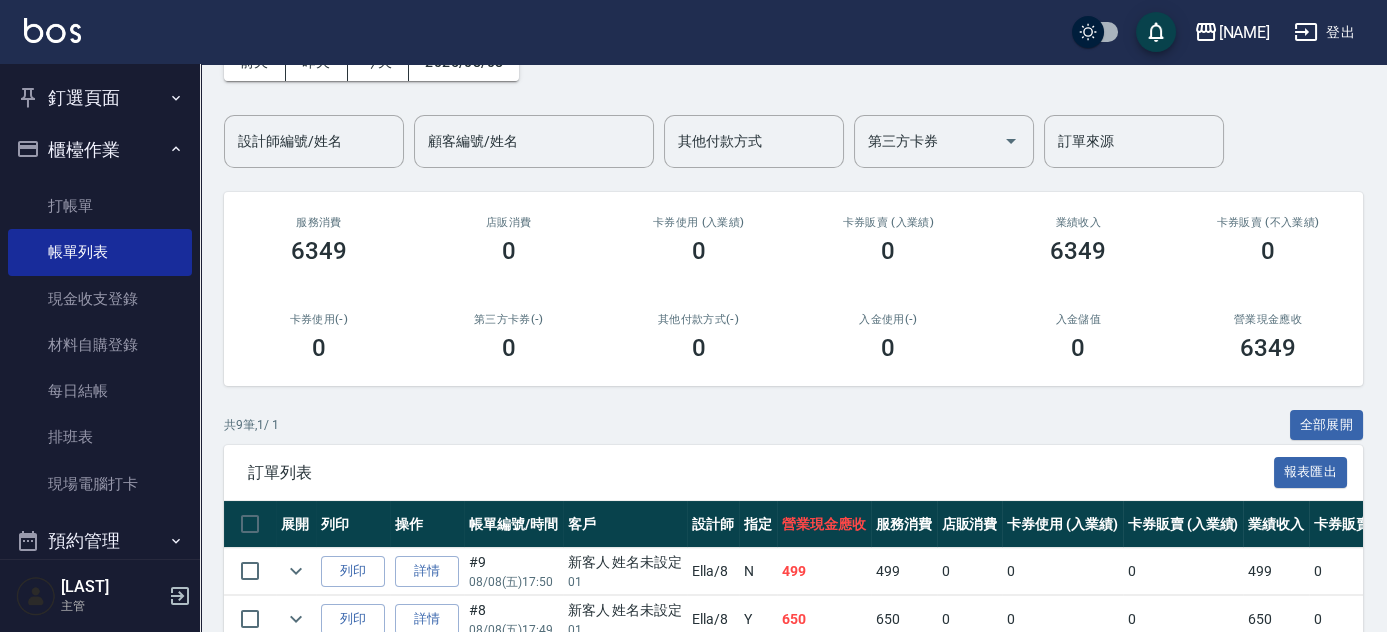 scroll, scrollTop: 66, scrollLeft: 0, axis: vertical 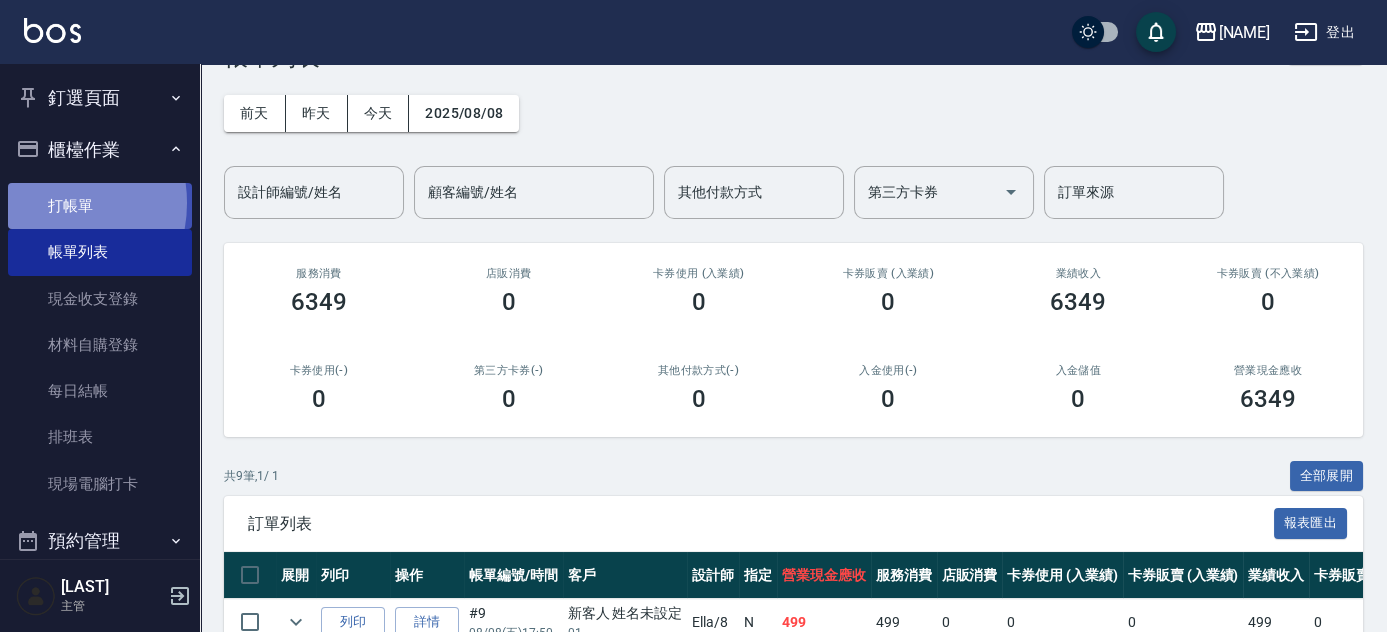 click on "打帳單" at bounding box center [100, 206] 